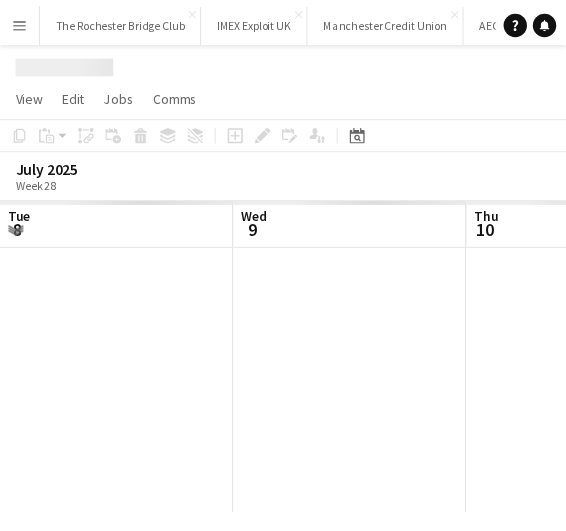 scroll, scrollTop: 0, scrollLeft: 0, axis: both 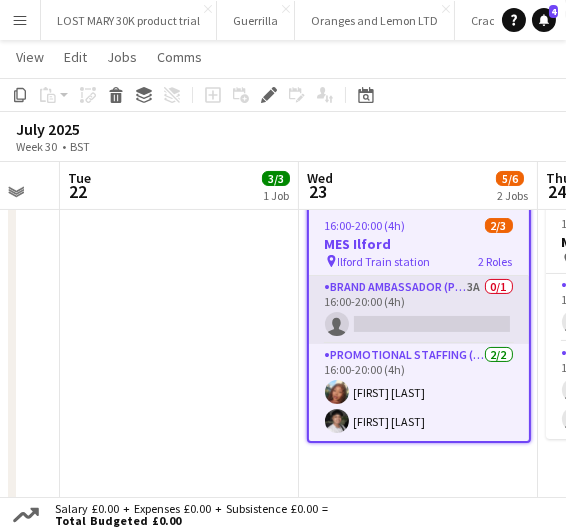 click on "[JOB_TYPE]   [NUMBER]   [TIME]
[JOB_TYPE]" at bounding box center [419, 310] 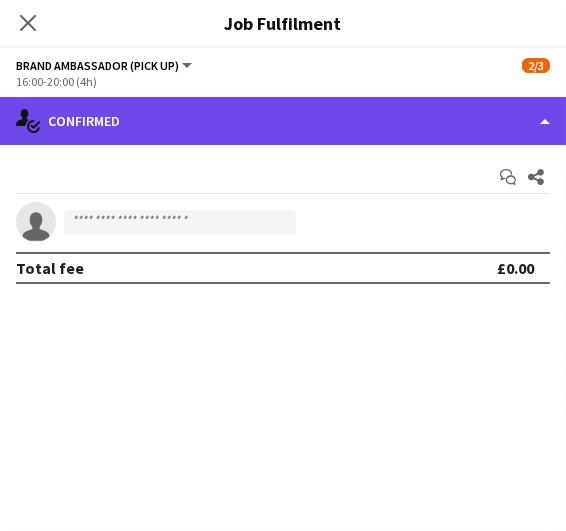 click on "single-neutral-actions-check-2
Confirmed" 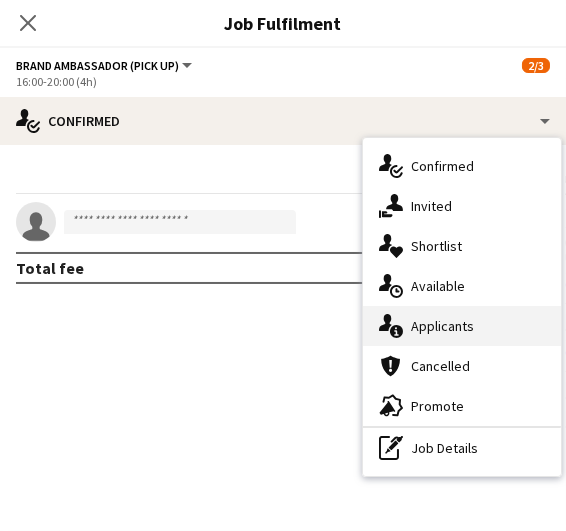 click on "single-neutral-actions-information
Applicants" at bounding box center [462, 326] 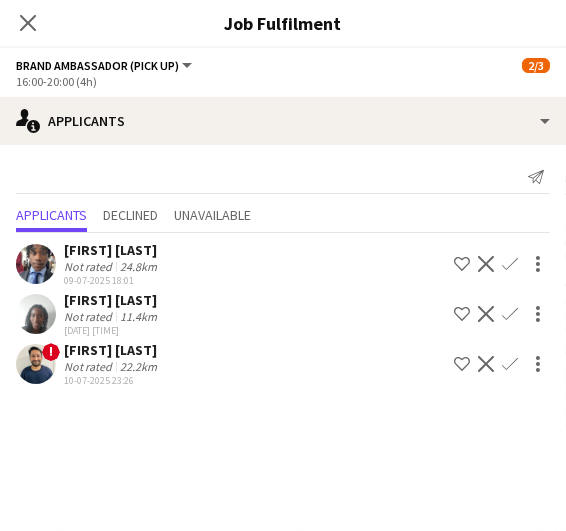 click on "Confirm" at bounding box center (510, 364) 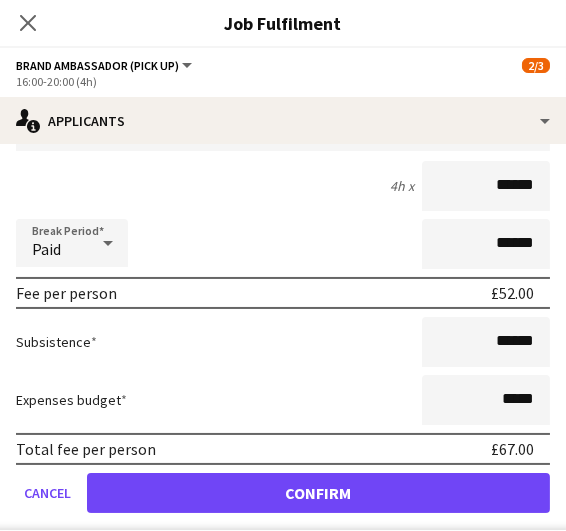 scroll, scrollTop: 263, scrollLeft: 0, axis: vertical 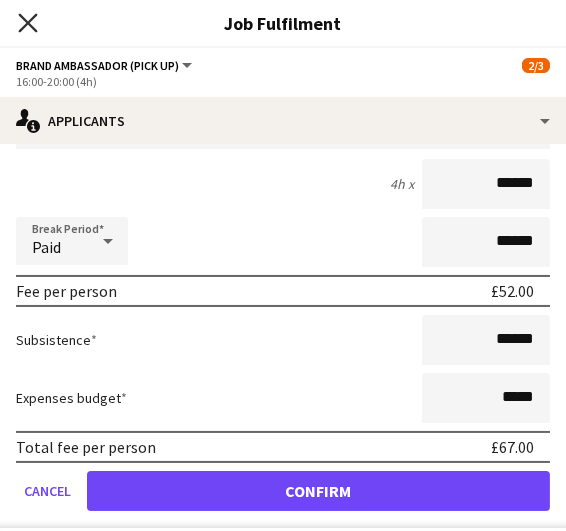 click on "Close pop-in" 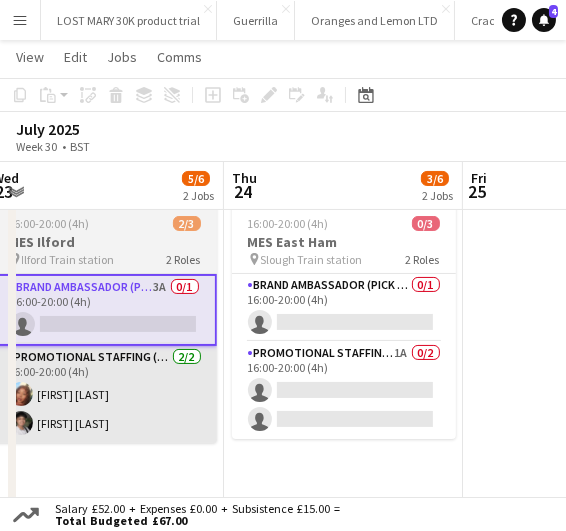 scroll, scrollTop: 0, scrollLeft: 732, axis: horizontal 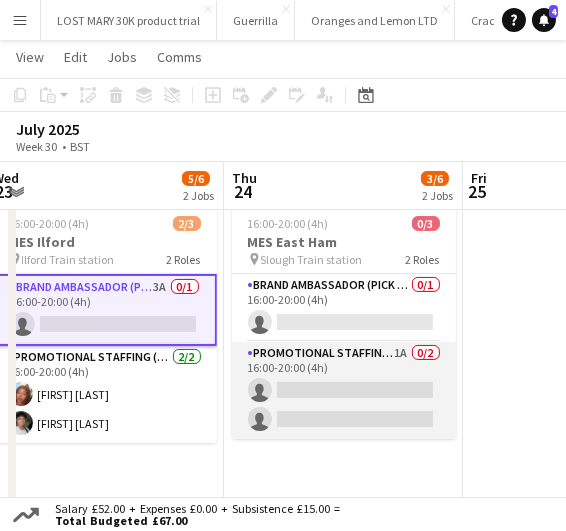 click on "Promotional Staffing (Brand Ambassadors)   1A   0/2   16:00-20:00 (4h)
single-neutral-actions
single-neutral-actions" at bounding box center (344, 390) 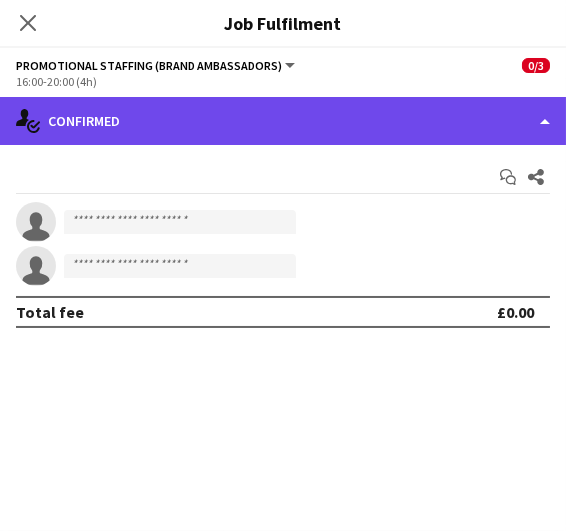 click on "single-neutral-actions-check-2
Confirmed" 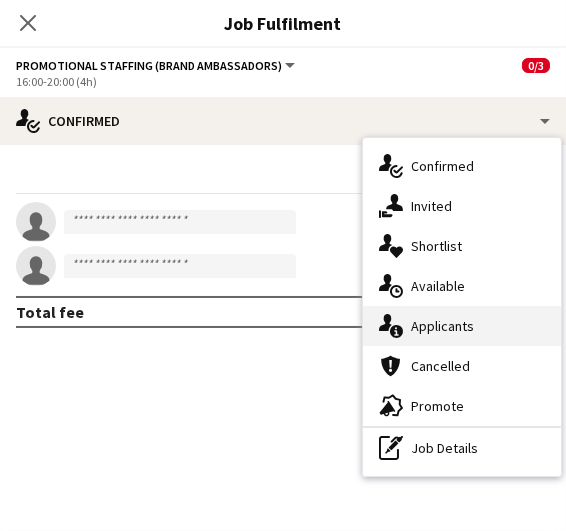 click on "single-neutral-actions-information
Applicants" at bounding box center (462, 326) 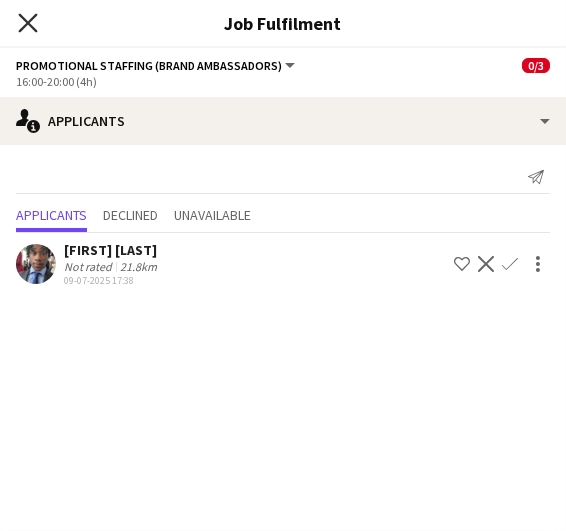 click 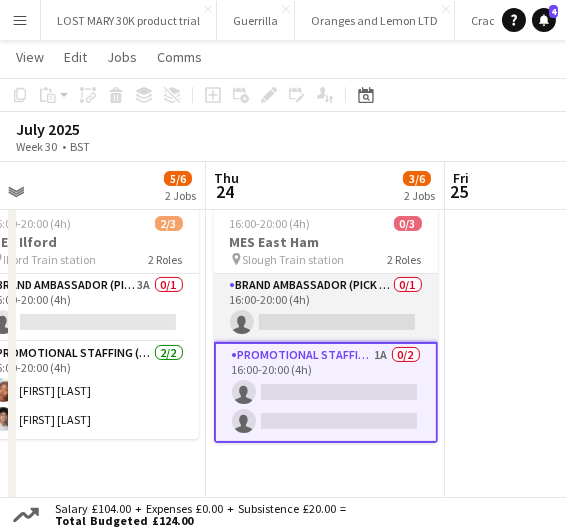 scroll, scrollTop: 0, scrollLeft: 794, axis: horizontal 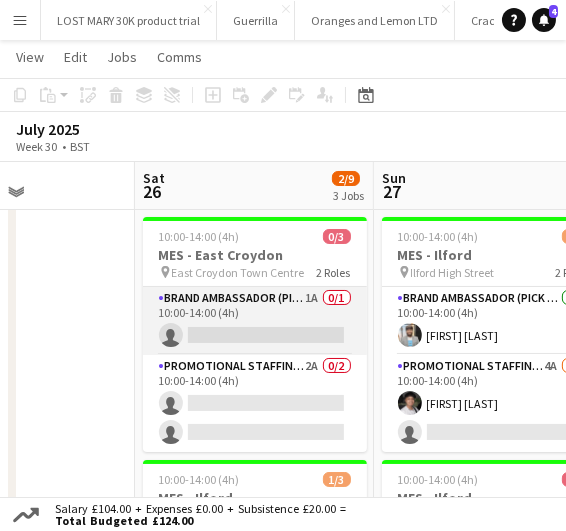 click on "Brand Ambassador (Pick up)   1A   0/1   10:00-14:00 (4h)
single-neutral-actions" at bounding box center [255, 321] 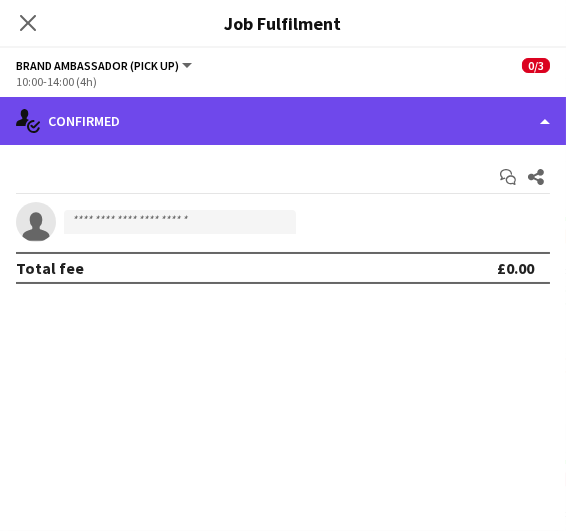 click on "single-neutral-actions-check-2
Confirmed" 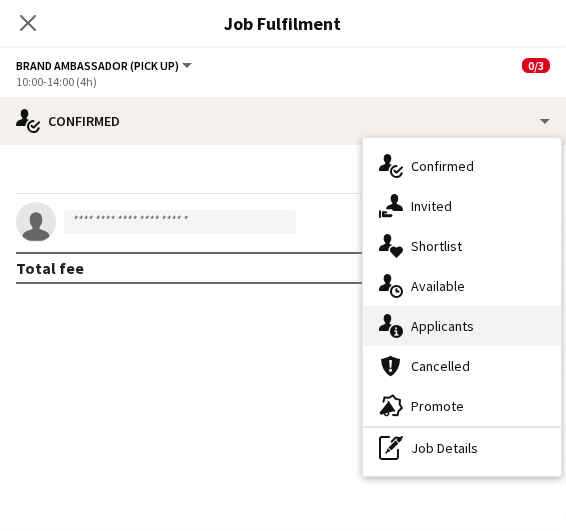 click on "single-neutral-actions-information
Applicants" at bounding box center [462, 326] 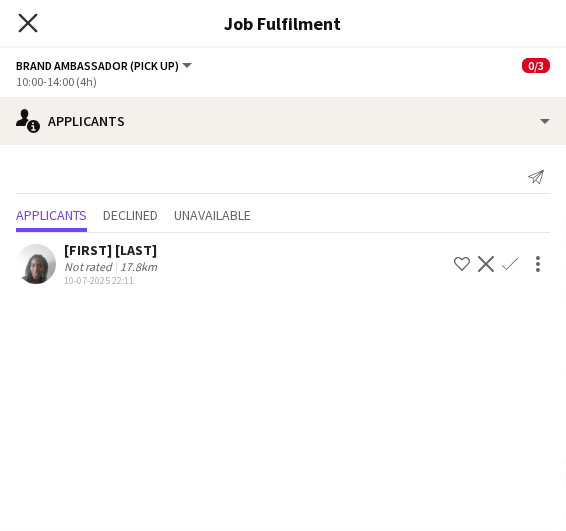 click on "Close pop-in" 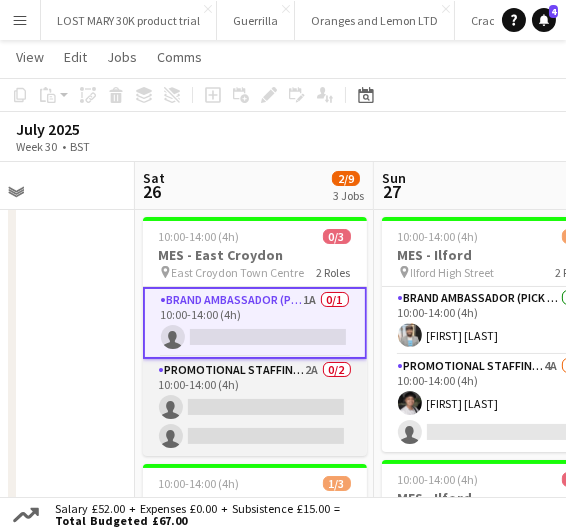 click on "Promotional Staffing (Brand Ambassadors)   2A   0/2   10:00-14:00 (4h)
single-neutral-actions
single-neutral-actions" at bounding box center [255, 407] 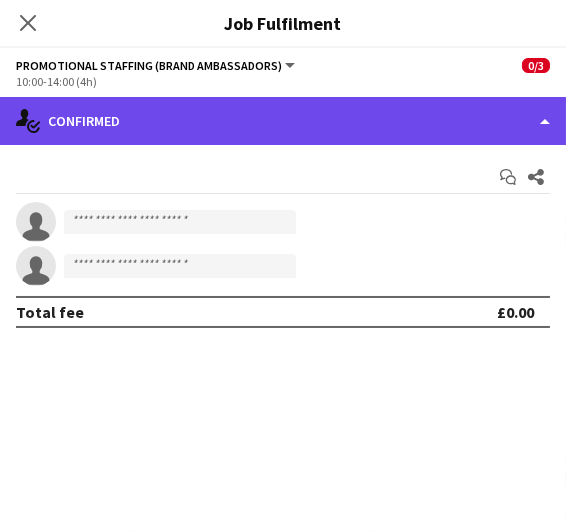 click on "single-neutral-actions-check-2
Confirmed" 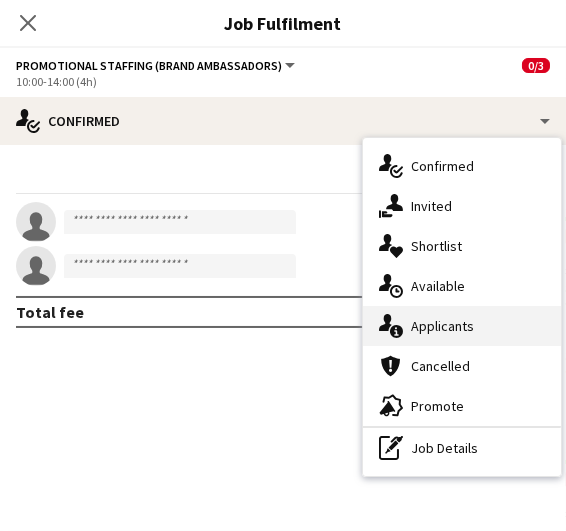 click on "single-neutral-actions-information
Applicants" at bounding box center (462, 326) 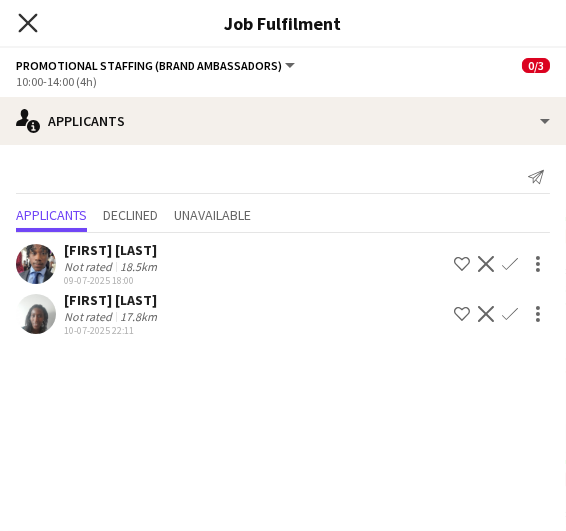 click 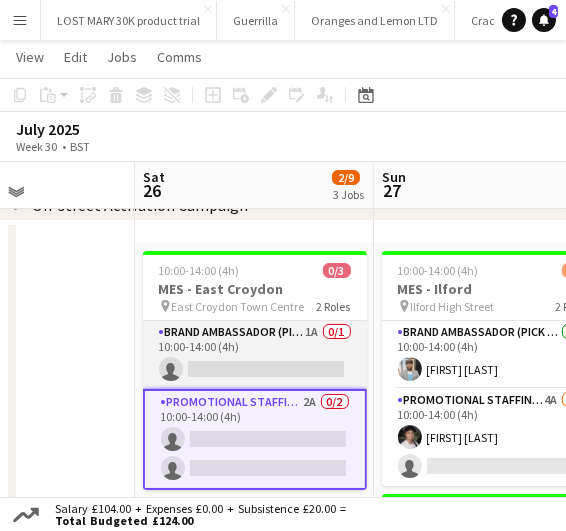 scroll, scrollTop: 92, scrollLeft: 0, axis: vertical 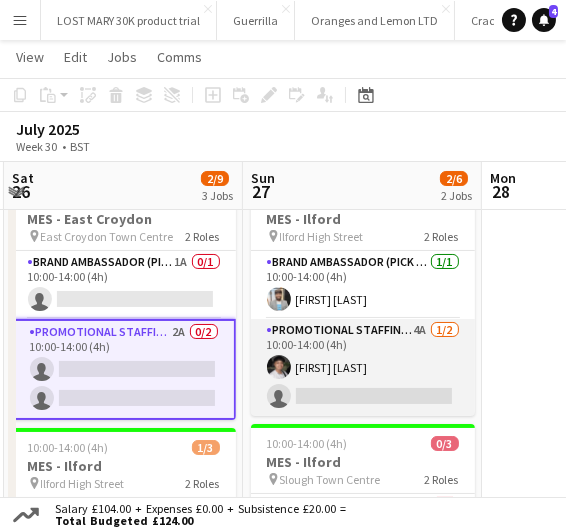 click on "[JOB_TITLE]   [NUMBER]   [TIME]
[FIRST] [LAST]
[JOB_TYPE]" at bounding box center (363, 367) 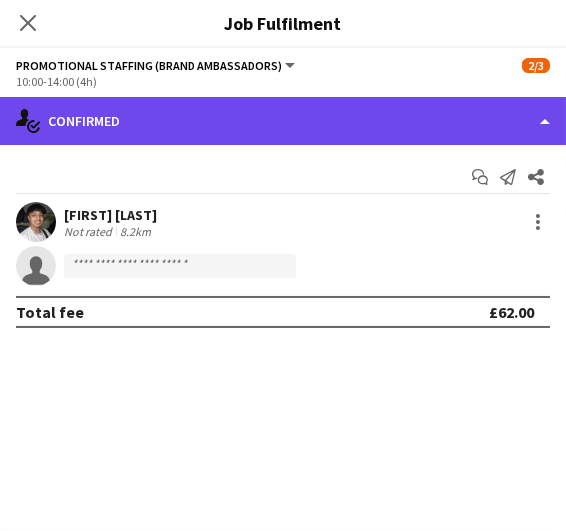 click on "single-neutral-actions-check-2
Confirmed" 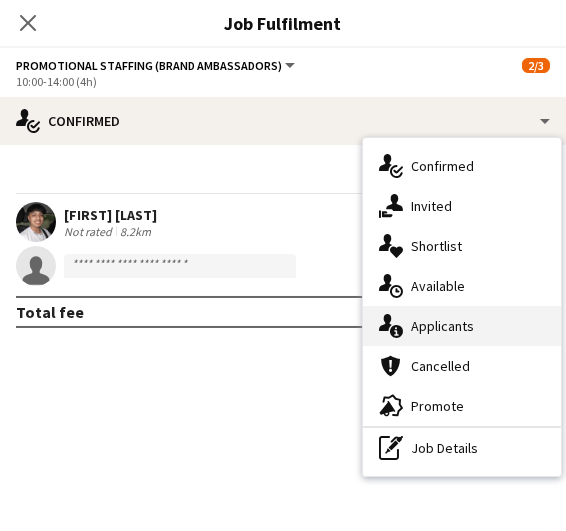click on "single-neutral-actions-information
Applicants" at bounding box center (462, 326) 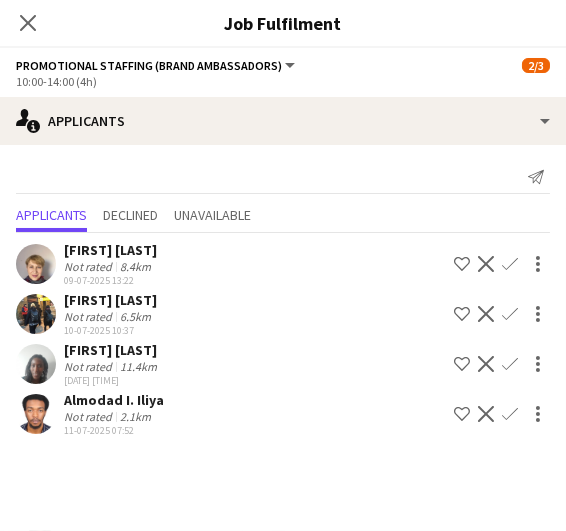 scroll, scrollTop: 238, scrollLeft: 0, axis: vertical 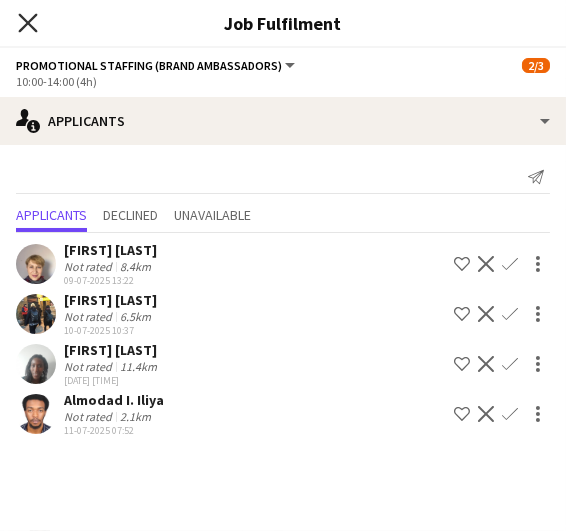 click 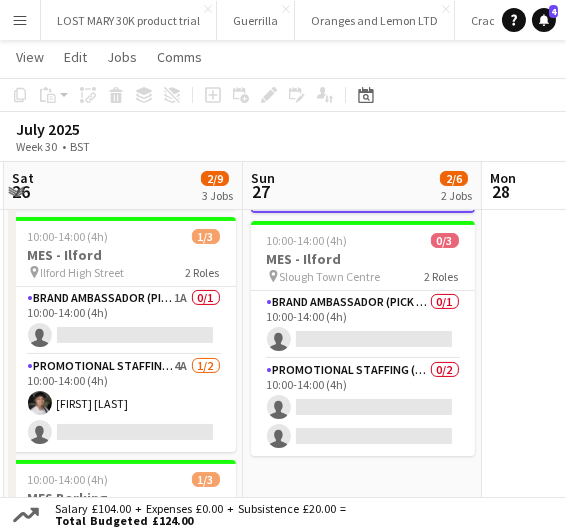 scroll, scrollTop: 376, scrollLeft: 0, axis: vertical 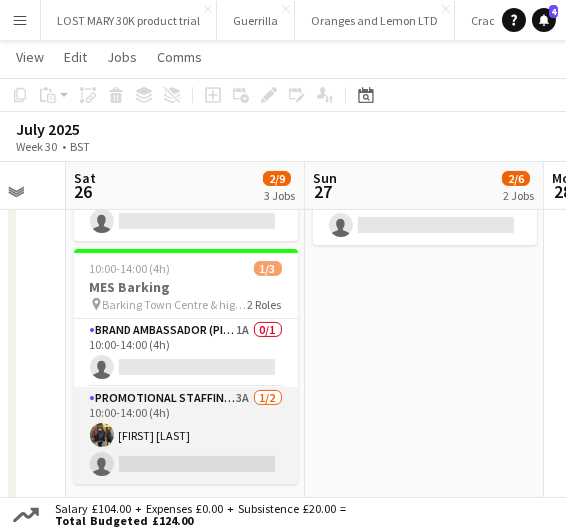 click on "[JOB_TITLE]   [NUMBER]   [TIME]
[FIRST] [LAST]
[JOB_TYPE]" at bounding box center (186, 435) 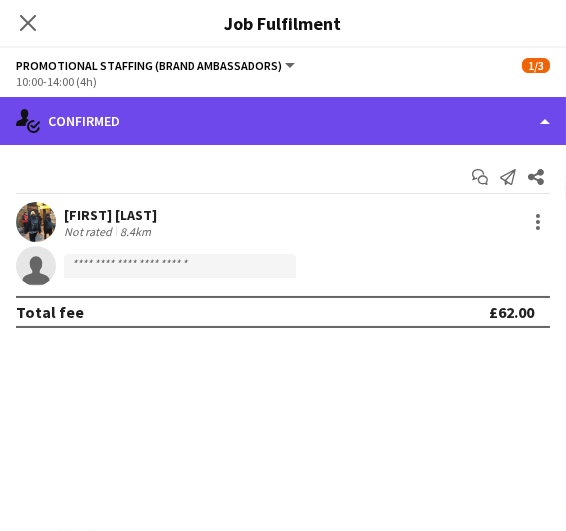 click on "single-neutral-actions-check-2
Confirmed" 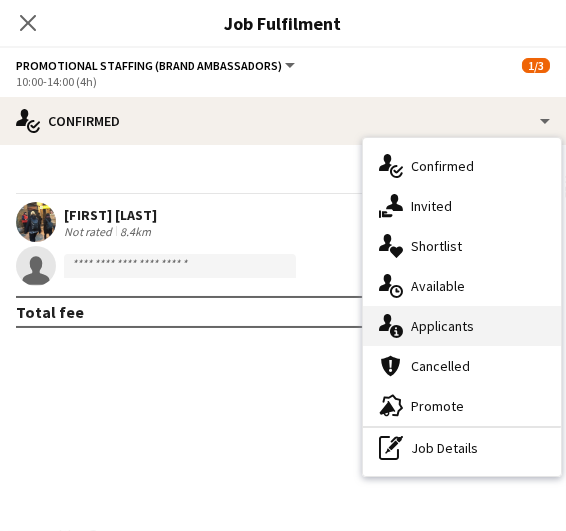 click on "single-neutral-actions-information
Applicants" at bounding box center (462, 326) 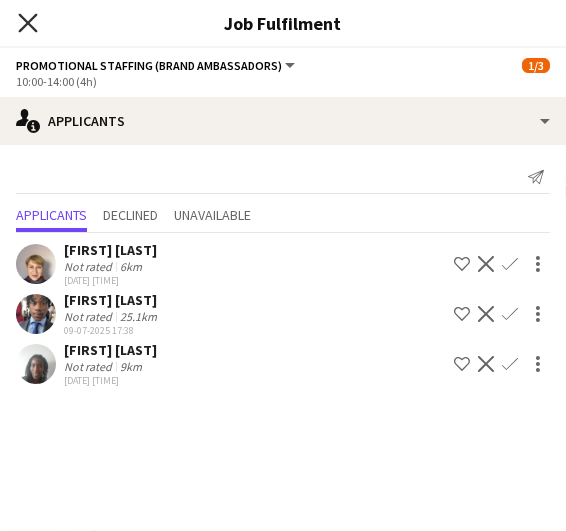 click 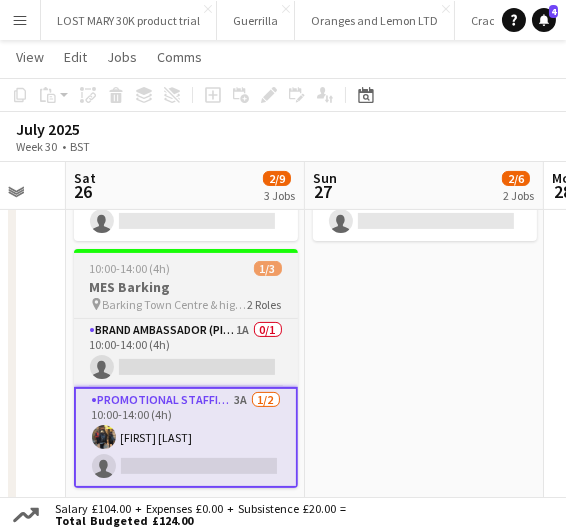 scroll, scrollTop: 0, scrollLeft: 622, axis: horizontal 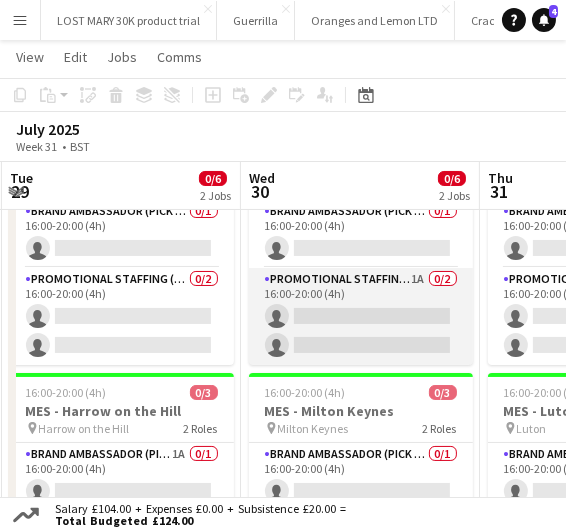 click on "Promotional Staffing (Brand Ambassadors)   1A   0/2   16:00-20:00 (4h)
single-neutral-actions
single-neutral-actions" at bounding box center (361, 316) 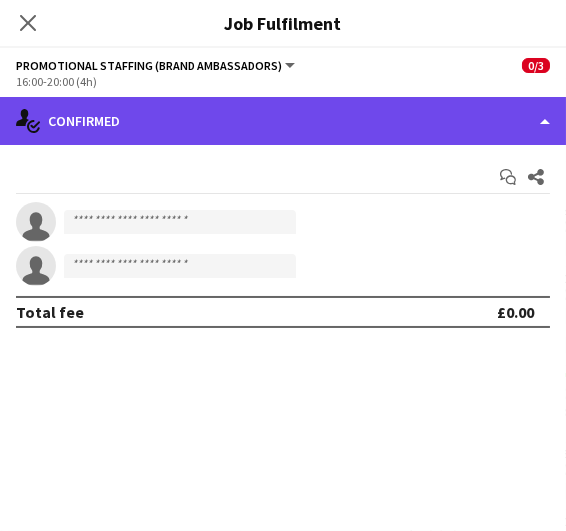 click on "single-neutral-actions-check-2
Confirmed" 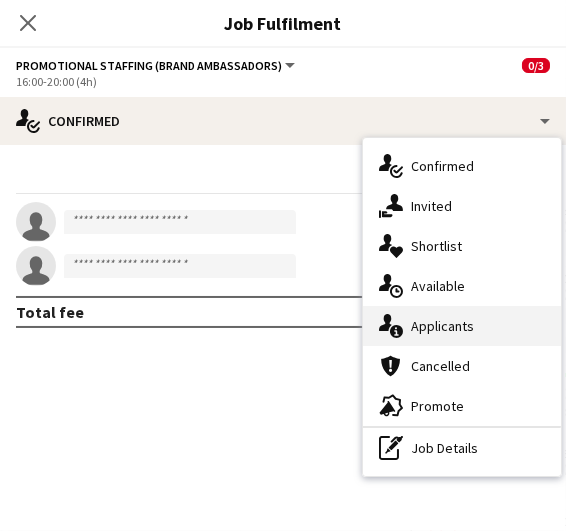 click on "single-neutral-actions-information
Applicants" at bounding box center [462, 326] 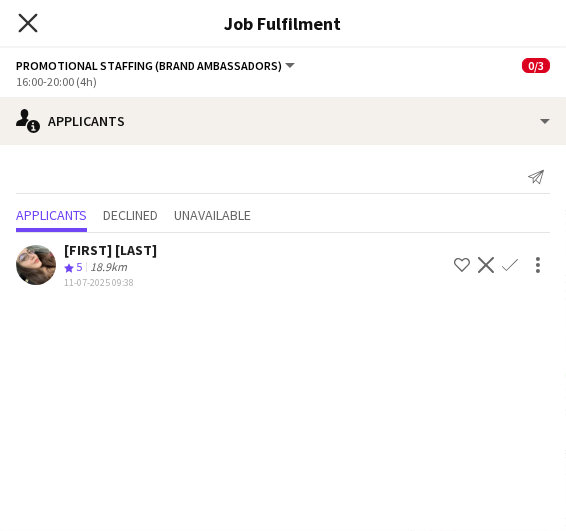click on "Close pop-in" 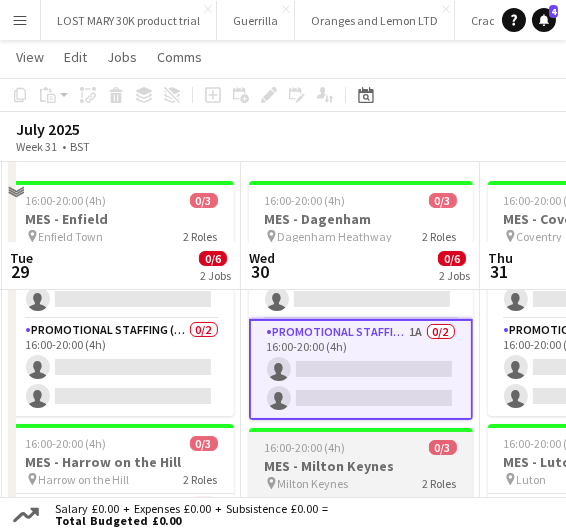 scroll, scrollTop: 164, scrollLeft: 0, axis: vertical 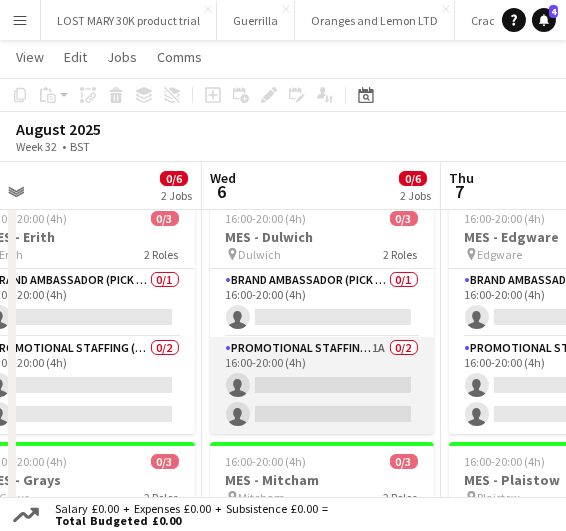 click on "Promotional Staffing (Brand Ambassadors)   1A   0/2   16:00-20:00 (4h)
single-neutral-actions
single-neutral-actions" at bounding box center (322, 385) 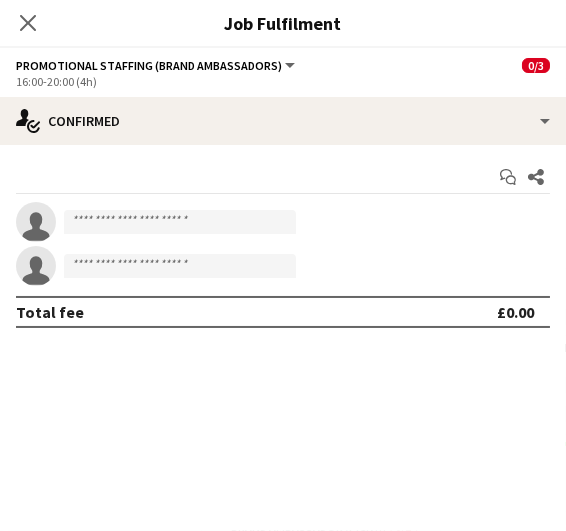 click on "Start chat
Share
single-neutral-actions
single-neutral-actions
Total fee   £0.00" at bounding box center [283, 244] 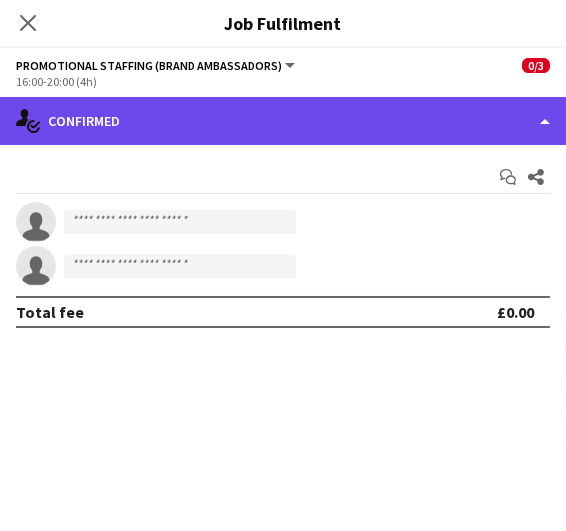 click on "single-neutral-actions-check-2
Confirmed" 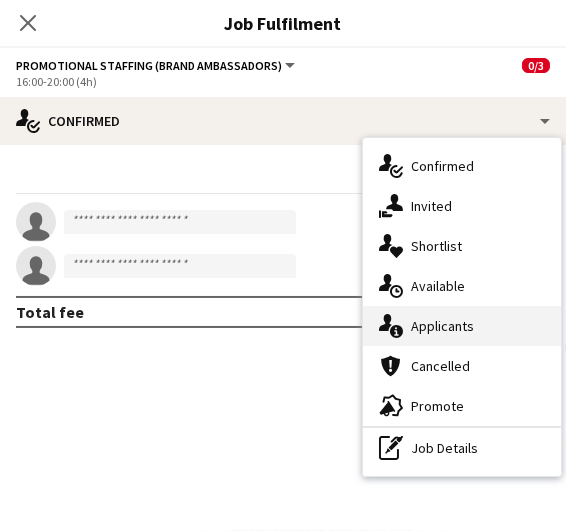 click on "single-neutral-actions-information
Applicants" at bounding box center (462, 326) 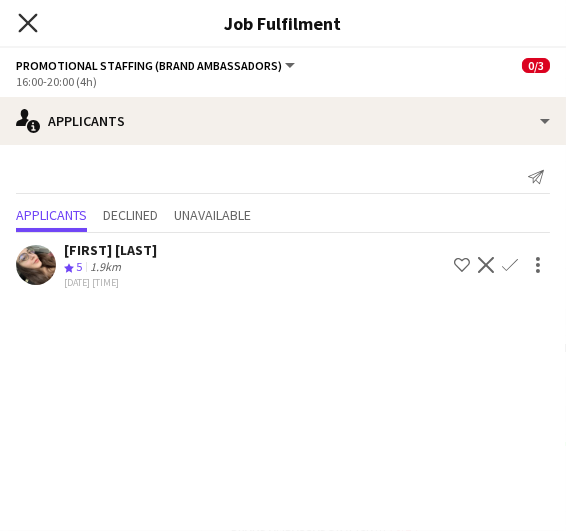 click on "Close pop-in" 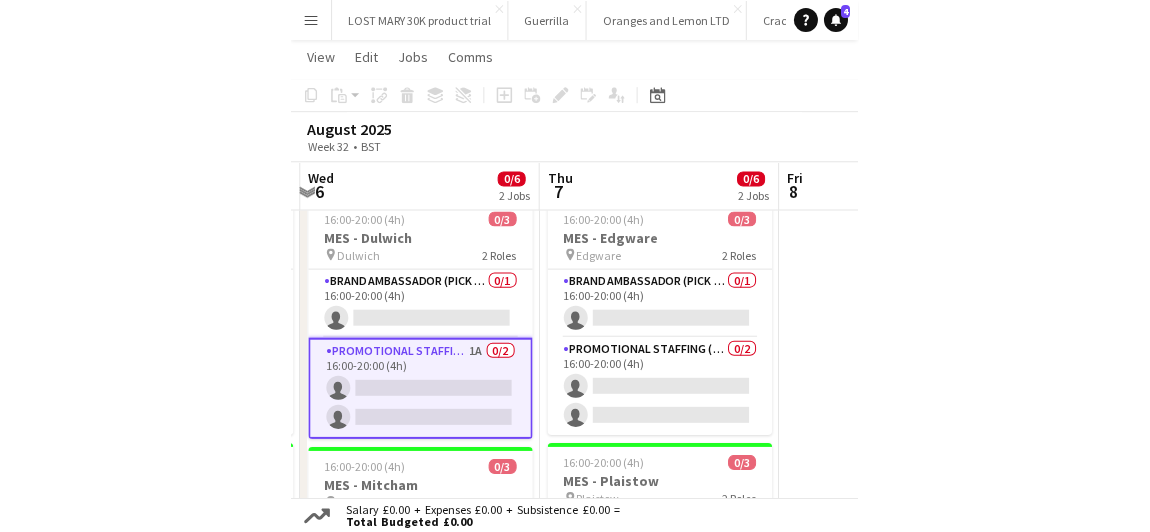 scroll, scrollTop: 0, scrollLeft: 586, axis: horizontal 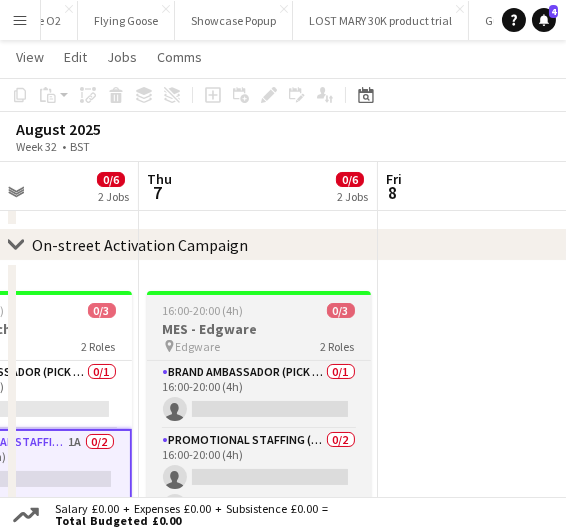click on "pin
Edgware   2 Roles" at bounding box center [259, 346] 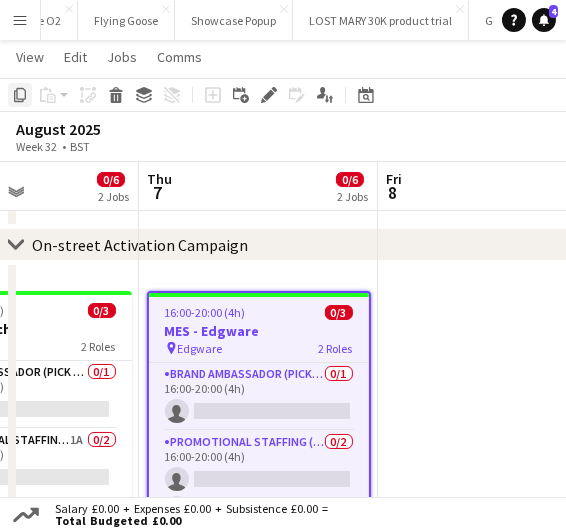 click on "Copy" 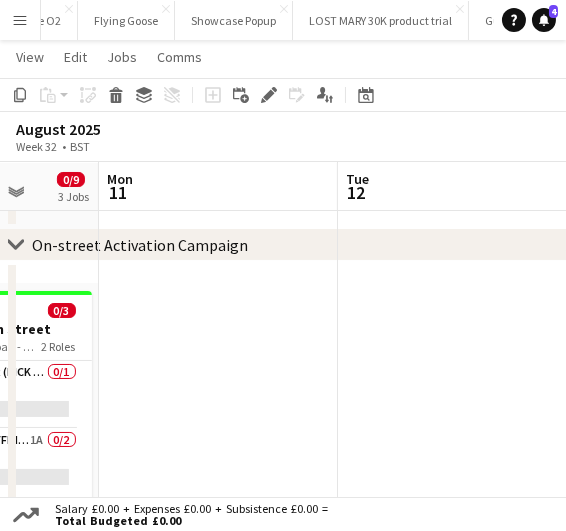 scroll, scrollTop: 0, scrollLeft: 864, axis: horizontal 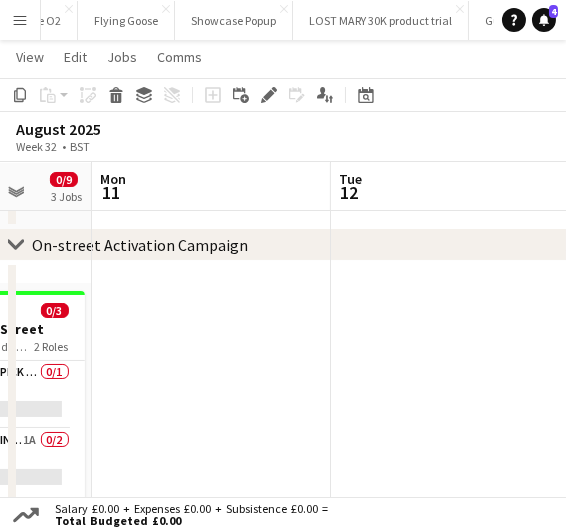 click at bounding box center (450, 697) 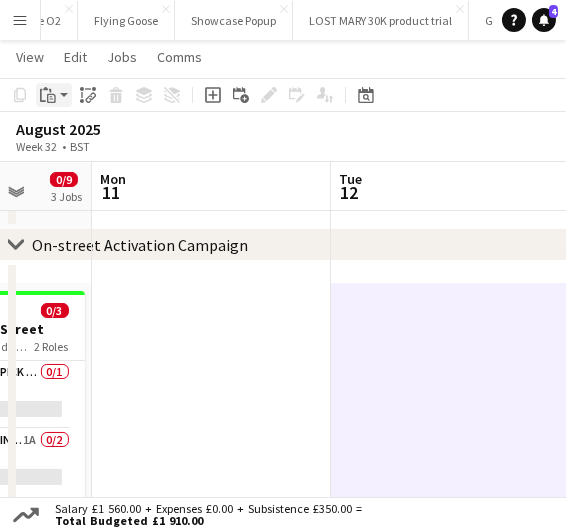 click on "Paste" 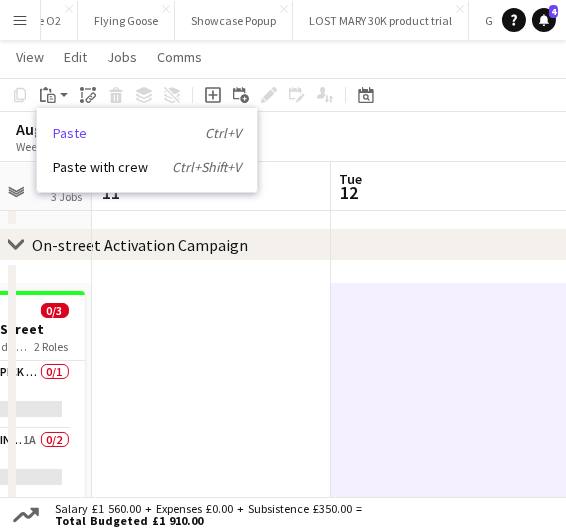 click on "Paste   Ctrl+V" at bounding box center [147, 133] 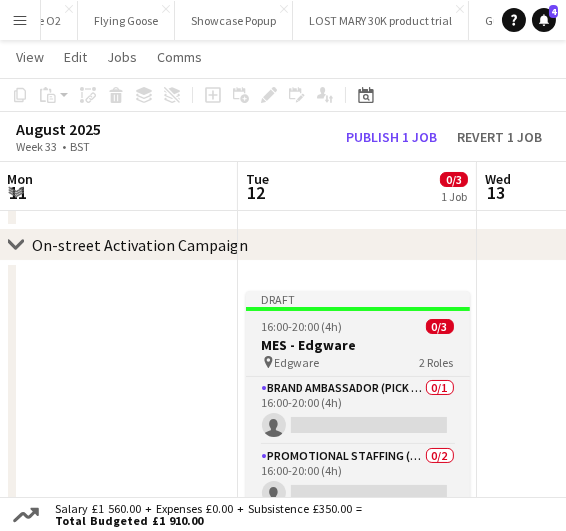 scroll, scrollTop: 0, scrollLeft: 720, axis: horizontal 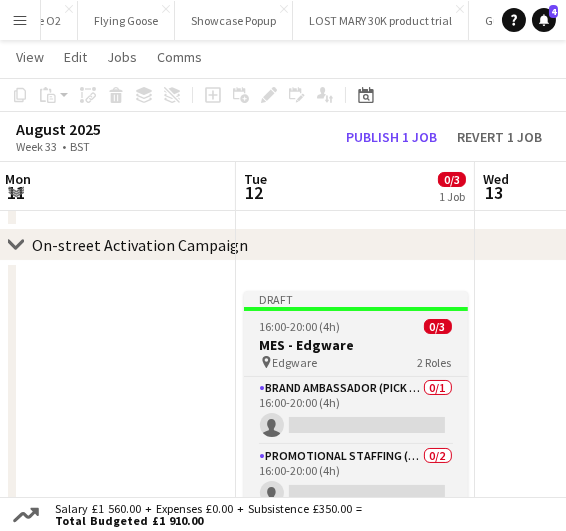 click on "pin
Edgware   2 Roles" at bounding box center (356, 362) 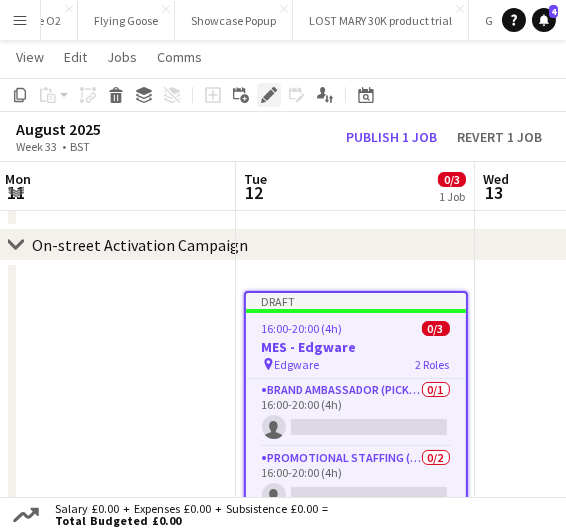 click 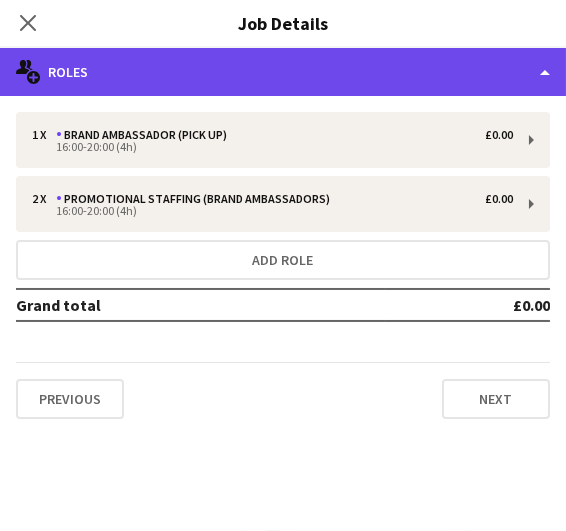 click on "multiple-users-add
Roles" 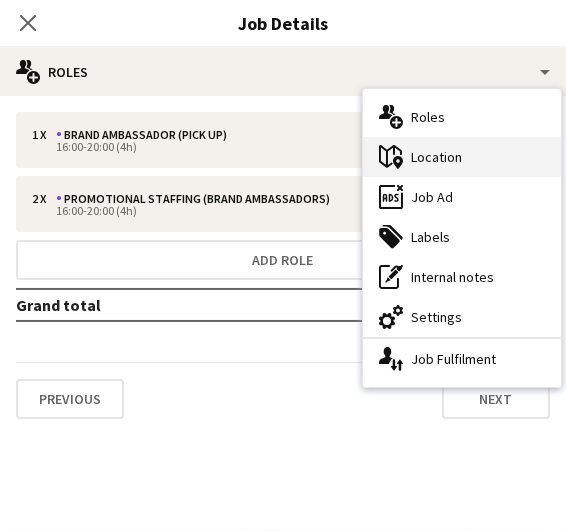 click on "maps-pin-1
Location" at bounding box center (462, 157) 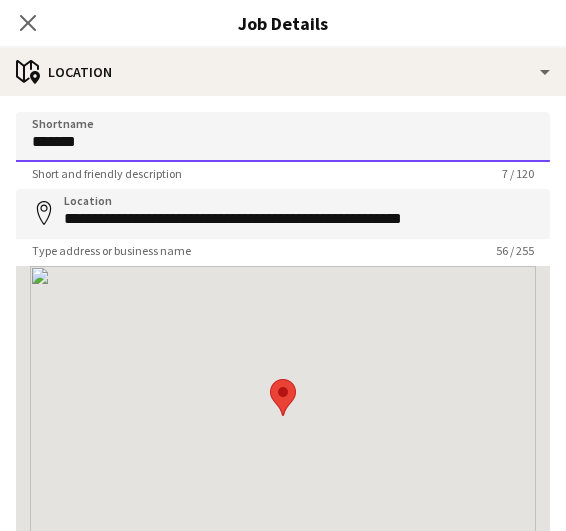click on "*******" at bounding box center [283, 137] 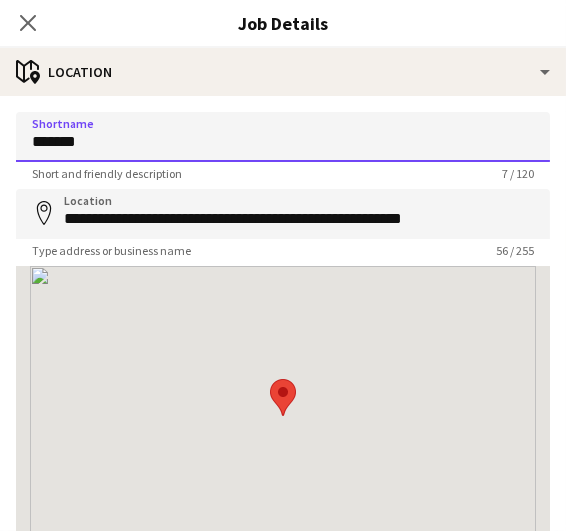 click on "*******" at bounding box center [283, 137] 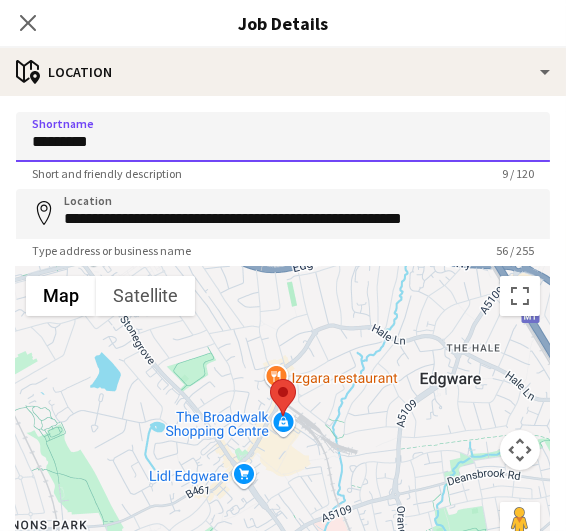 type on "*********" 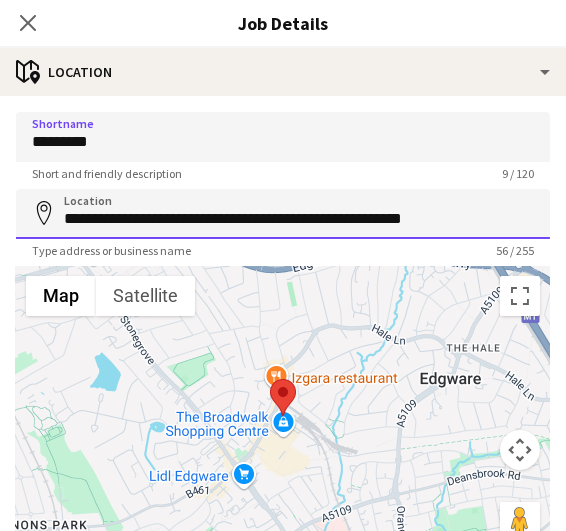 click on "**********" at bounding box center (283, 214) 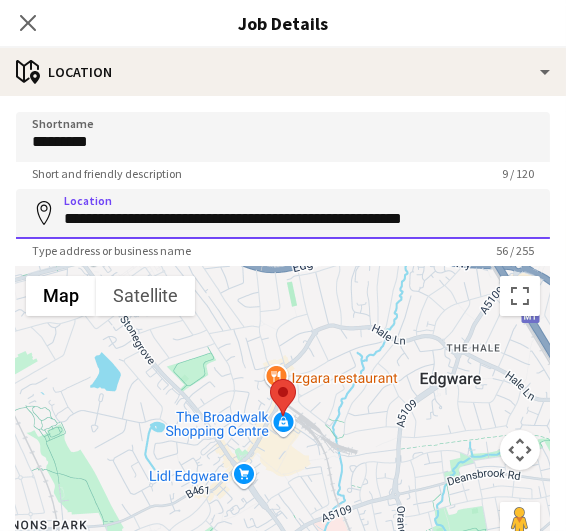 click on "**********" at bounding box center [283, 214] 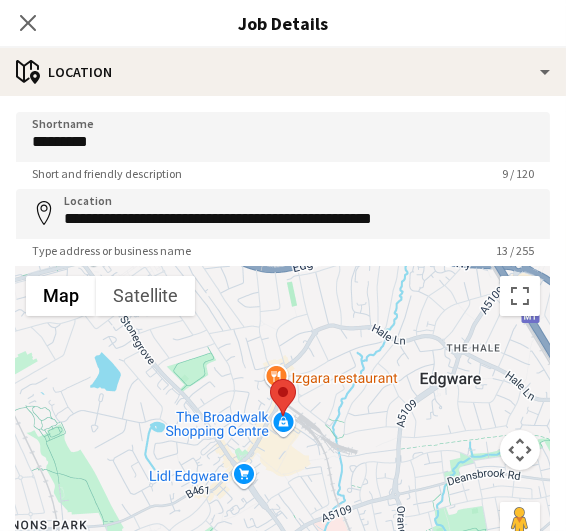 type on "**********" 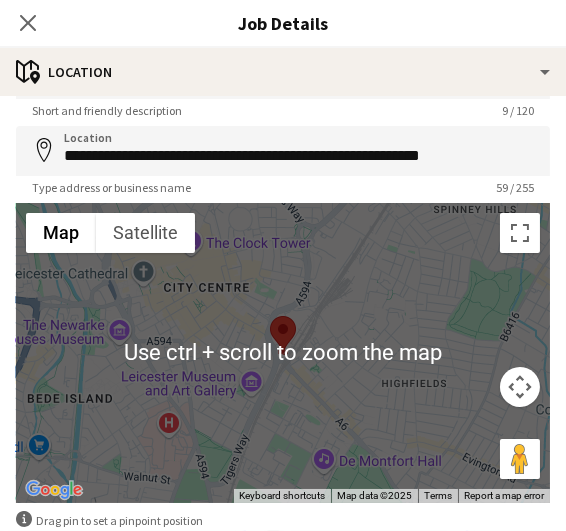 scroll, scrollTop: 0, scrollLeft: 0, axis: both 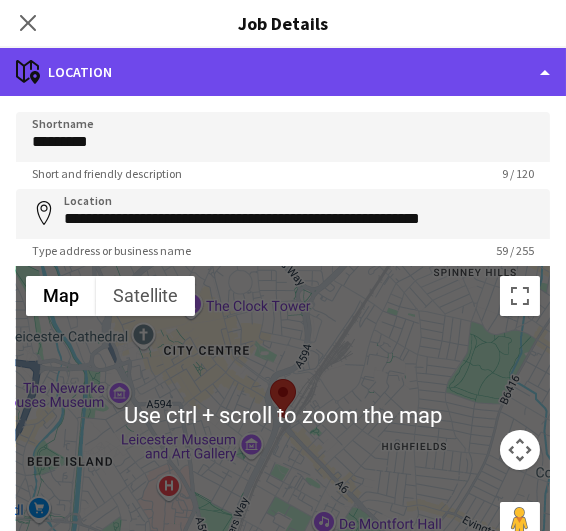 click on "maps-pin-1
Location" 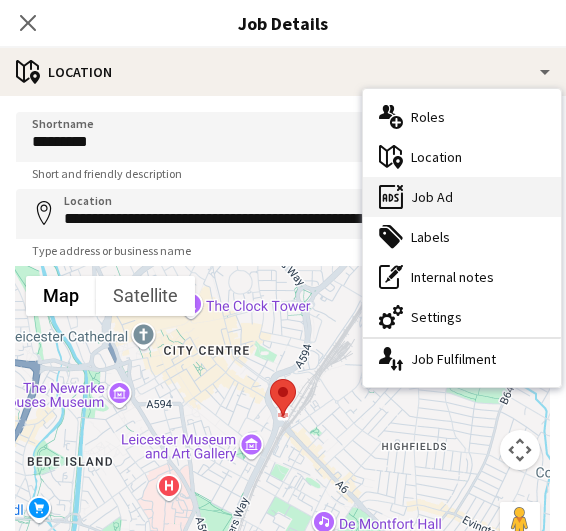 click on "ads-window
Job Ad" at bounding box center (462, 197) 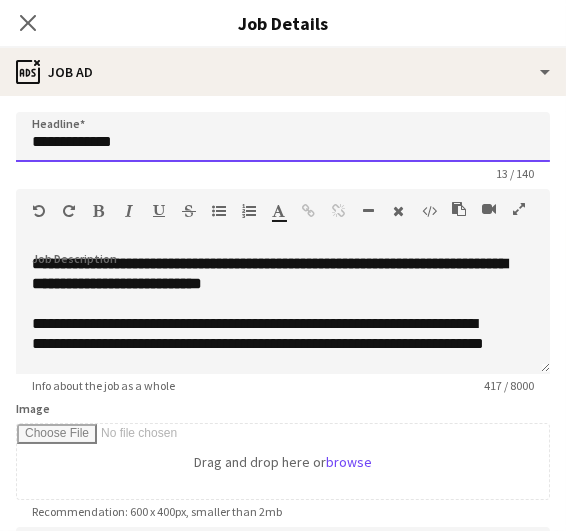click on "**********" at bounding box center [283, 137] 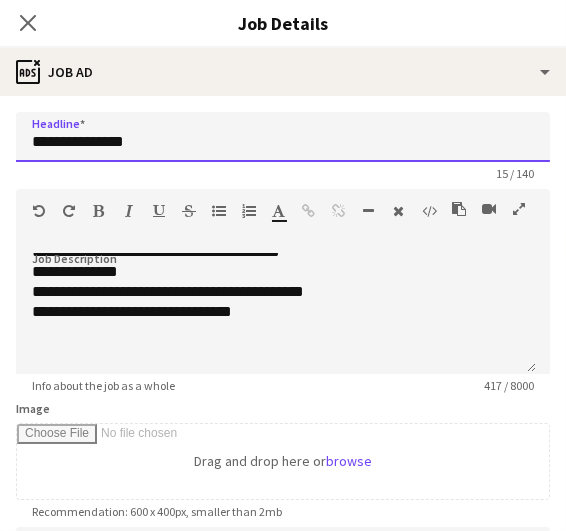 scroll, scrollTop: 175, scrollLeft: 0, axis: vertical 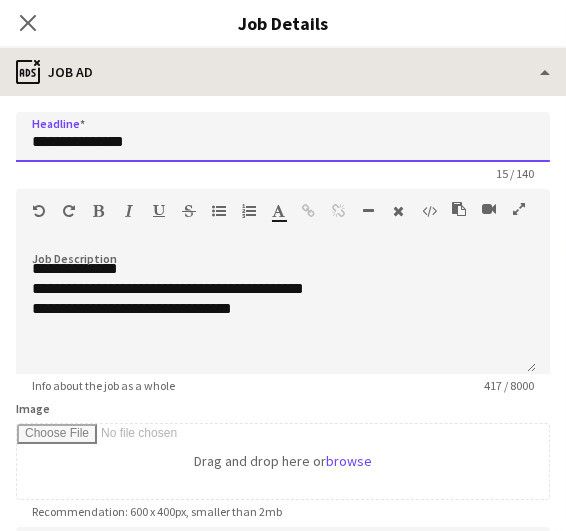 type on "**********" 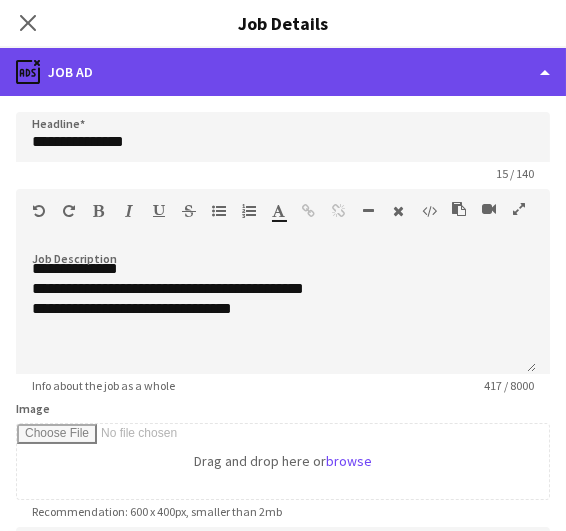 drag, startPoint x: 230, startPoint y: 83, endPoint x: 156, endPoint y: 77, distance: 74.24284 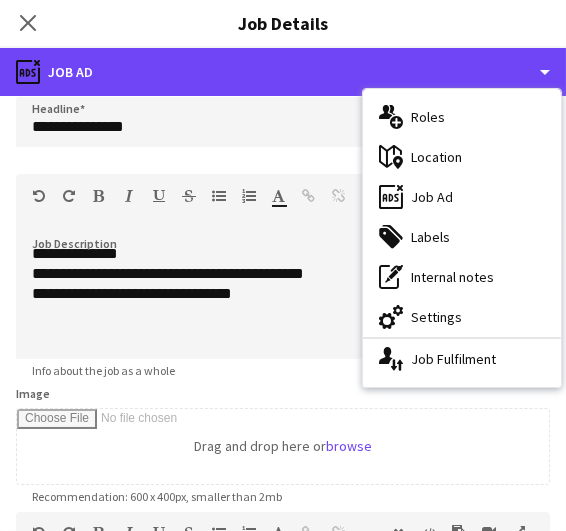 scroll, scrollTop: 0, scrollLeft: 0, axis: both 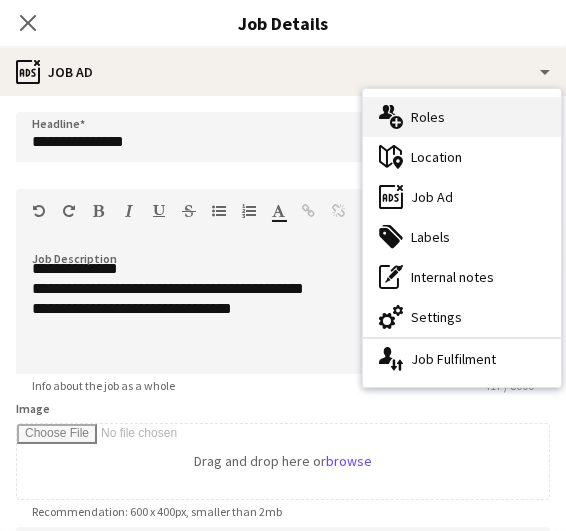 click on "multiple-users-add
Roles" at bounding box center [462, 117] 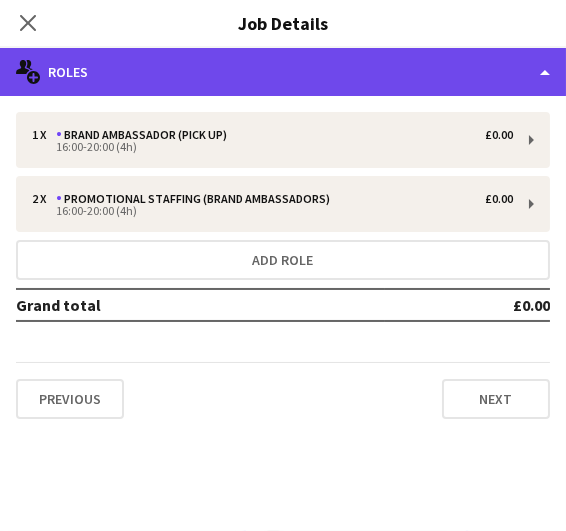 click on "multiple-users-add
Roles" 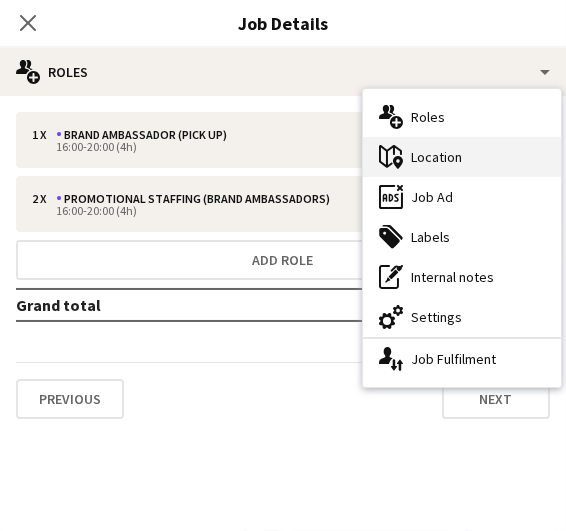 click on "maps-pin-1
Location" at bounding box center (462, 157) 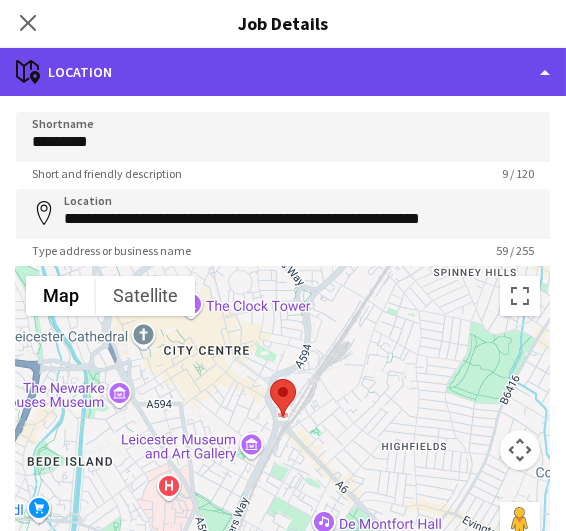 click on "maps-pin-1
Location" 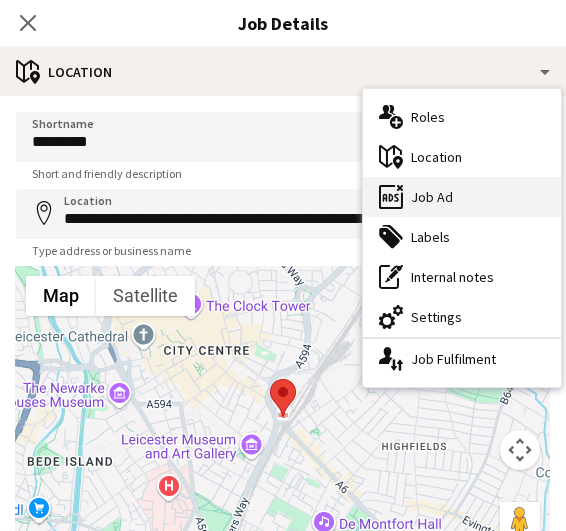 click on "ads-window
Job Ad" at bounding box center (462, 197) 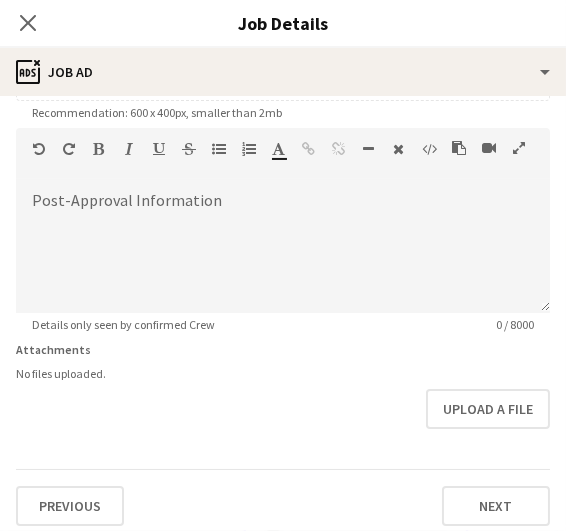 scroll, scrollTop: 456, scrollLeft: 0, axis: vertical 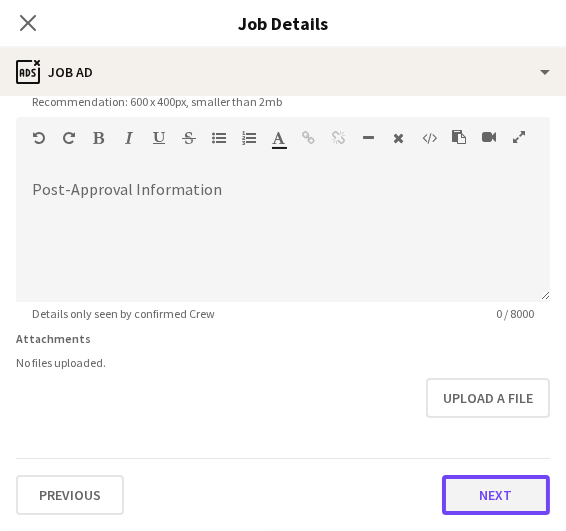 click on "Next" at bounding box center (496, 495) 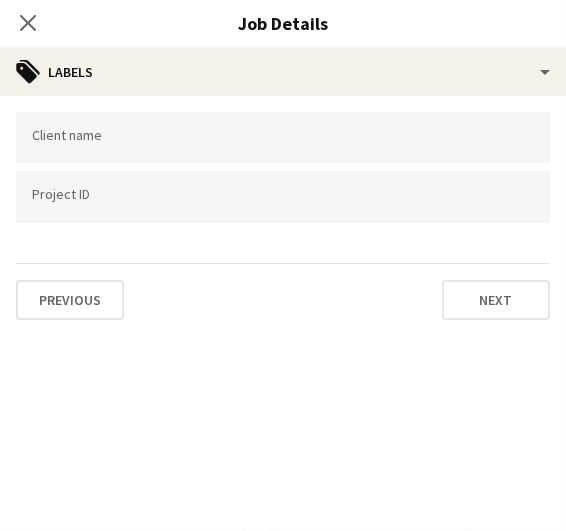 scroll, scrollTop: 0, scrollLeft: 0, axis: both 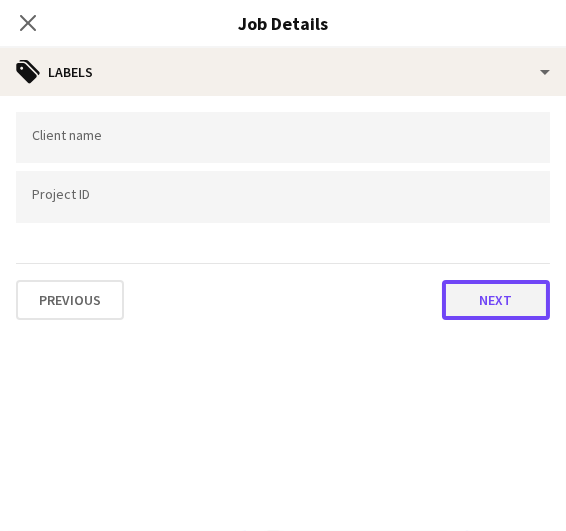 click on "Next" at bounding box center [496, 300] 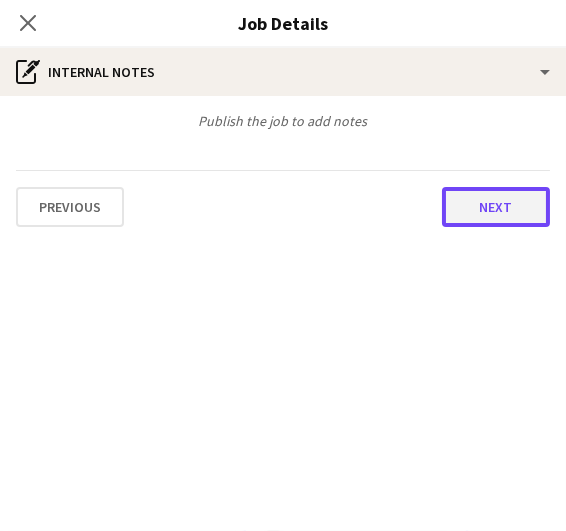 click on "Next" at bounding box center [496, 207] 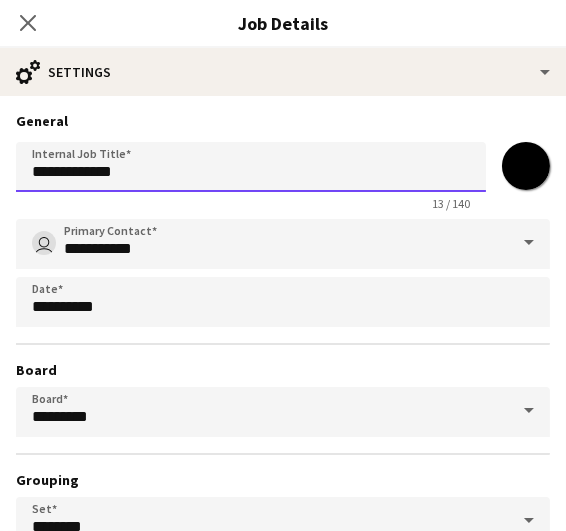 click on "**********" at bounding box center (251, 167) 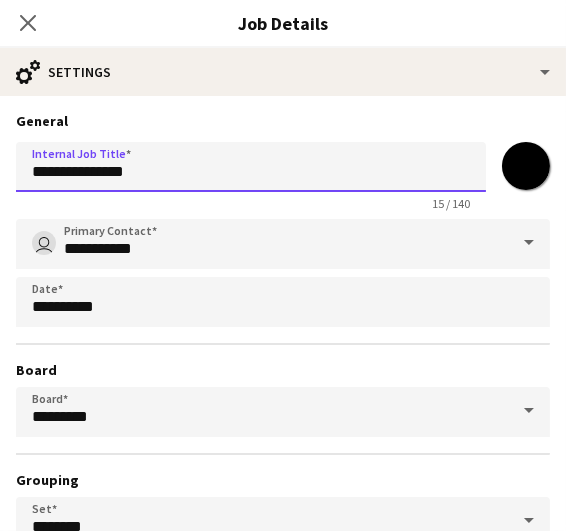 scroll, scrollTop: 184, scrollLeft: 0, axis: vertical 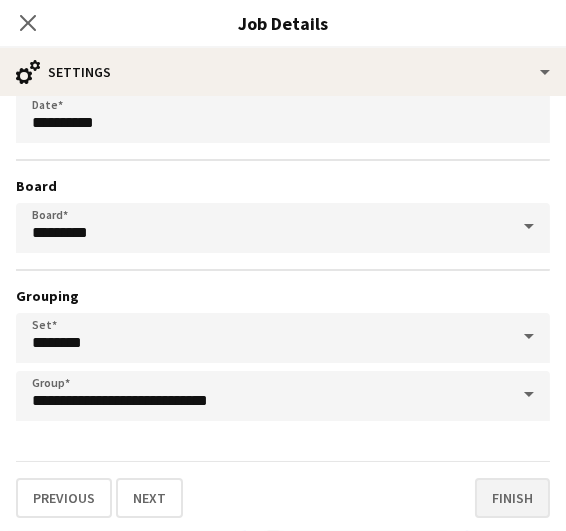 type on "**********" 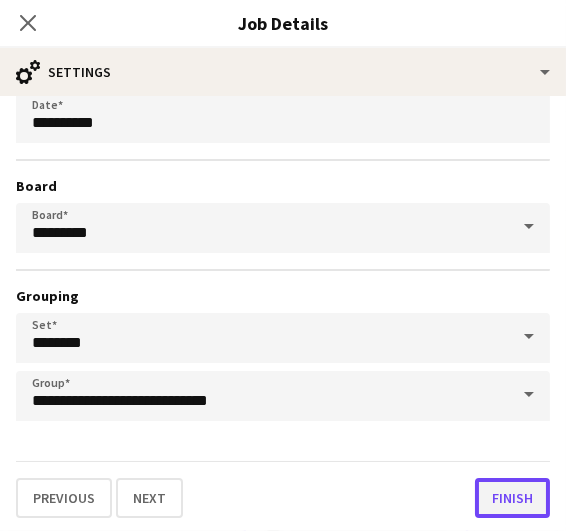 click on "Finish" at bounding box center [512, 498] 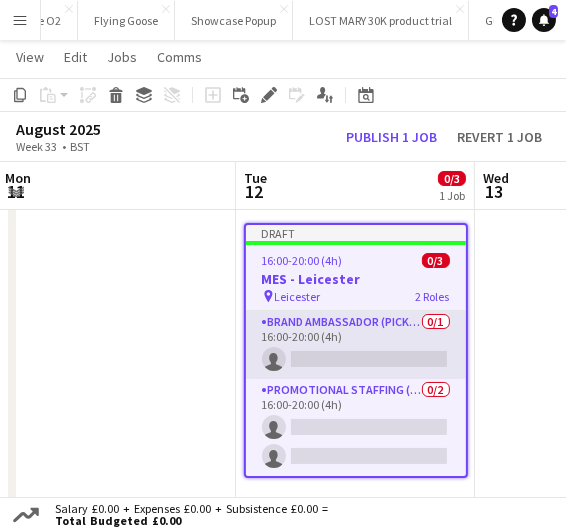 scroll, scrollTop: 123, scrollLeft: 0, axis: vertical 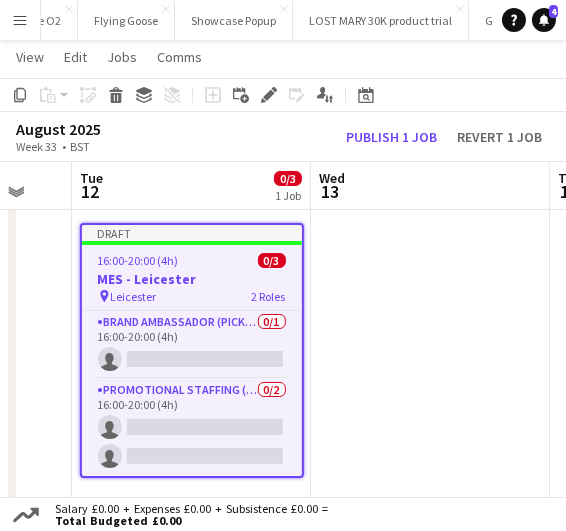 click at bounding box center [669, 629] 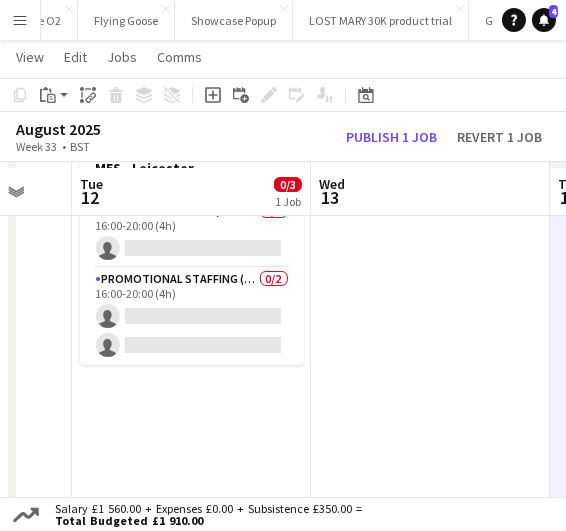 scroll, scrollTop: 237, scrollLeft: 0, axis: vertical 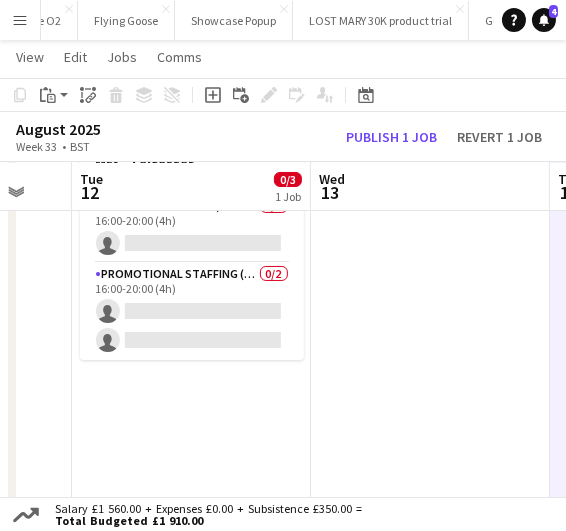 click on "[JOB_TYPE]   [TIME]    [NUMBER]   MES - [CITY]
[CAR_PARK]
[CITY]   [NUMBER] [ROLE]   [JOB_TYPE]   [TIME]
[JOB_TYPE]   [NUMBER]   [TIME]" at bounding box center [191, 515] 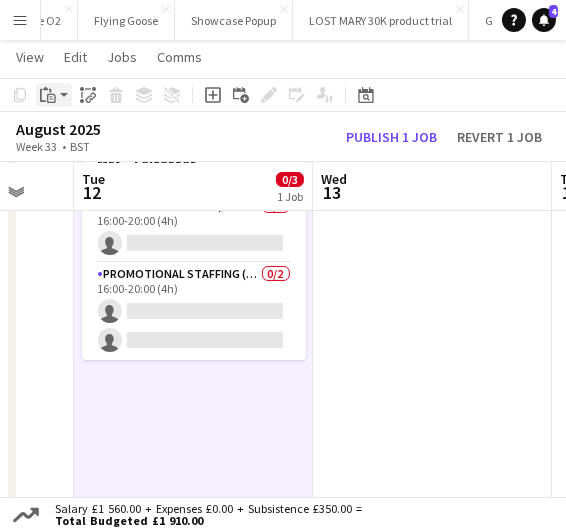 click 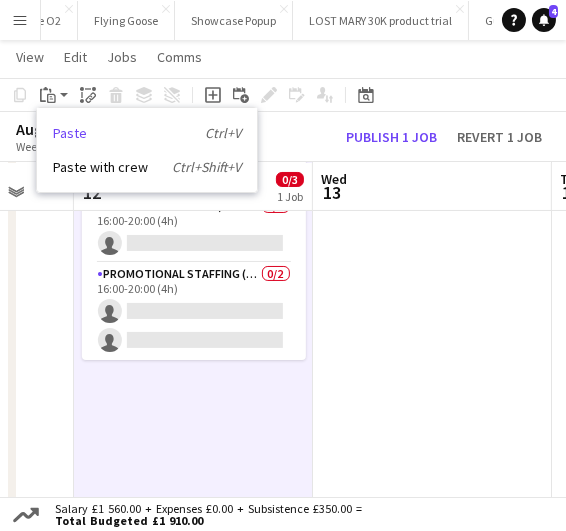 click on "Paste   Ctrl+V" at bounding box center [147, 133] 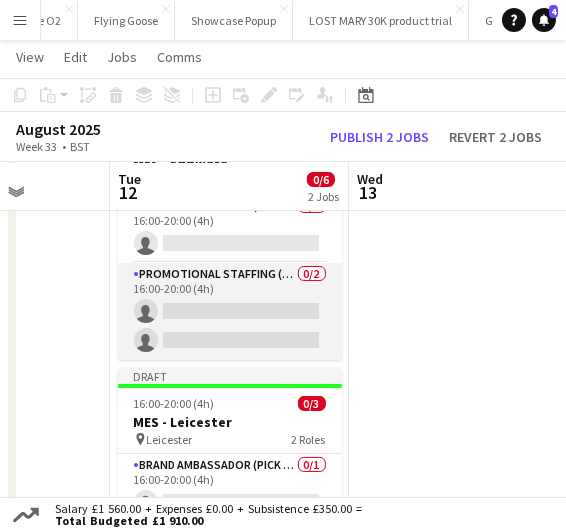 scroll, scrollTop: 0, scrollLeft: 844, axis: horizontal 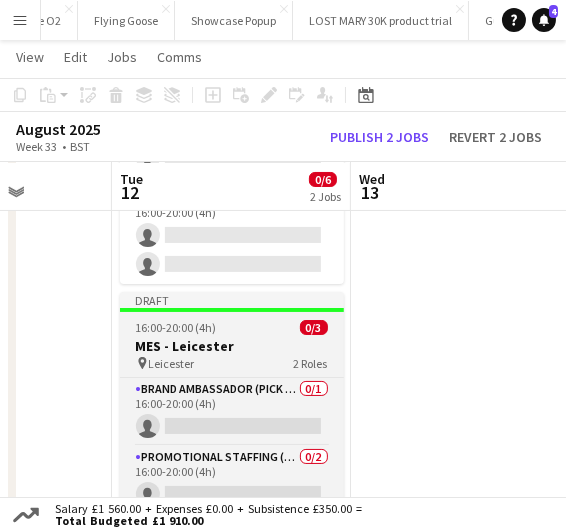 click on "[CAR_PARK]
[CITY]   [NUMBER] [ROLE]" at bounding box center [232, 363] 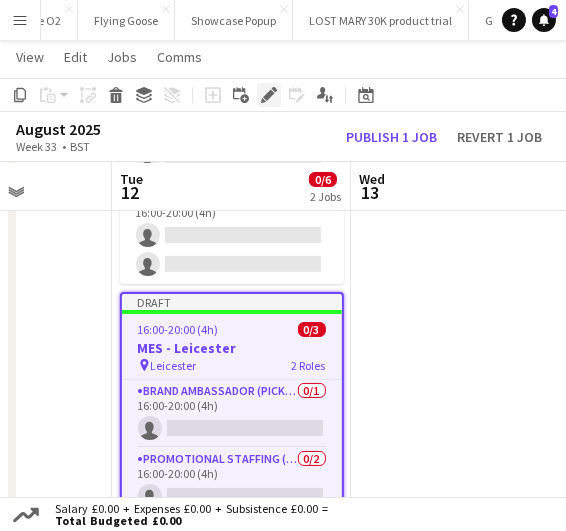 click on "Edit" 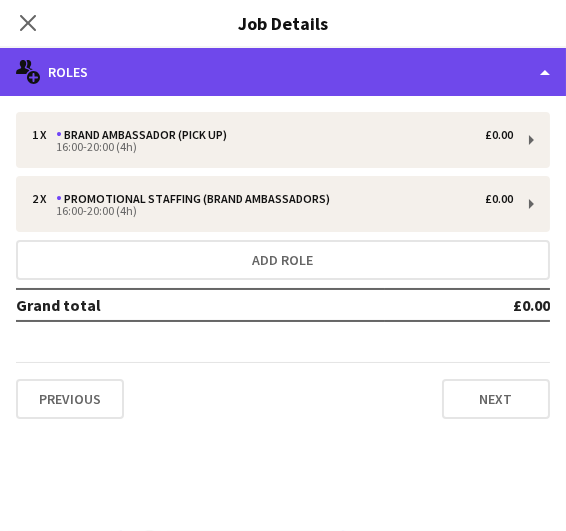 click on "multiple-users-add
Roles" 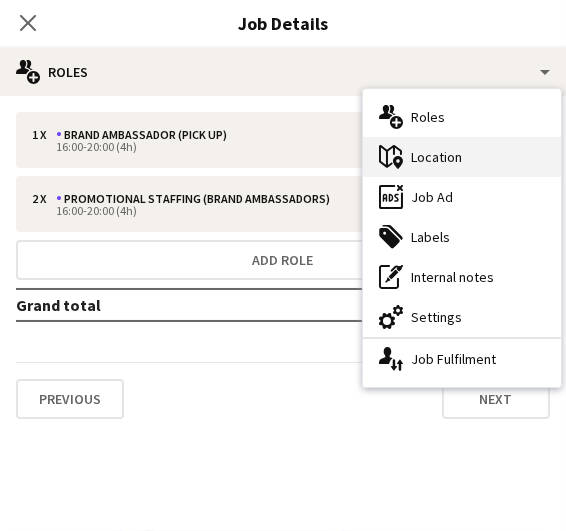click on "maps-pin-1
Location" at bounding box center (462, 157) 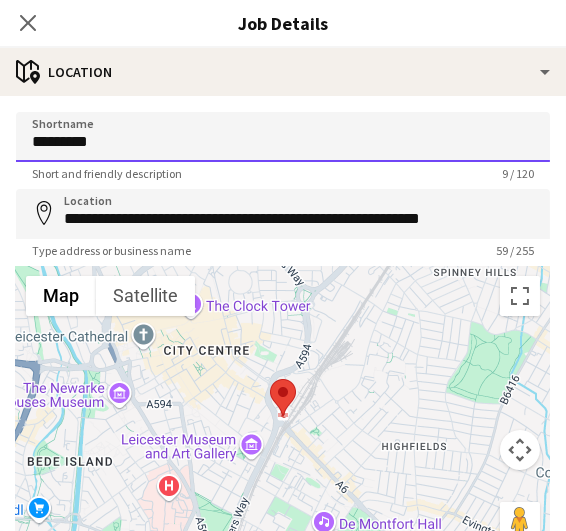 click on "*********" at bounding box center (283, 137) 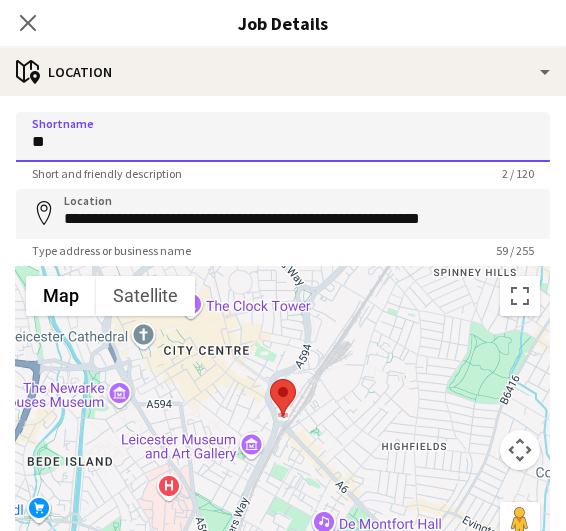 type on "*" 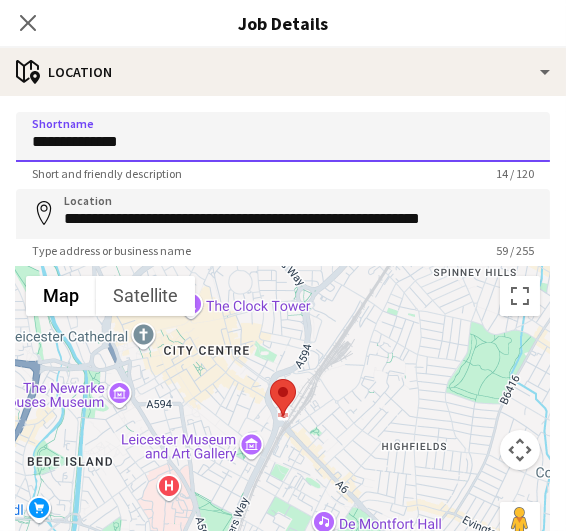 type on "**********" 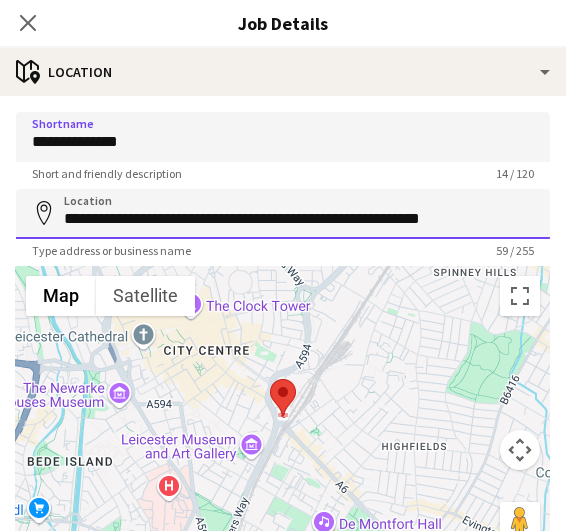 click on "**********" at bounding box center [283, 214] 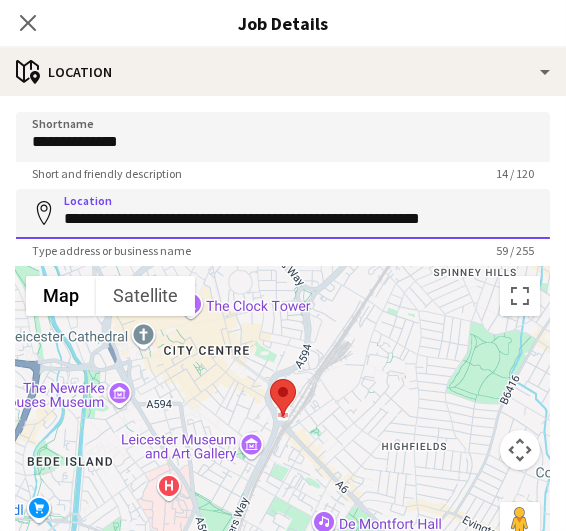 click on "**********" at bounding box center (283, 214) 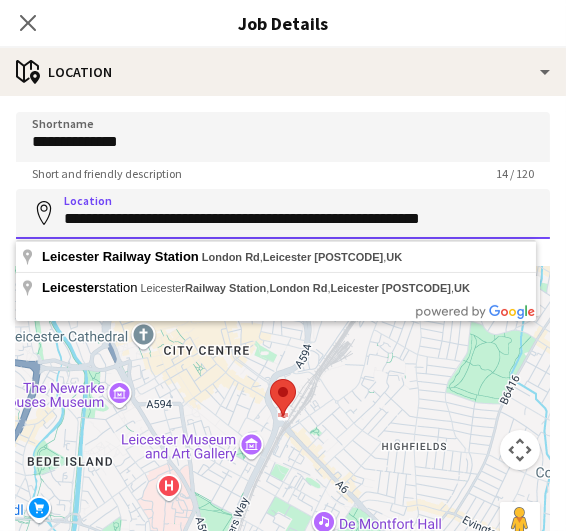 click on "**********" at bounding box center [283, 214] 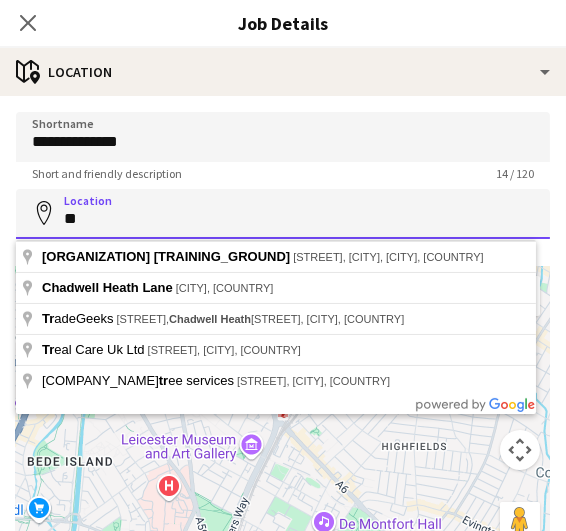 type on "*" 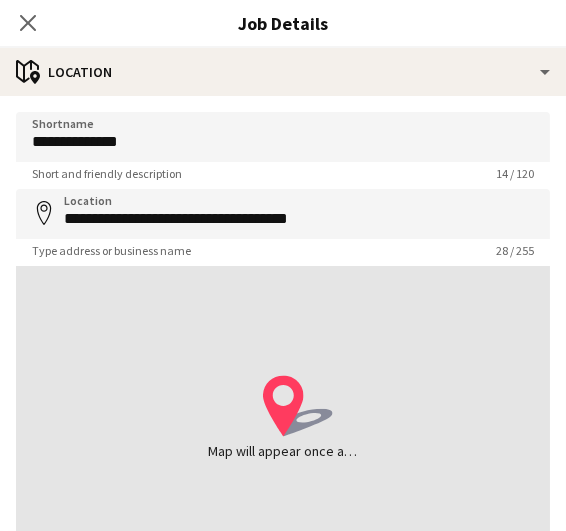 type on "**********" 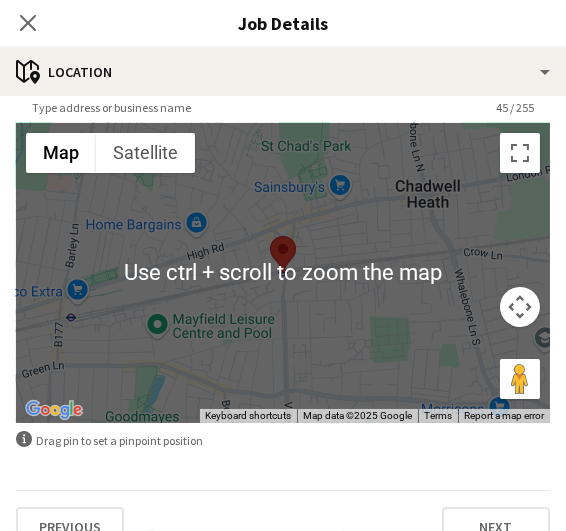 scroll, scrollTop: 173, scrollLeft: 0, axis: vertical 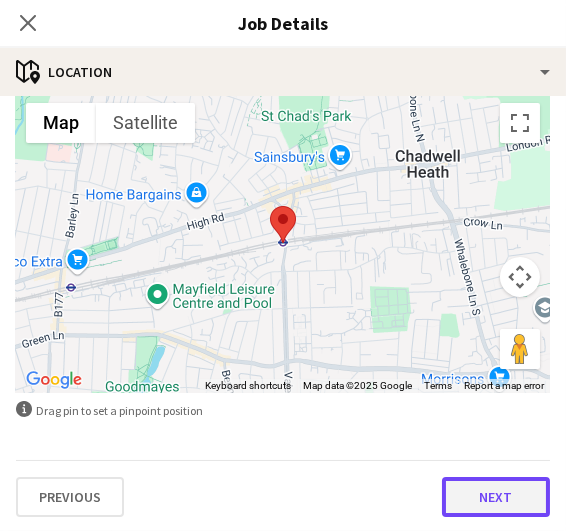 click on "Next" at bounding box center [496, 497] 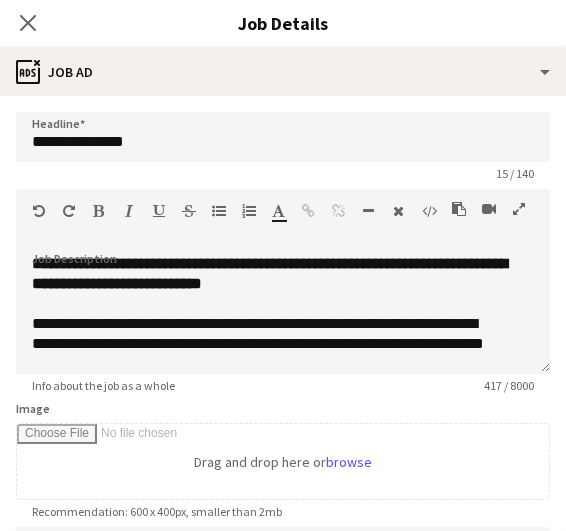 scroll, scrollTop: 0, scrollLeft: 0, axis: both 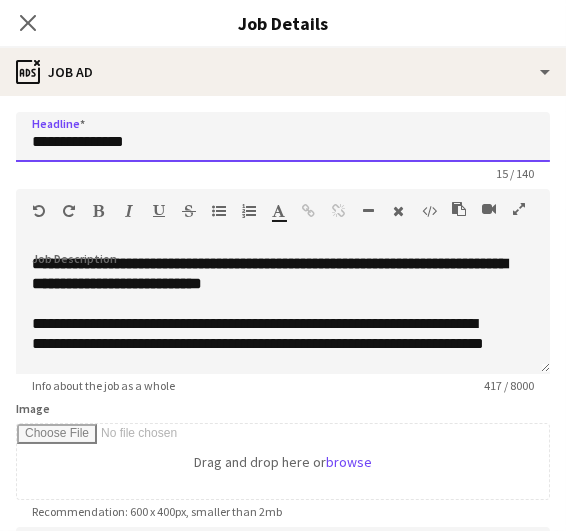 click on "**********" at bounding box center (283, 137) 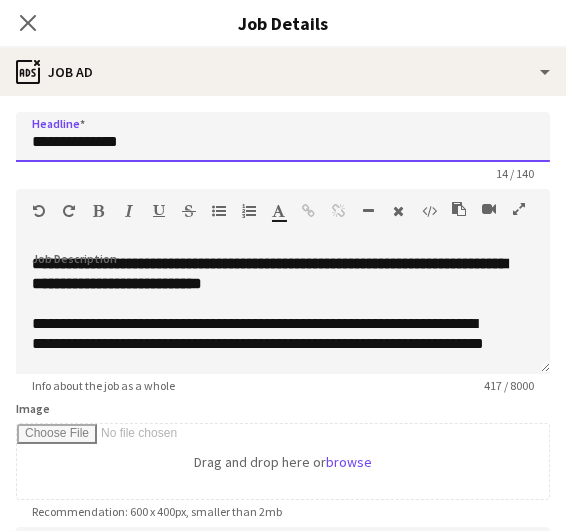 scroll, scrollTop: 175, scrollLeft: 0, axis: vertical 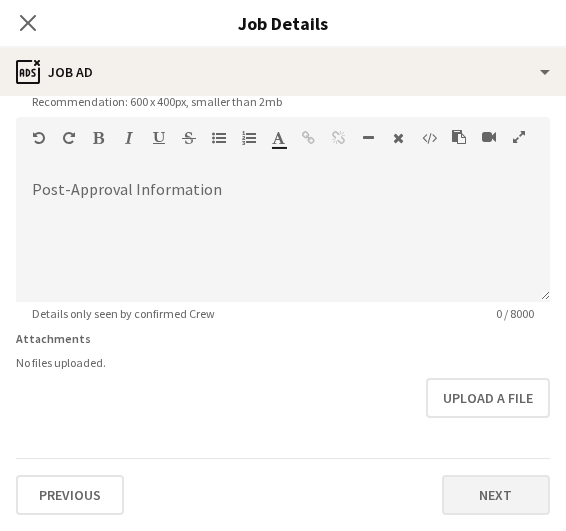 type on "**********" 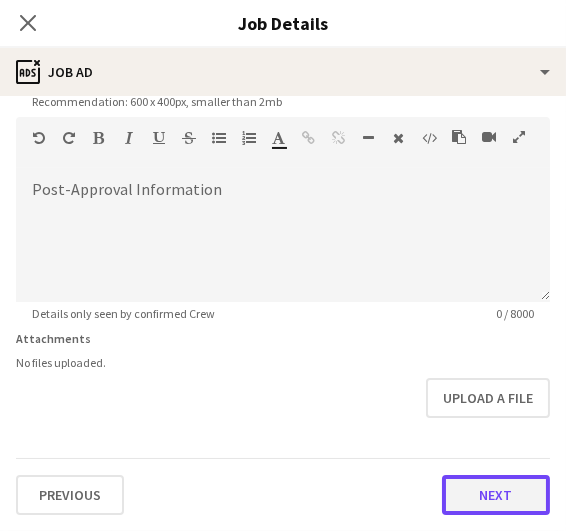 click on "Next" at bounding box center (496, 495) 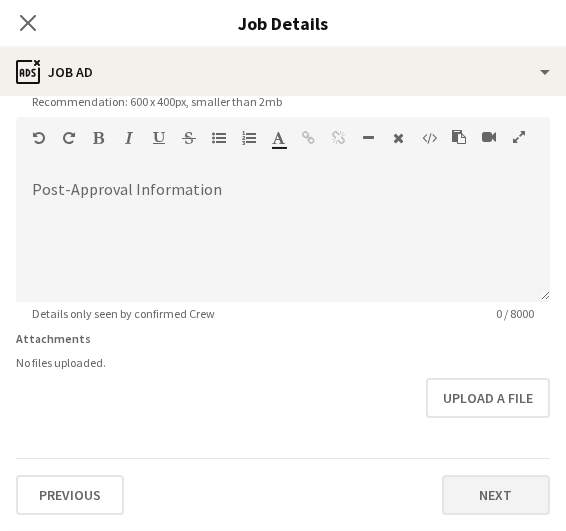 scroll, scrollTop: 0, scrollLeft: 0, axis: both 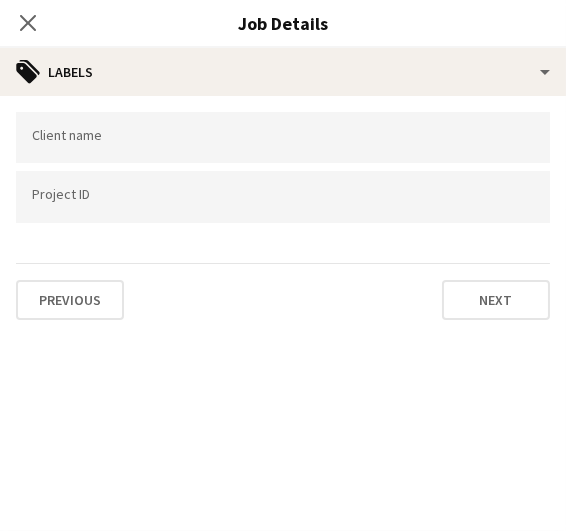click on "Client name   Project ID   Previous   Next" at bounding box center [283, 216] 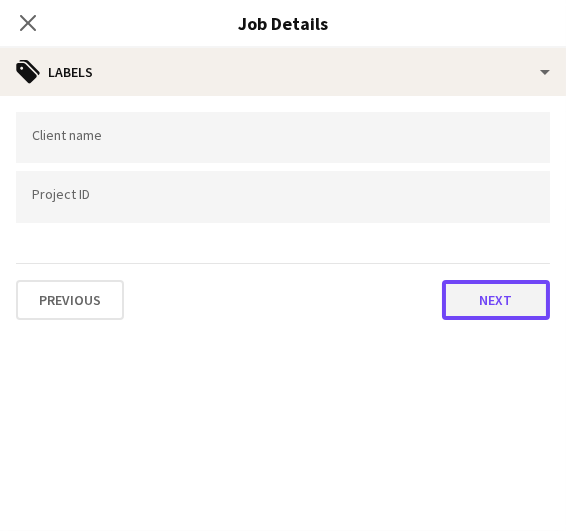 click on "Next" at bounding box center [496, 300] 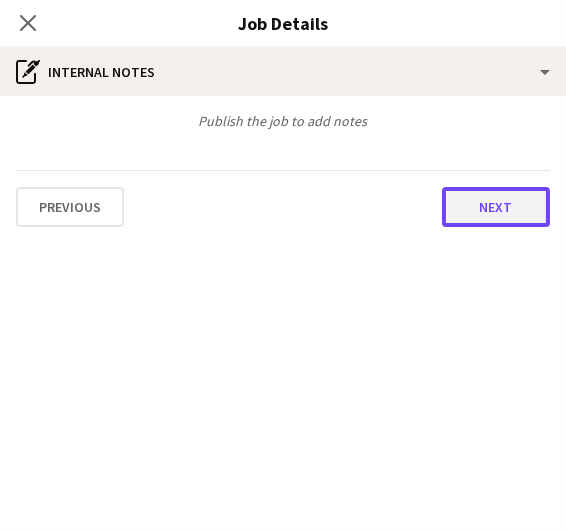 click on "Next" at bounding box center (496, 207) 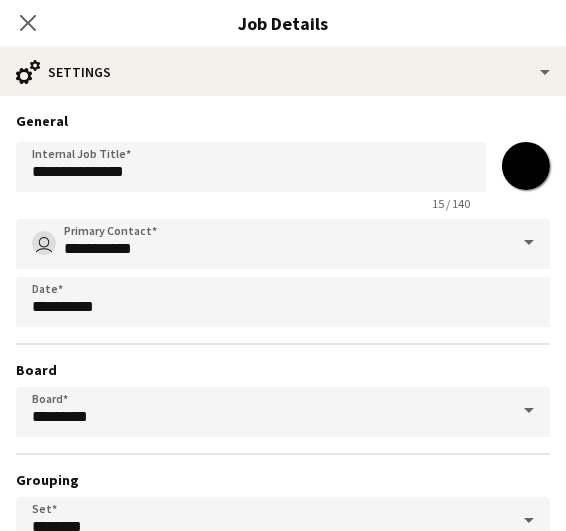 scroll, scrollTop: 492, scrollLeft: 0, axis: vertical 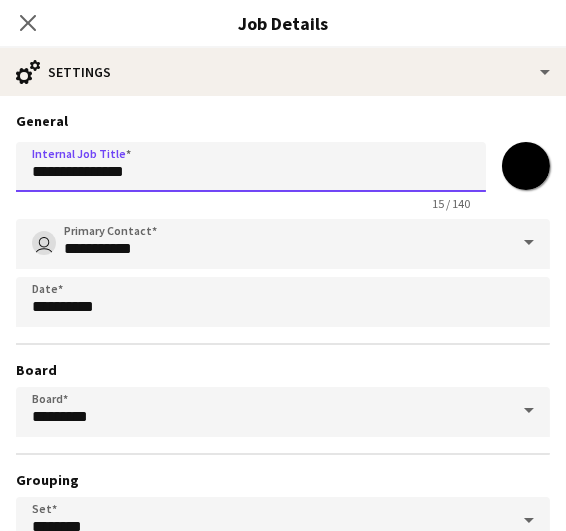 click on "**********" at bounding box center (251, 167) 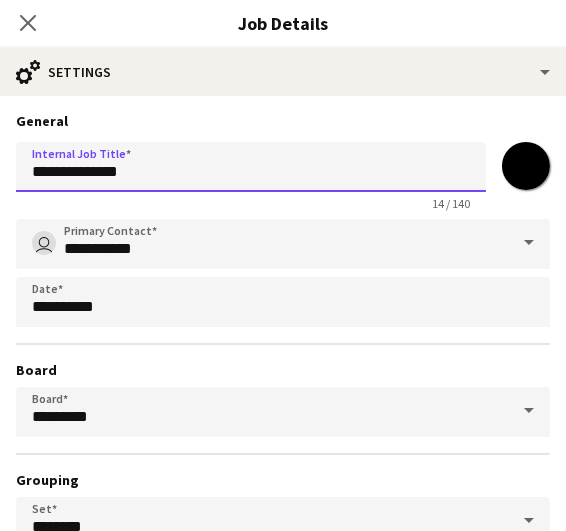 scroll, scrollTop: 184, scrollLeft: 0, axis: vertical 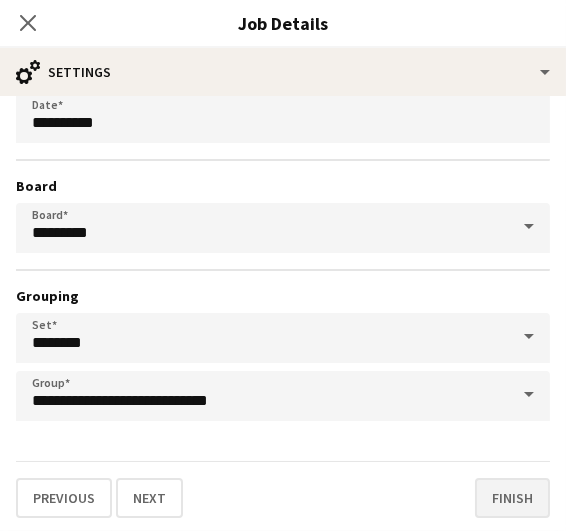type on "**********" 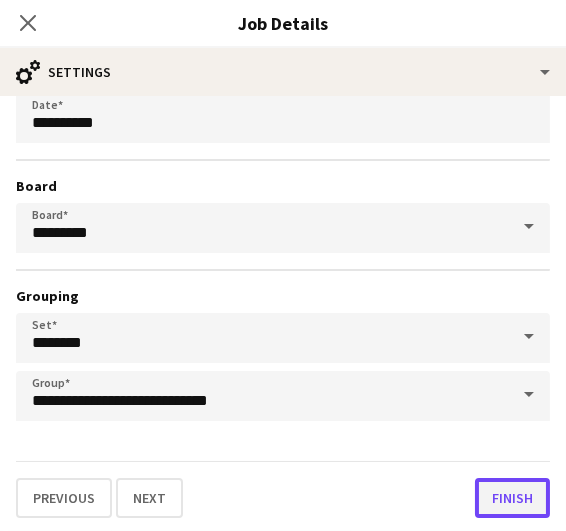 click on "Finish" at bounding box center [512, 498] 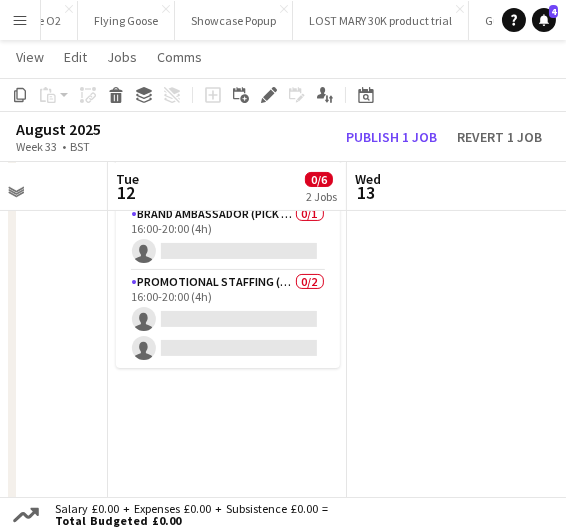 scroll, scrollTop: 0, scrollLeft: 846, axis: horizontal 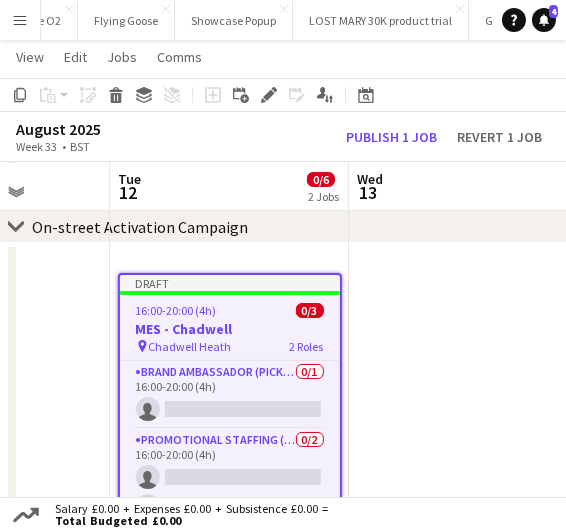 click at bounding box center [468, 679] 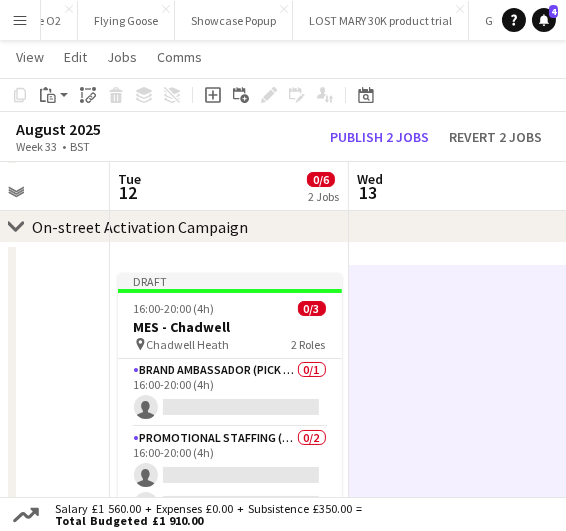 click at bounding box center (468, 679) 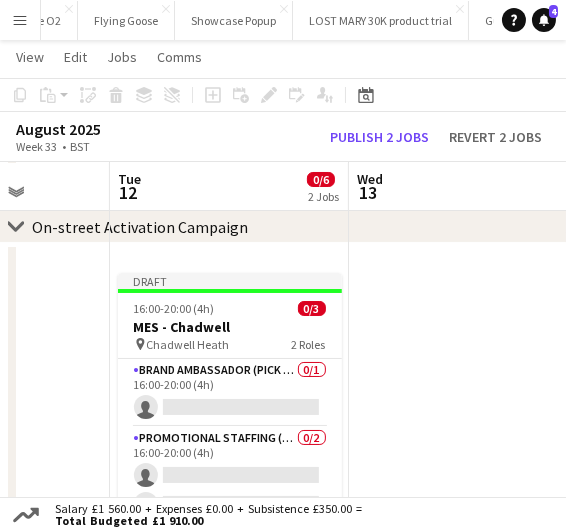 click at bounding box center [468, 679] 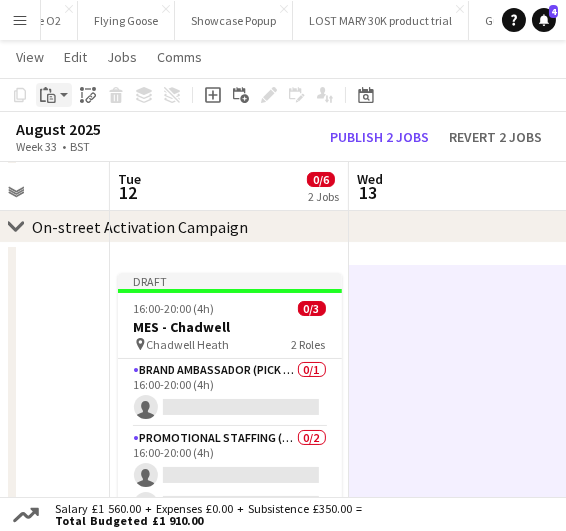 click on "Paste" at bounding box center (48, 95) 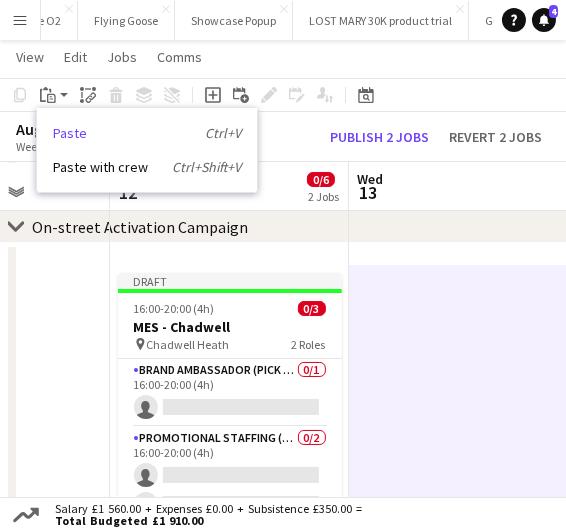 click on "Paste   Ctrl+V" at bounding box center (147, 133) 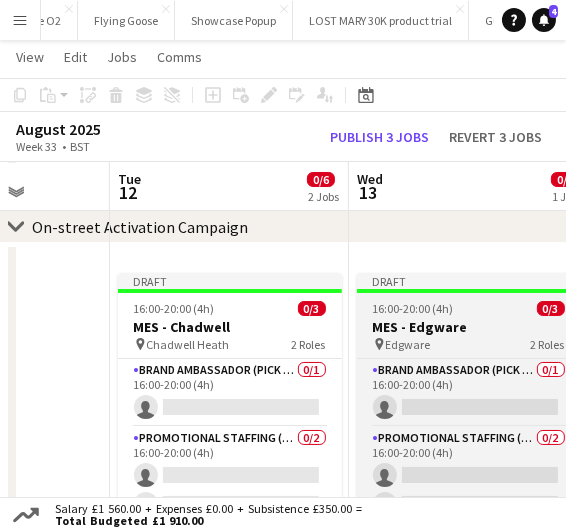 click on "MES - Edgware" at bounding box center [469, 327] 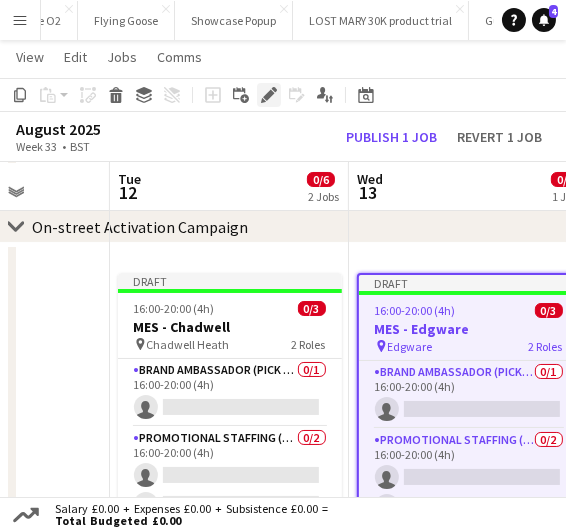 click 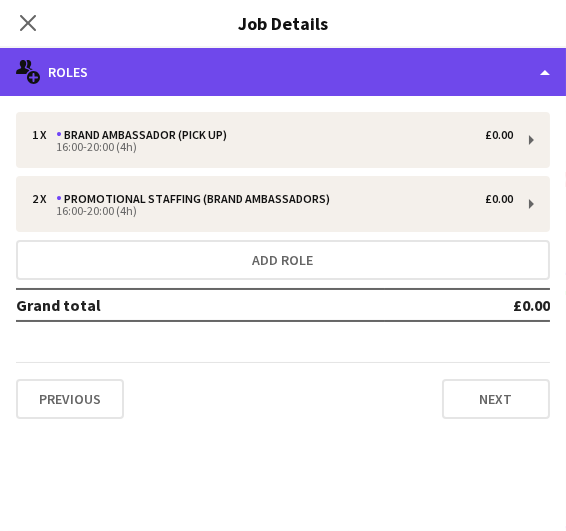 click on "multiple-users-add
Roles" 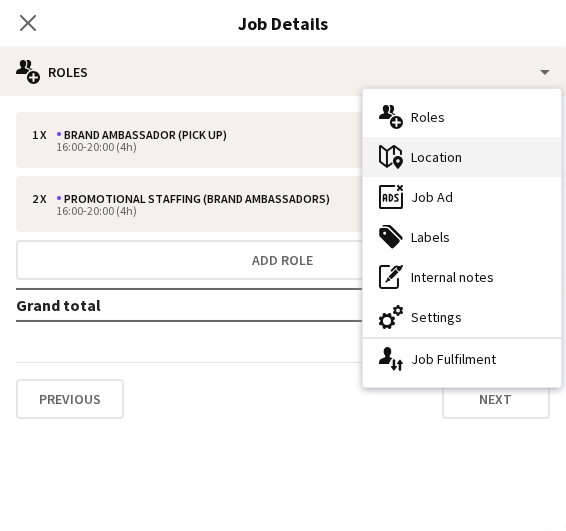 click on "maps-pin-1
Location" at bounding box center [462, 157] 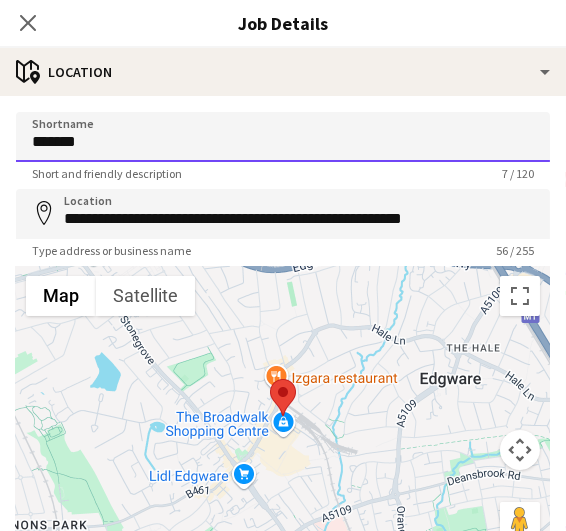 click on "*******" at bounding box center (283, 137) 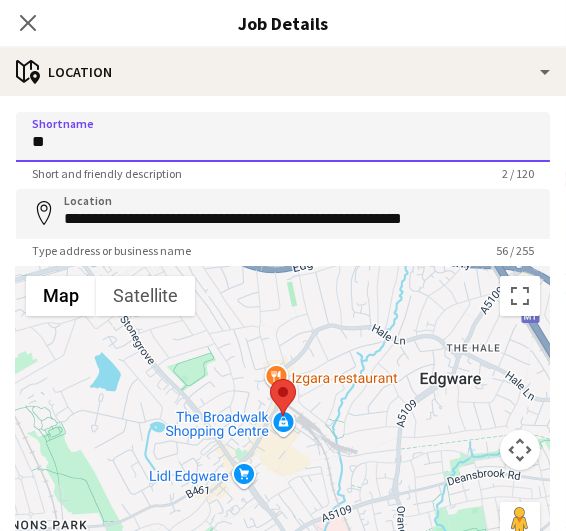type on "*" 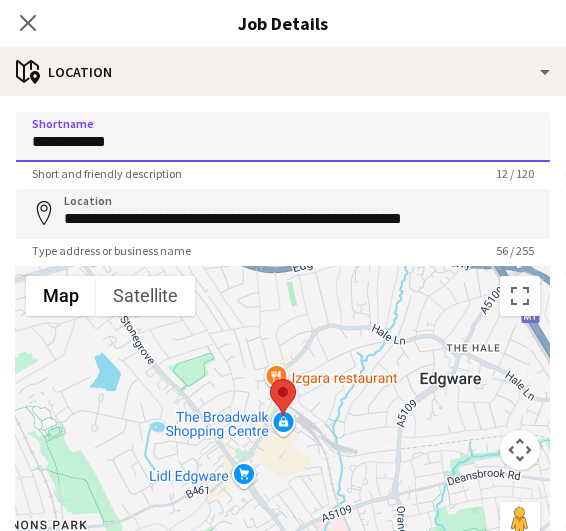 type on "**********" 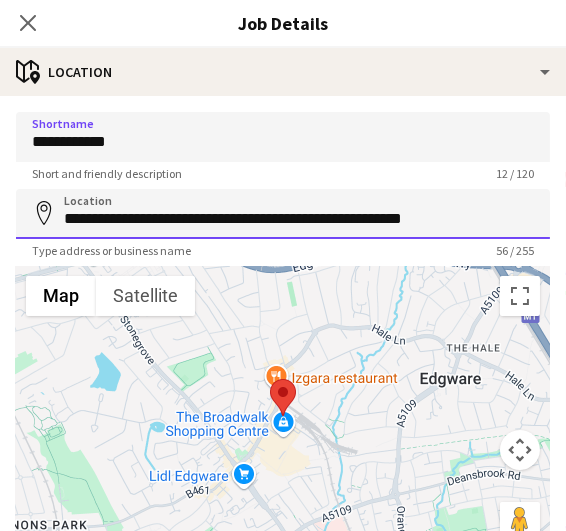 click on "**********" at bounding box center [283, 214] 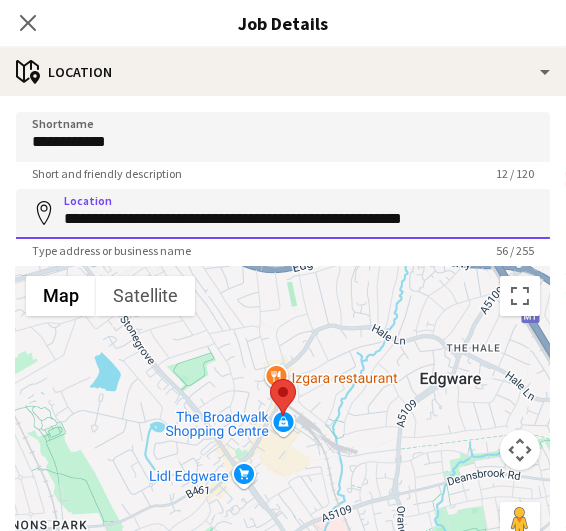 click on "**********" at bounding box center (283, 214) 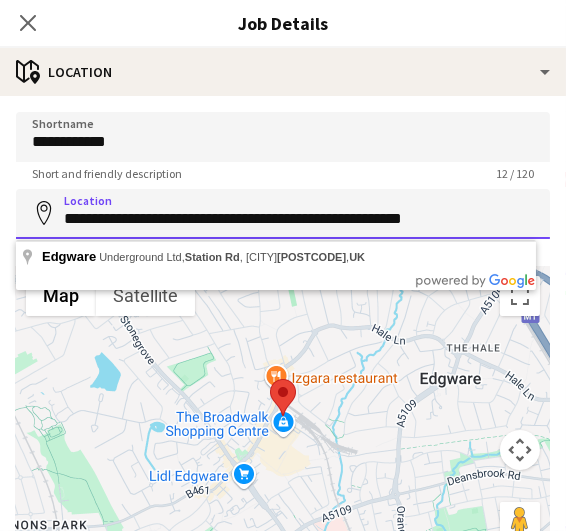 click on "**********" at bounding box center (283, 214) 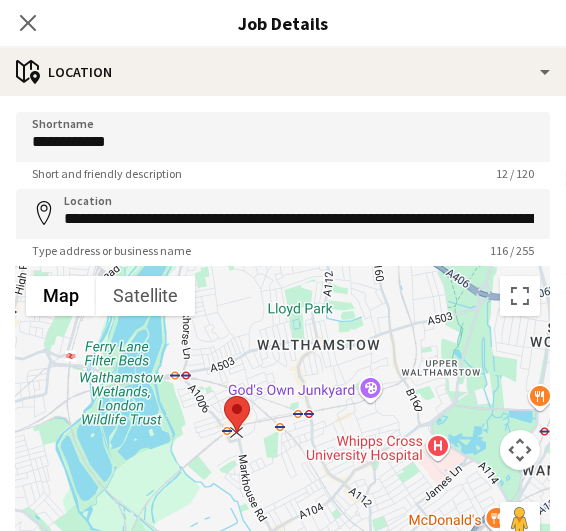 drag, startPoint x: 287, startPoint y: 389, endPoint x: 227, endPoint y: 405, distance: 62.0967 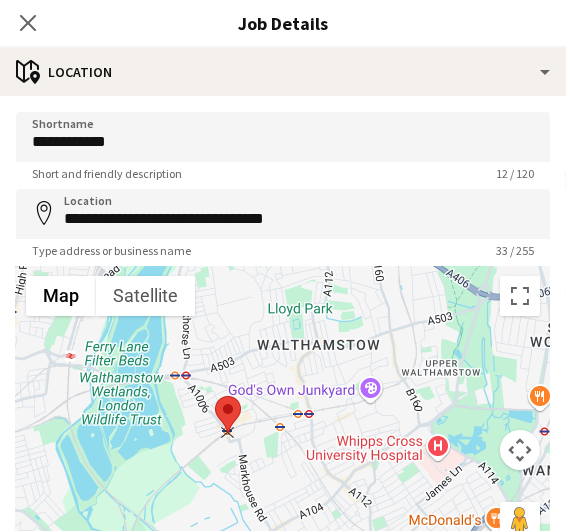 drag, startPoint x: 227, startPoint y: 405, endPoint x: 215, endPoint y: 405, distance: 12 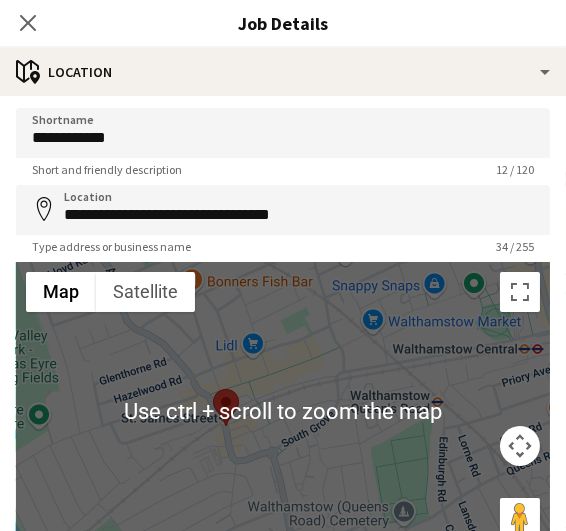 scroll, scrollTop: 0, scrollLeft: 0, axis: both 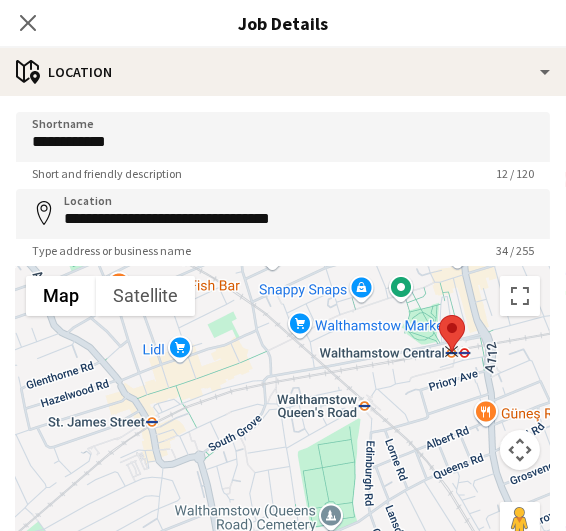 drag, startPoint x: 209, startPoint y: 404, endPoint x: 449, endPoint y: 322, distance: 253.62177 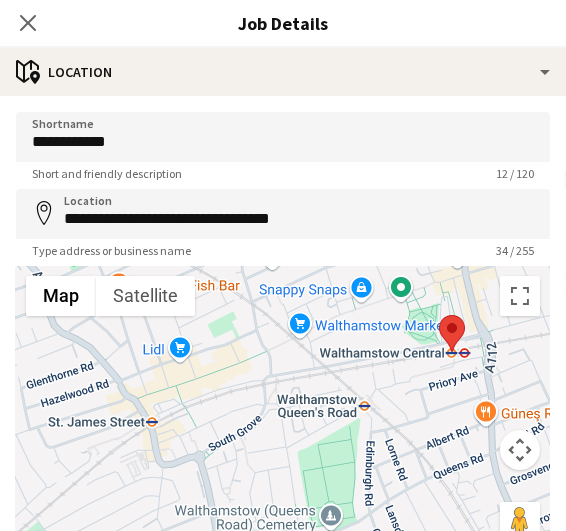 type on "**********" 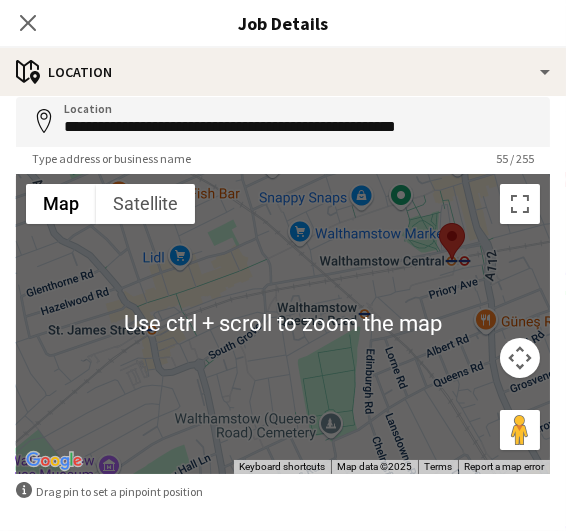 scroll, scrollTop: 173, scrollLeft: 0, axis: vertical 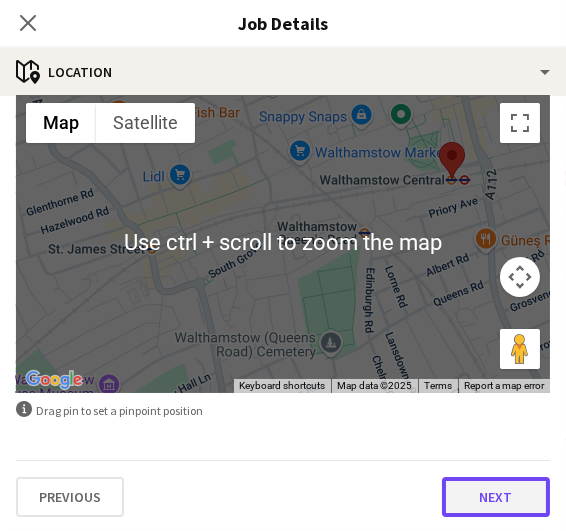 click on "Next" at bounding box center [496, 497] 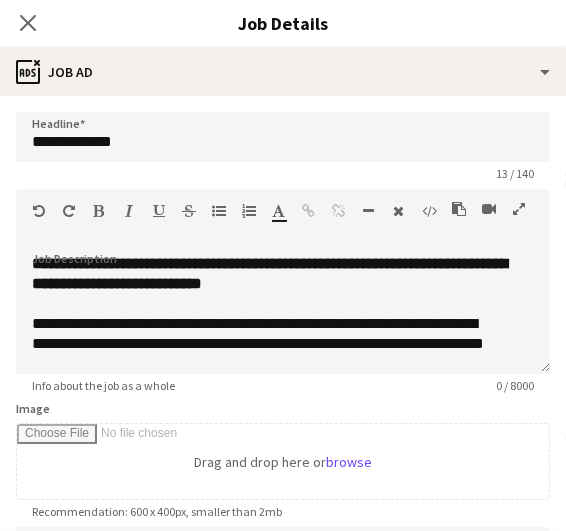 scroll, scrollTop: 0, scrollLeft: 0, axis: both 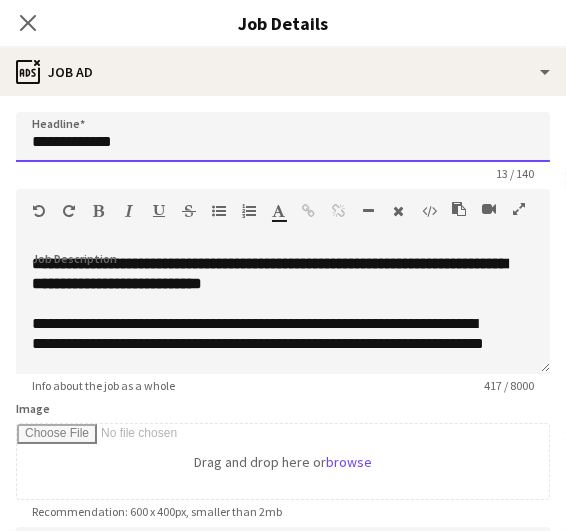 click on "**********" at bounding box center (283, 137) 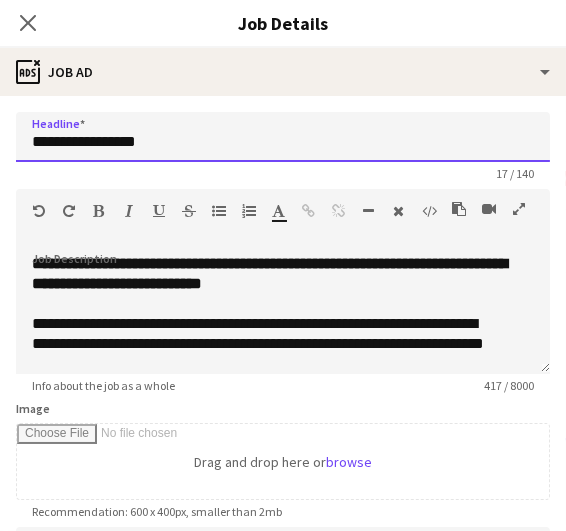 scroll, scrollTop: 175, scrollLeft: 0, axis: vertical 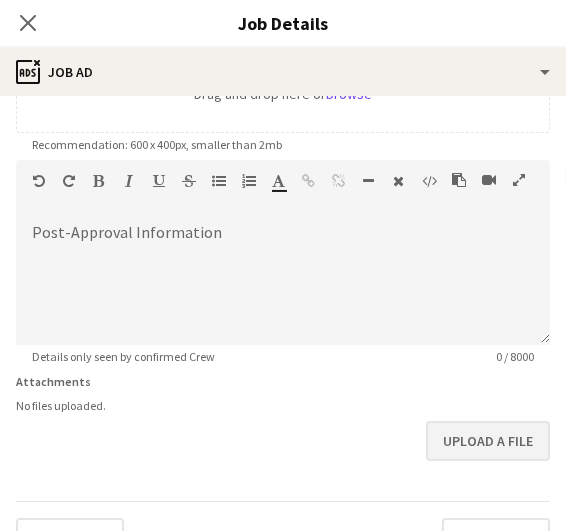 type on "**********" 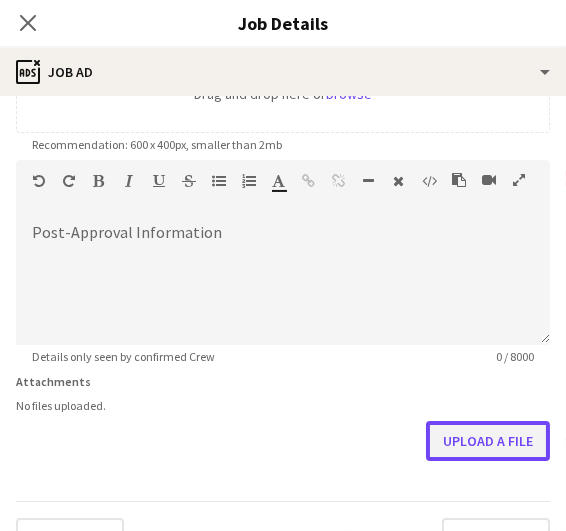 click on "Upload a file" at bounding box center (488, 441) 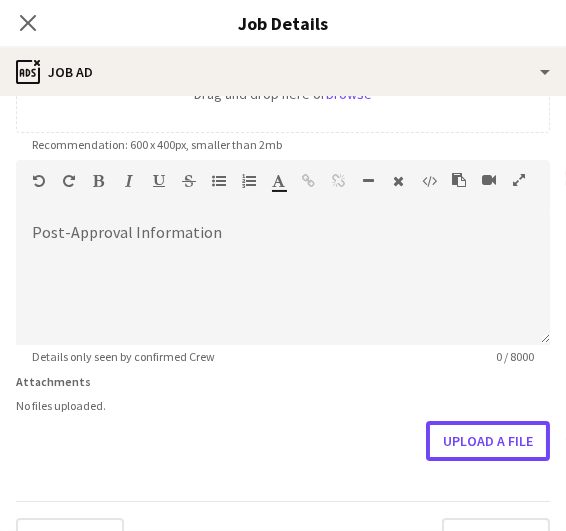 scroll, scrollTop: 456, scrollLeft: 0, axis: vertical 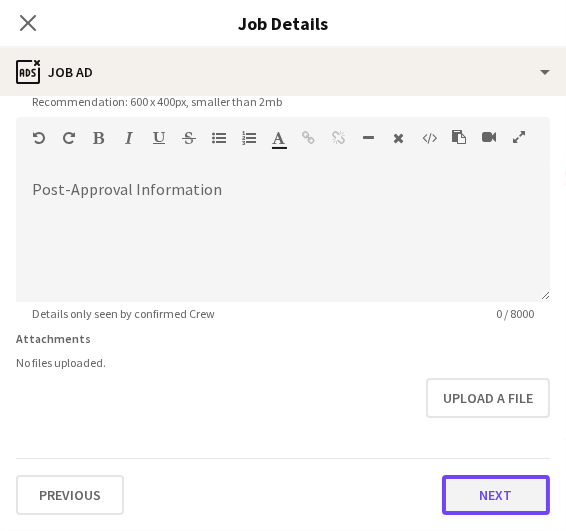 click on "Next" at bounding box center [496, 495] 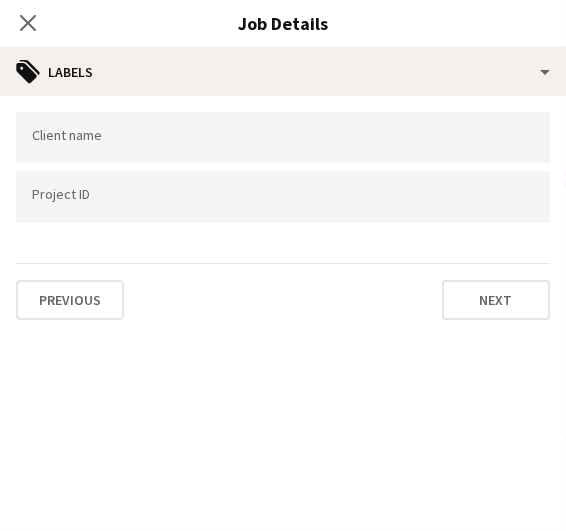 scroll, scrollTop: 0, scrollLeft: 0, axis: both 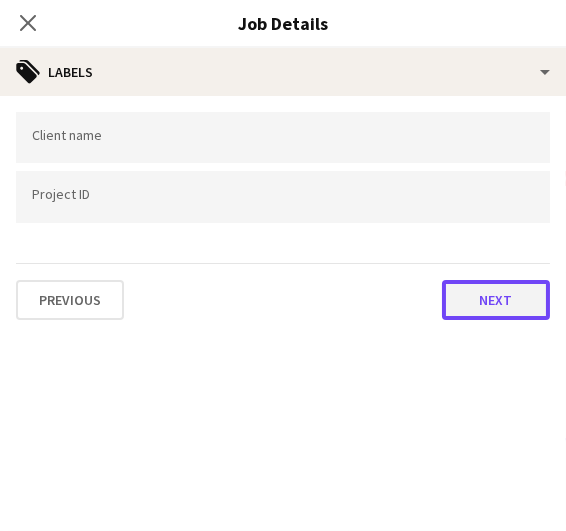 click on "Next" at bounding box center [496, 300] 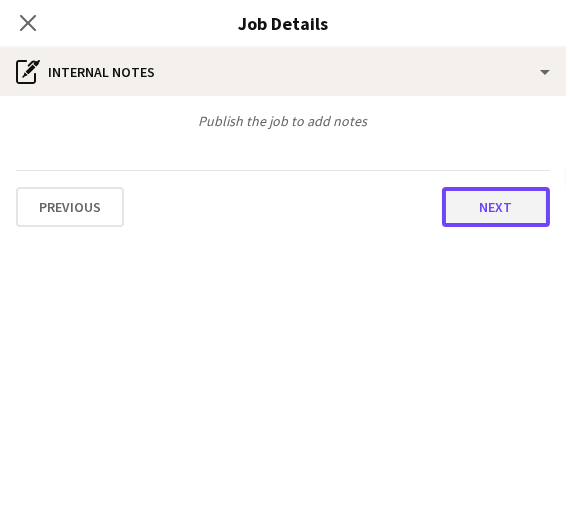 click on "Next" at bounding box center [496, 207] 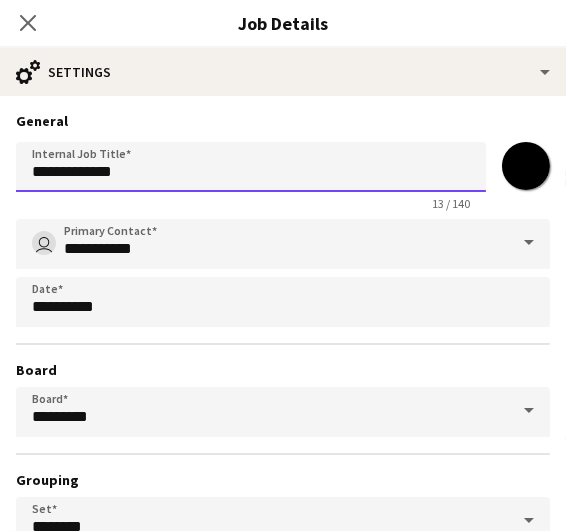 click on "**********" at bounding box center [251, 167] 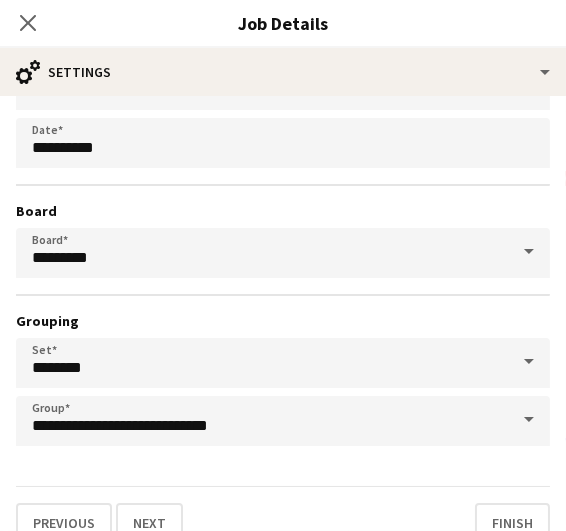 scroll, scrollTop: 184, scrollLeft: 0, axis: vertical 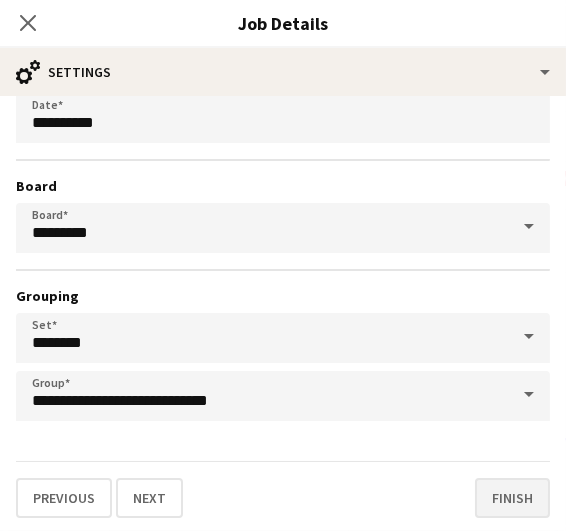 type on "**********" 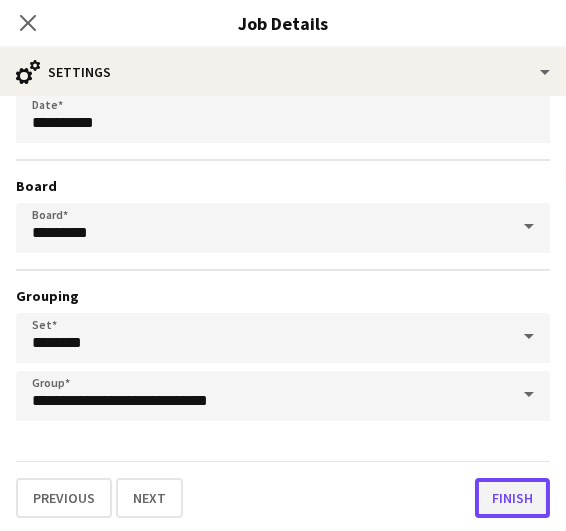click on "Finish" at bounding box center (512, 498) 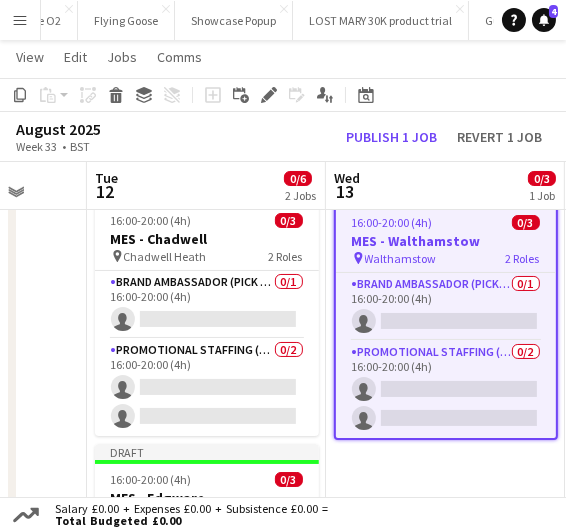scroll, scrollTop: 0, scrollLeft: 872, axis: horizontal 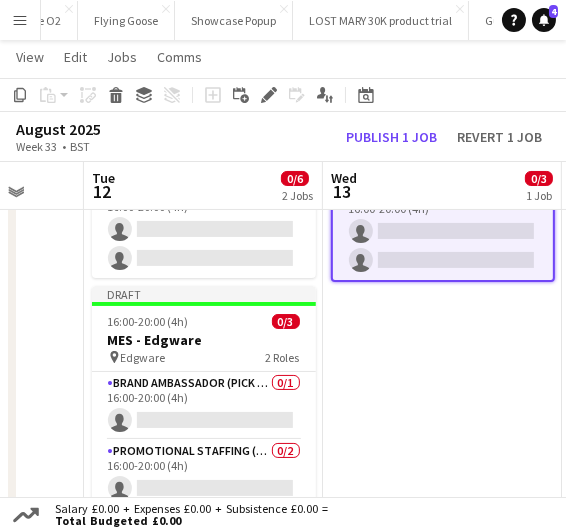click on "[JOB_TYPE]   [TIME]    [NUMBER]   MES - [CITY]
[CAR_PARK]
[CITY]    [NUMBER] [ROLE]   [JOB_TYPE]   [TIME]
[JOB_TYPE]   [NUMBER]   [TIME]" at bounding box center (442, 433) 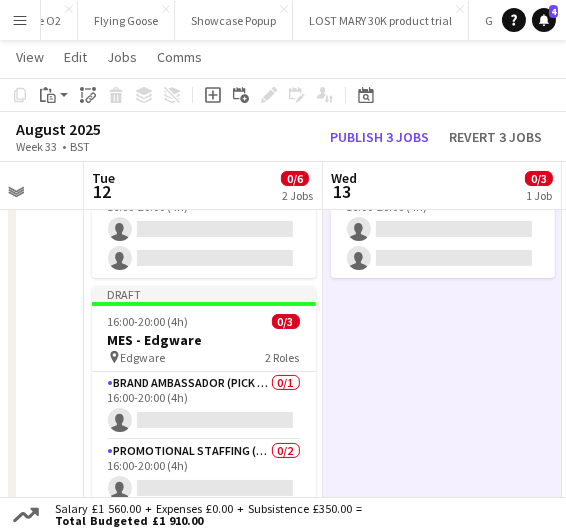 scroll, scrollTop: 0, scrollLeft: 869, axis: horizontal 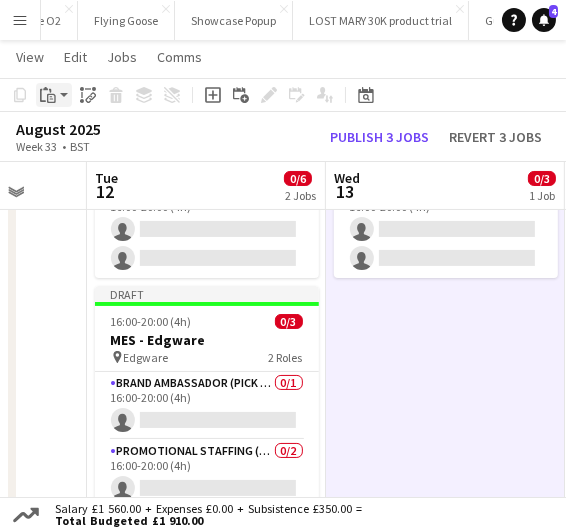click 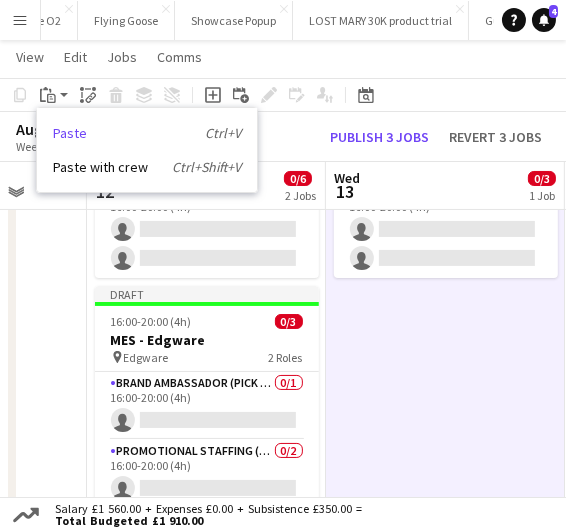 click on "Paste   Ctrl+V" at bounding box center (147, 133) 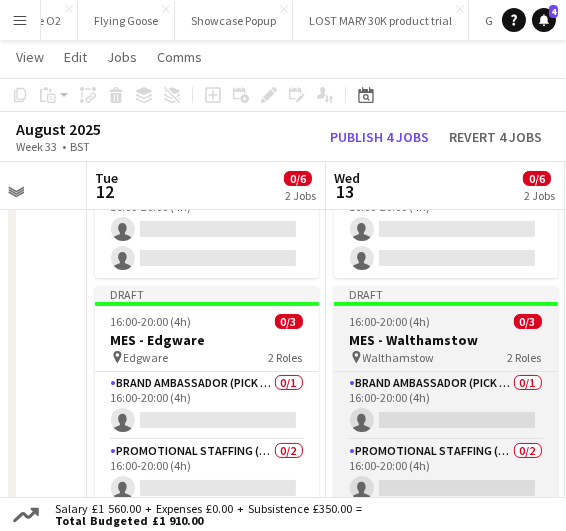 click on "MES - Walthamstow" at bounding box center (446, 340) 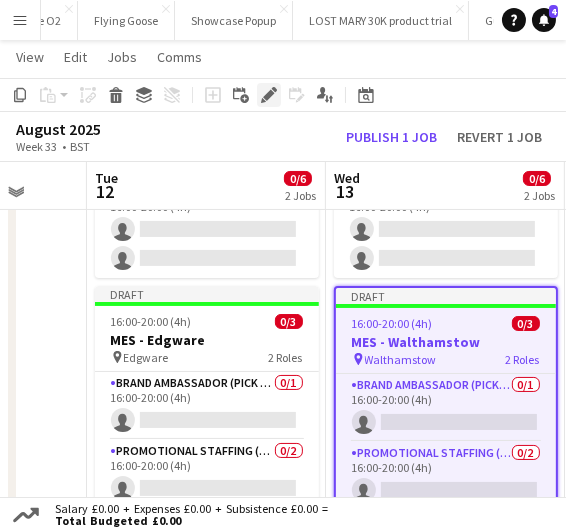 click 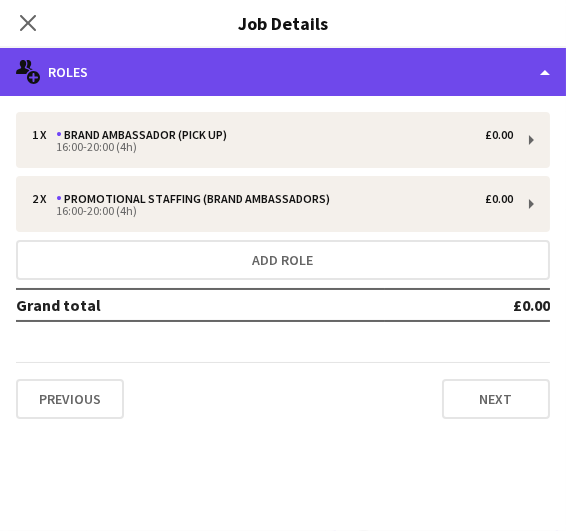 click on "multiple-users-add
Roles" 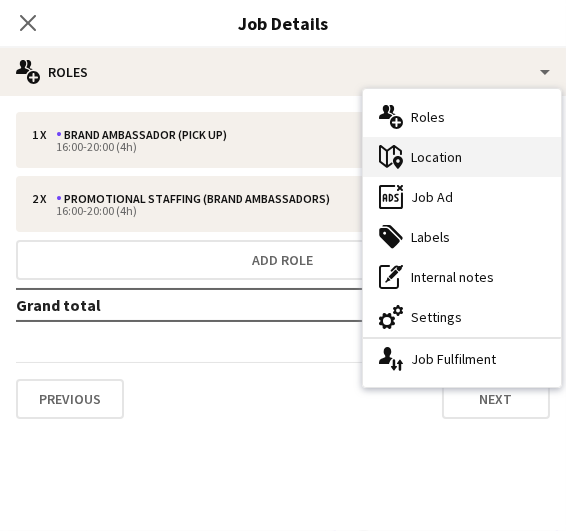 click on "maps-pin-1
Location" at bounding box center [462, 157] 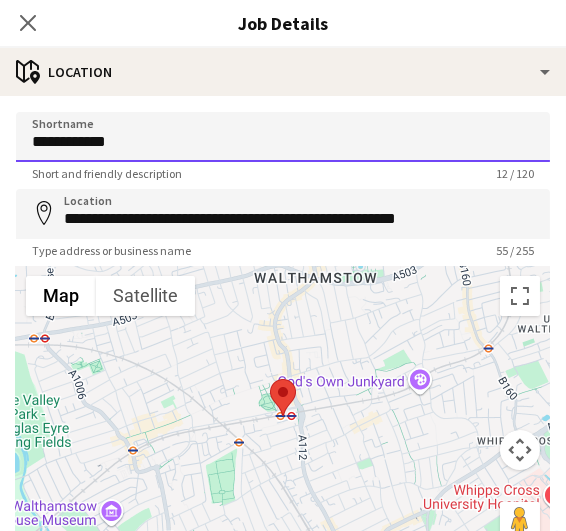 click on "**********" at bounding box center (283, 137) 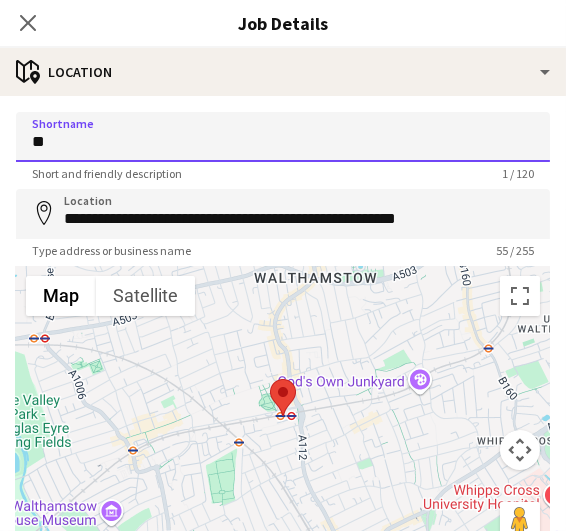 type on "*" 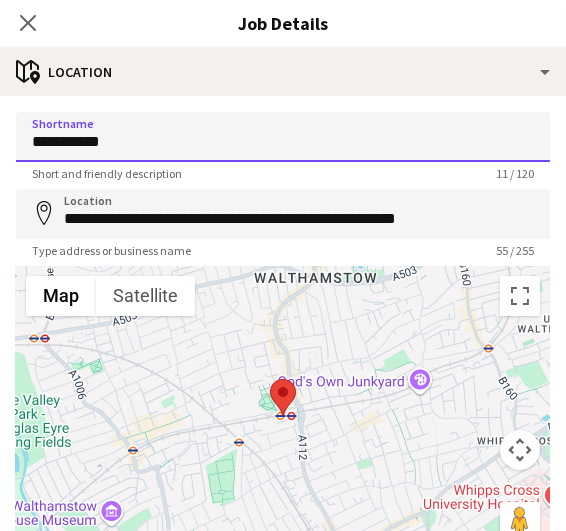 type on "**********" 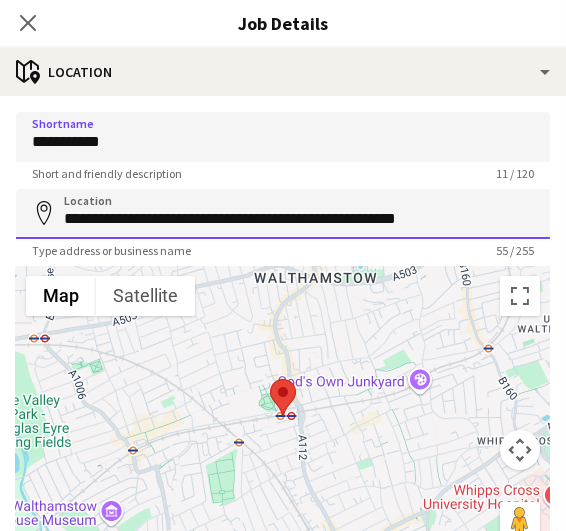 click on "**********" at bounding box center [283, 214] 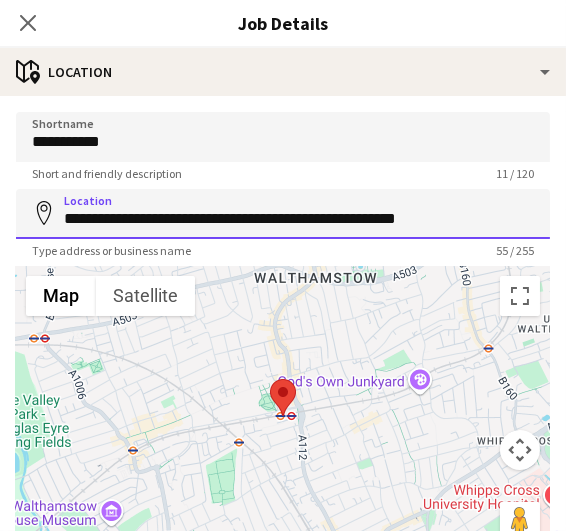 click on "**********" at bounding box center [283, 214] 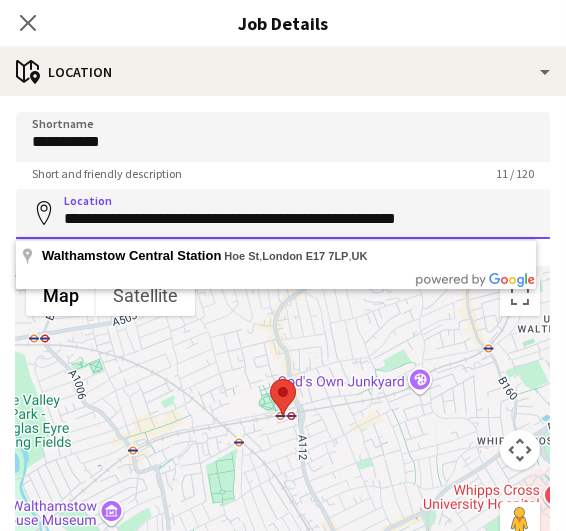 click on "**********" at bounding box center [283, 214] 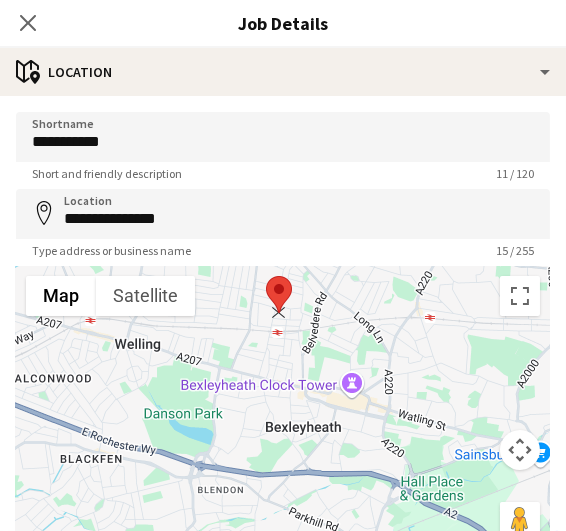 drag, startPoint x: 290, startPoint y: 392, endPoint x: 262, endPoint y: 299, distance: 97.123634 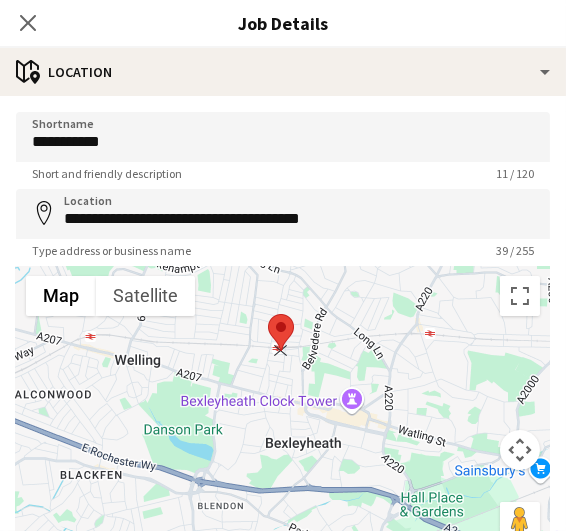 drag, startPoint x: 264, startPoint y: 308, endPoint x: 270, endPoint y: 335, distance: 27.658634 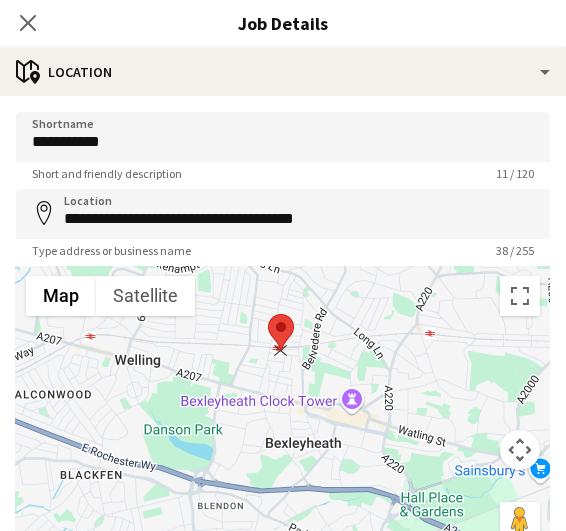 click at bounding box center [268, 314] 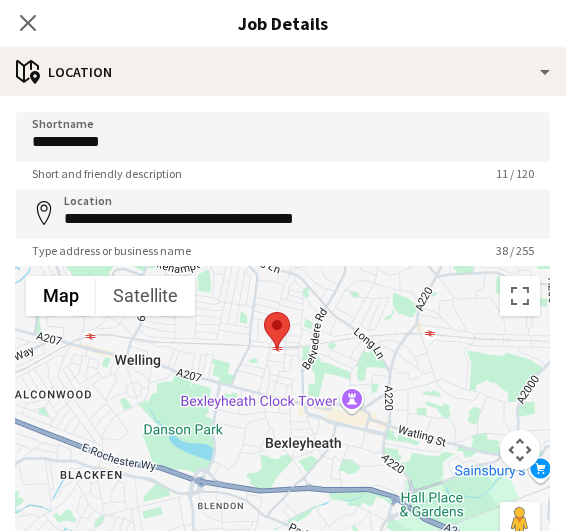 type on "**********" 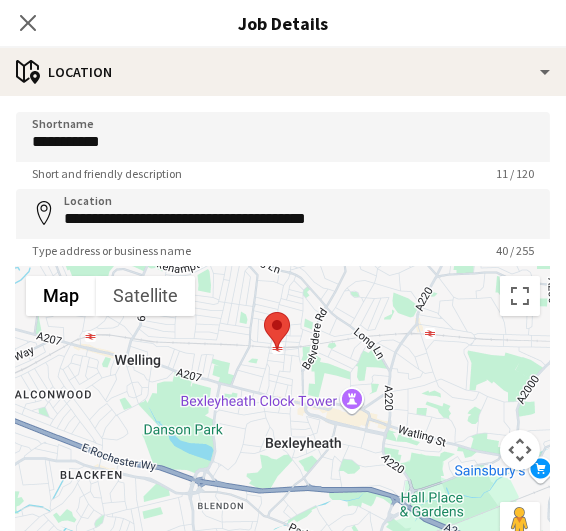 scroll, scrollTop: 173, scrollLeft: 0, axis: vertical 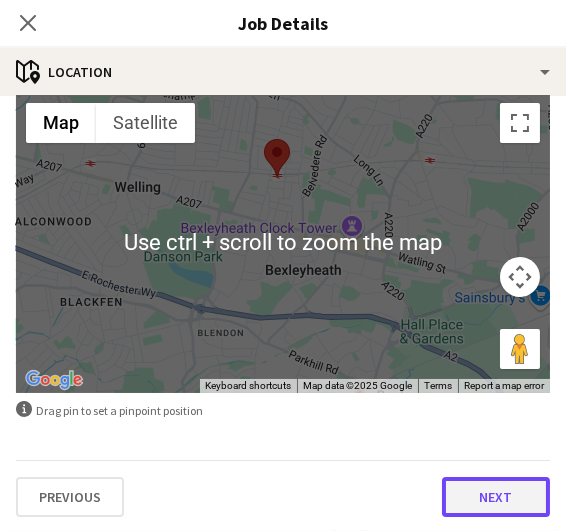 click on "Next" at bounding box center [496, 497] 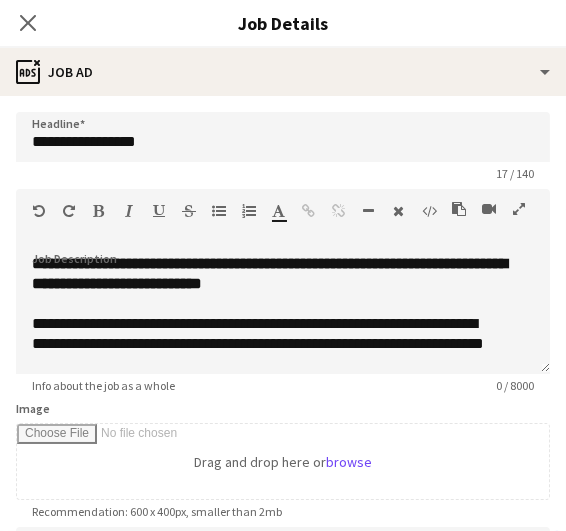 scroll, scrollTop: 0, scrollLeft: 0, axis: both 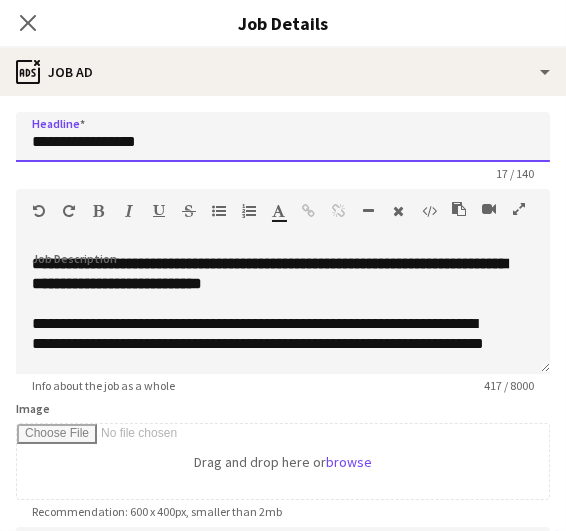 click on "**********" at bounding box center (283, 137) 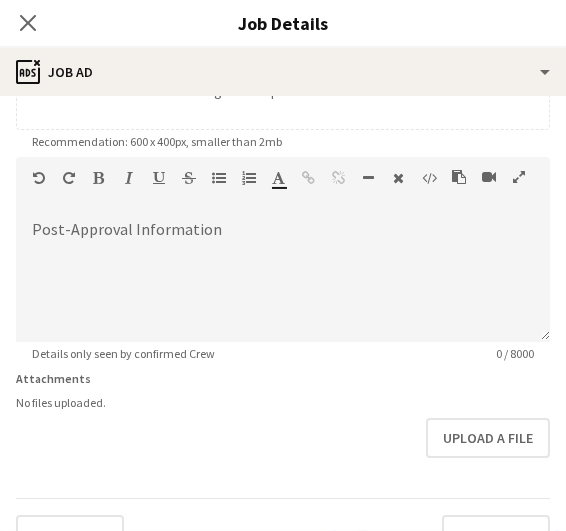 scroll, scrollTop: 370, scrollLeft: 0, axis: vertical 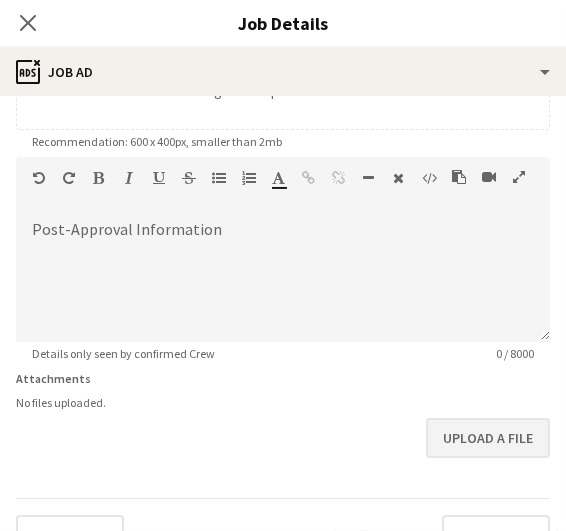 type on "**********" 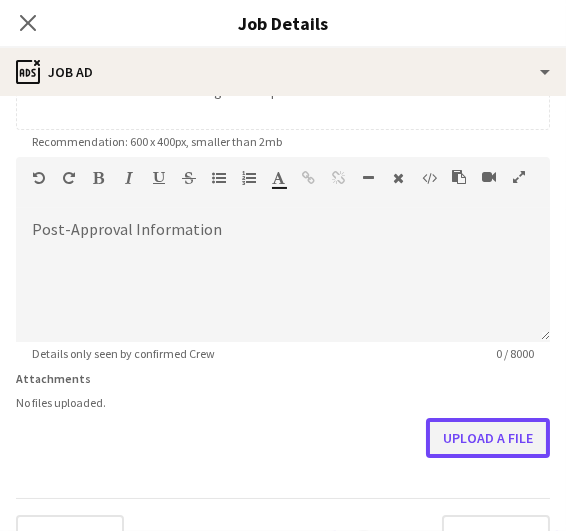 click on "Upload a file" at bounding box center [488, 438] 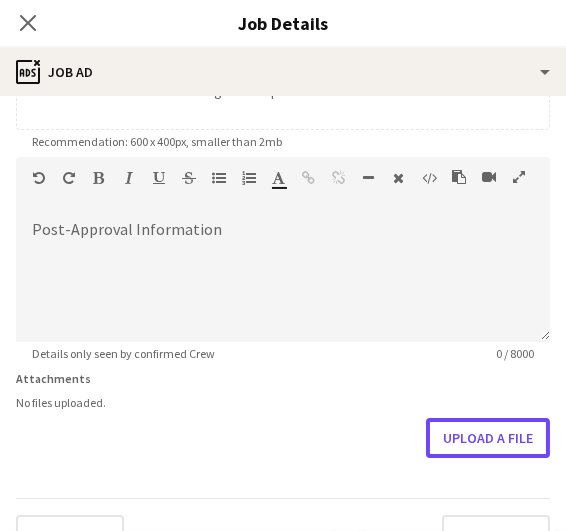 scroll, scrollTop: 456, scrollLeft: 0, axis: vertical 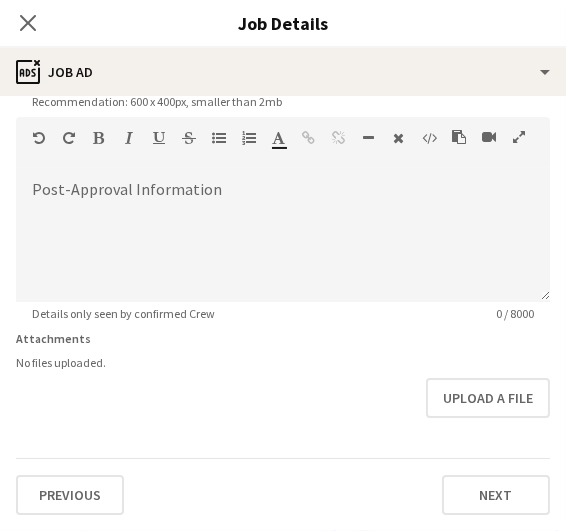drag, startPoint x: 438, startPoint y: 483, endPoint x: 322, endPoint y: 436, distance: 125.1599 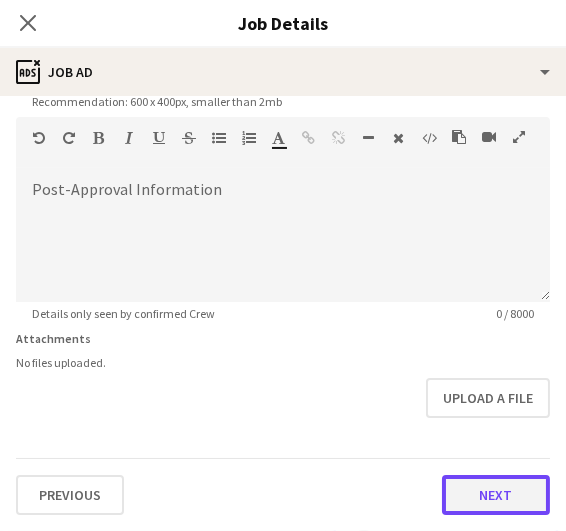 click on "Next" at bounding box center [496, 495] 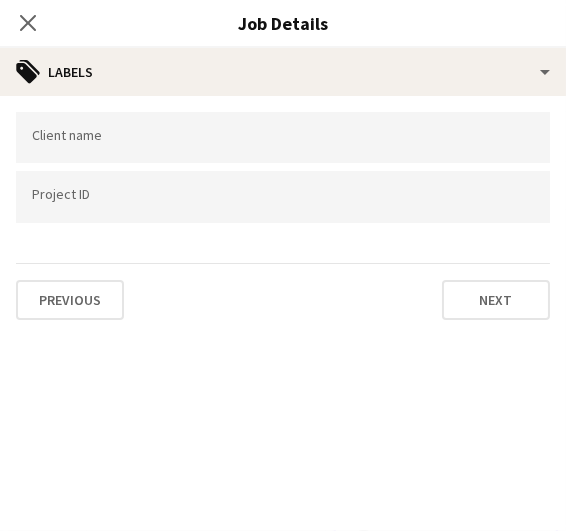 scroll, scrollTop: 0, scrollLeft: 0, axis: both 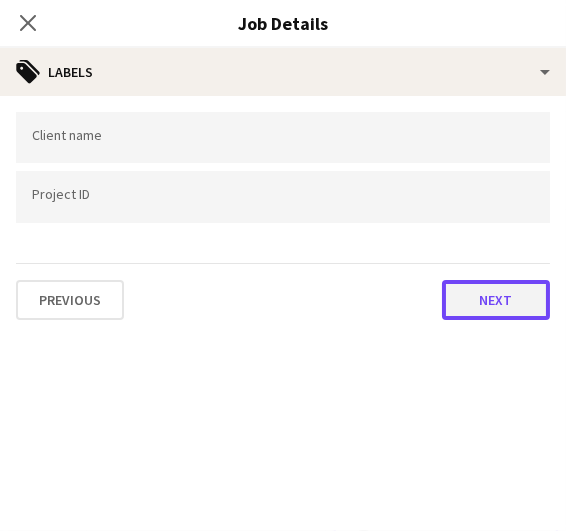 click on "Next" at bounding box center (496, 300) 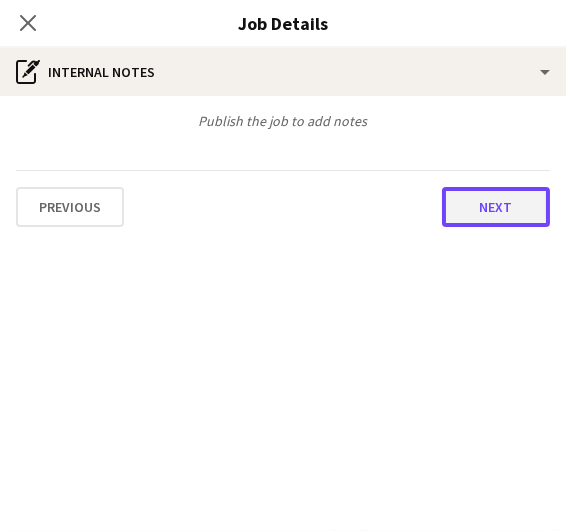 click on "Next" at bounding box center (496, 207) 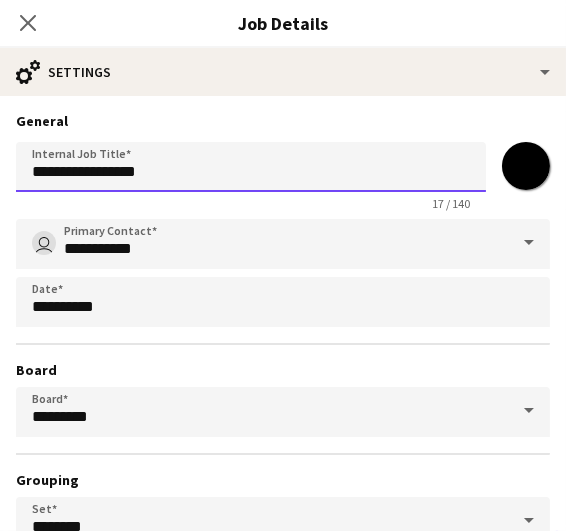 click on "**********" at bounding box center [251, 167] 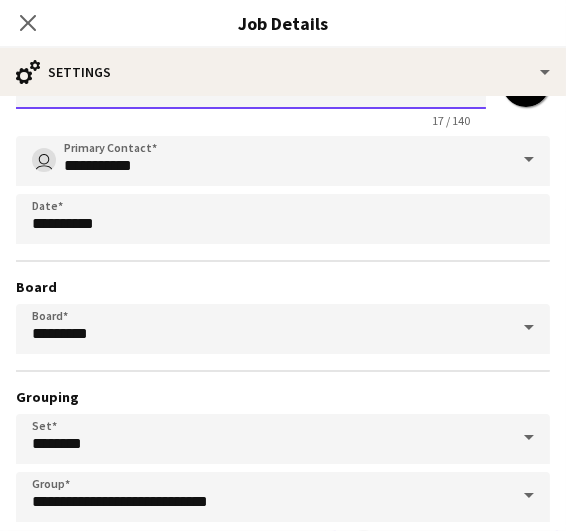 scroll, scrollTop: 184, scrollLeft: 0, axis: vertical 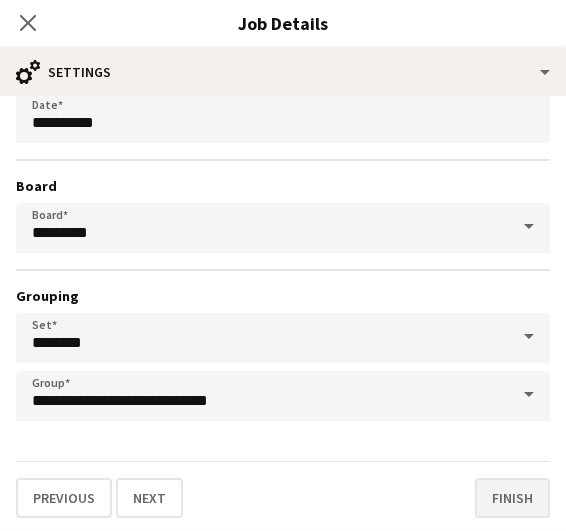 type on "**********" 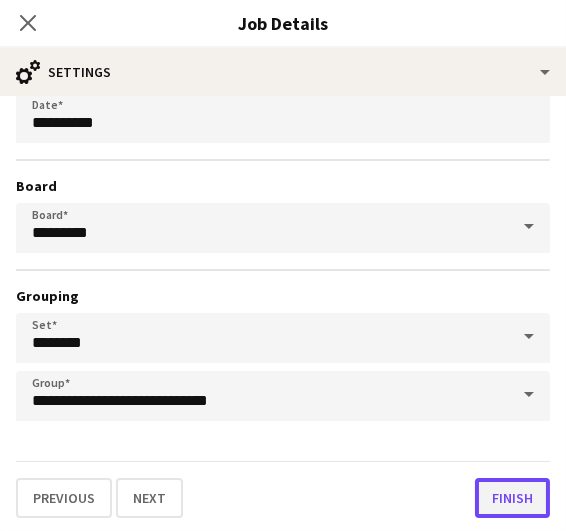 click on "Finish" at bounding box center (512, 498) 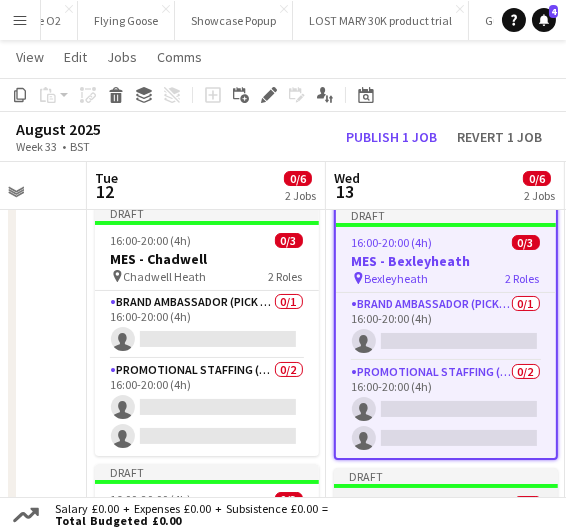 scroll, scrollTop: 141, scrollLeft: 0, axis: vertical 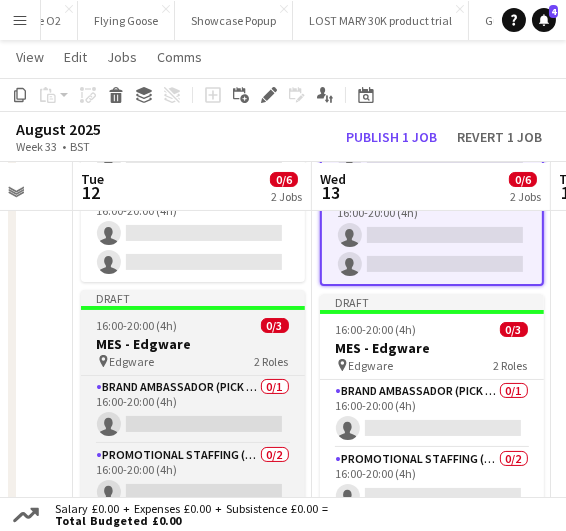 click on "MES - Edgware" at bounding box center (193, 344) 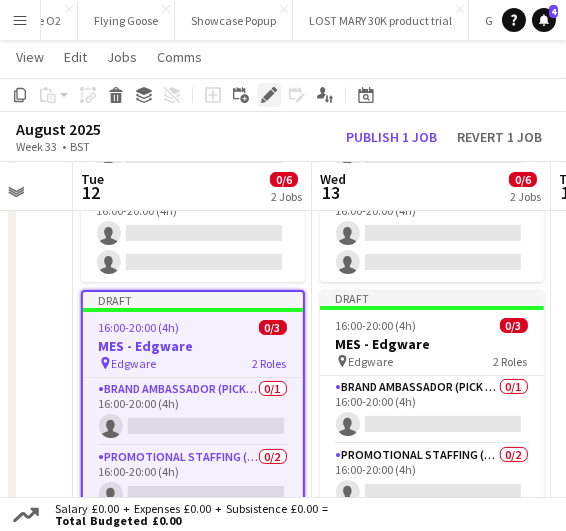 click 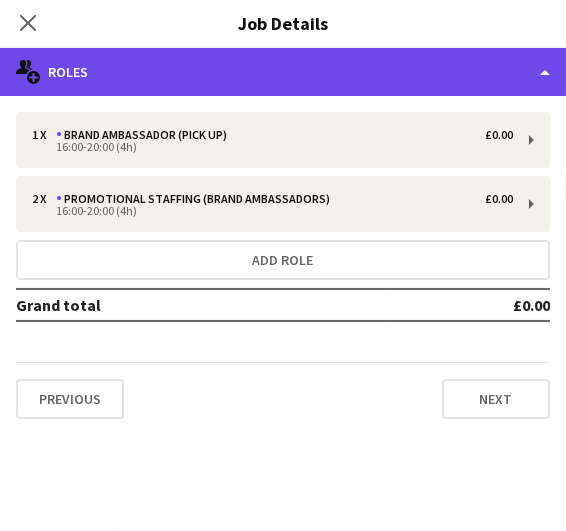 click on "multiple-users-add
Roles" 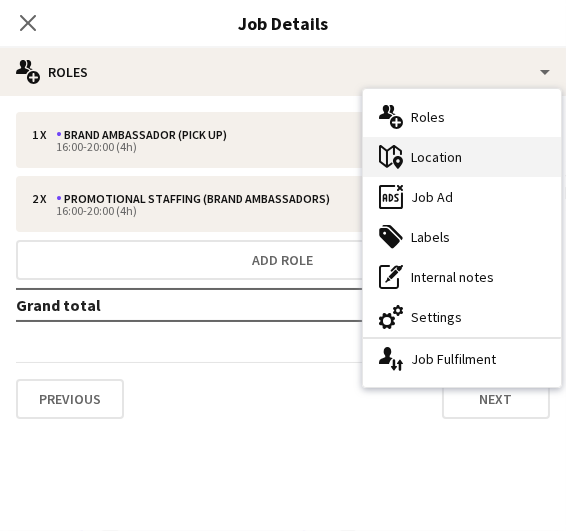 click on "maps-pin-1
Location" at bounding box center (462, 157) 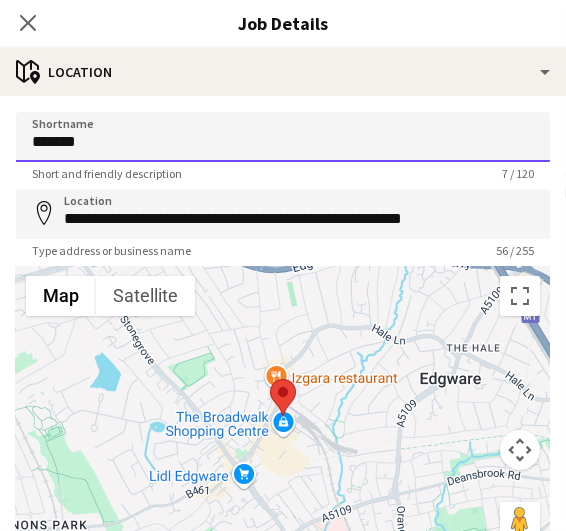 click on "*******" at bounding box center [283, 137] 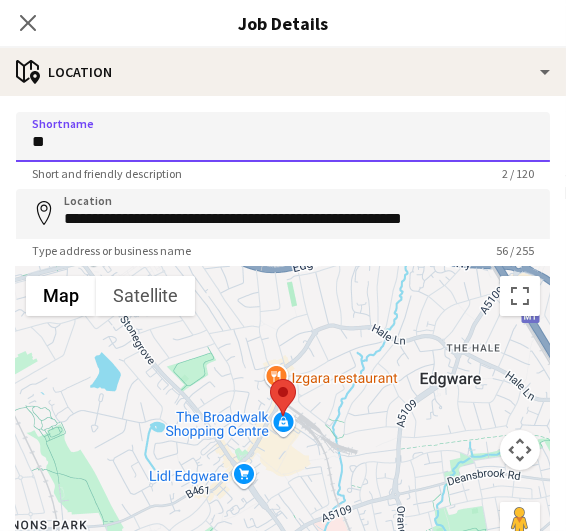 type on "*" 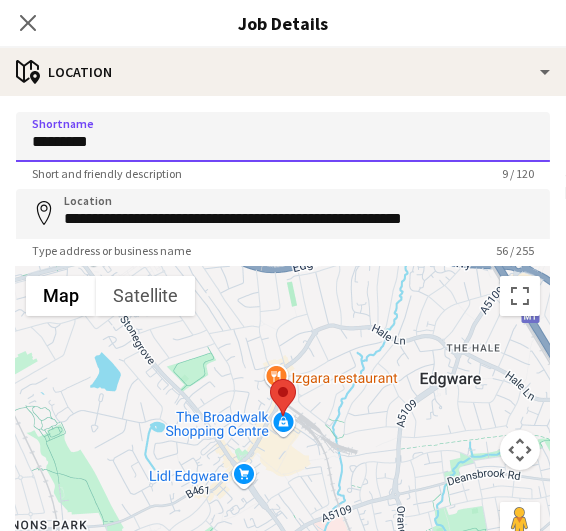 type on "*********" 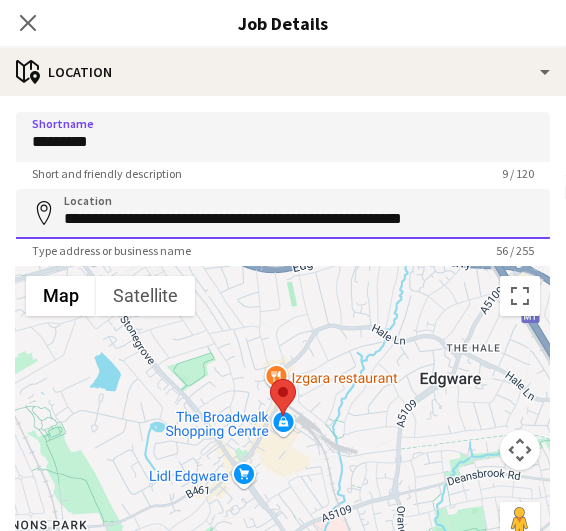click on "**********" at bounding box center (283, 214) 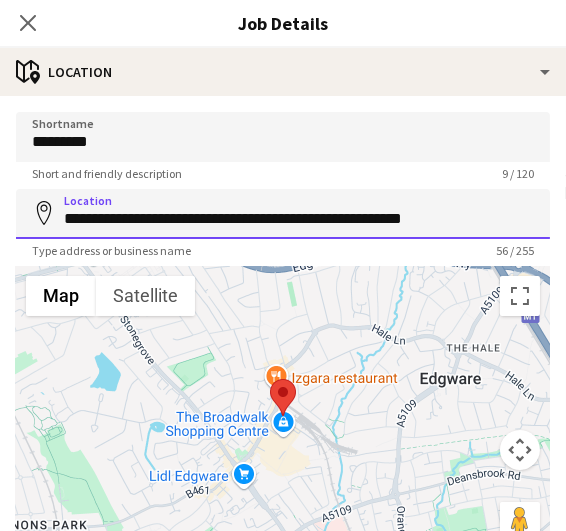 click on "**********" at bounding box center [283, 214] 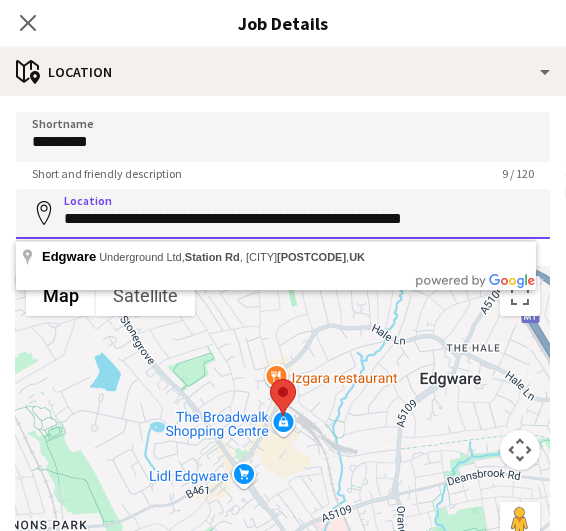 click on "**********" at bounding box center (283, 214) 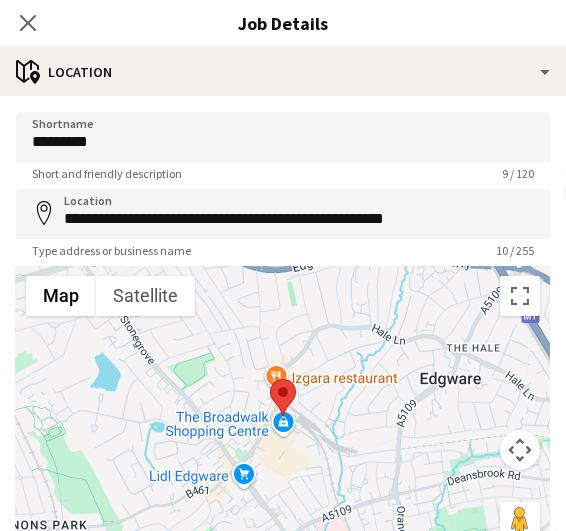 type on "**********" 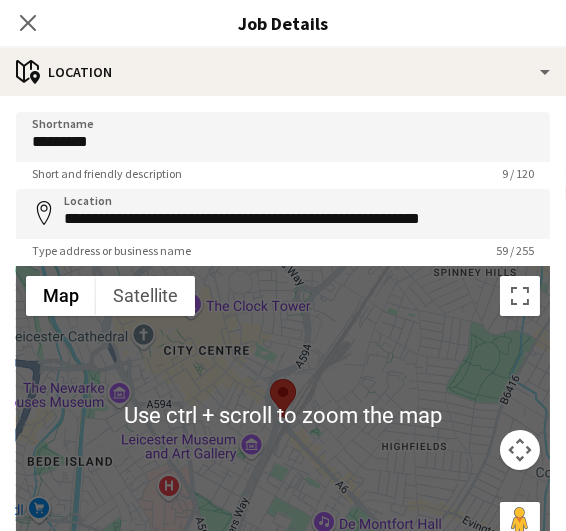 scroll, scrollTop: 173, scrollLeft: 0, axis: vertical 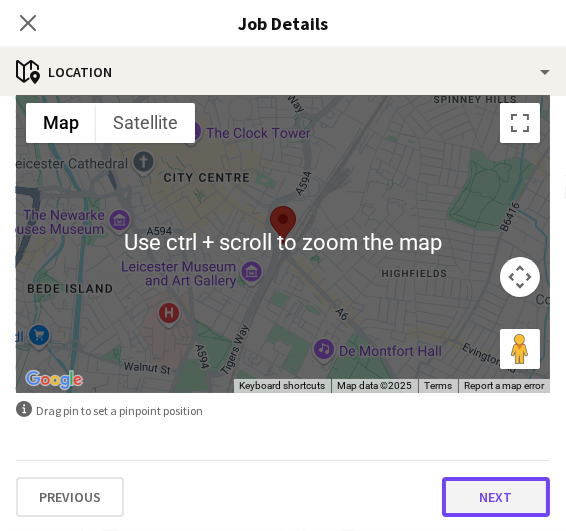 click on "Next" at bounding box center [496, 497] 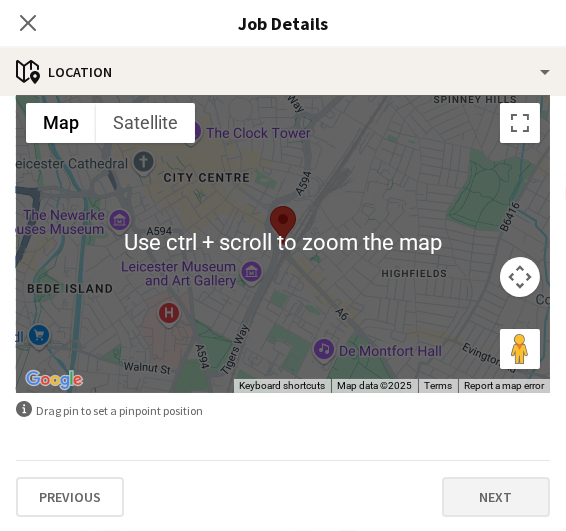 scroll, scrollTop: 0, scrollLeft: 0, axis: both 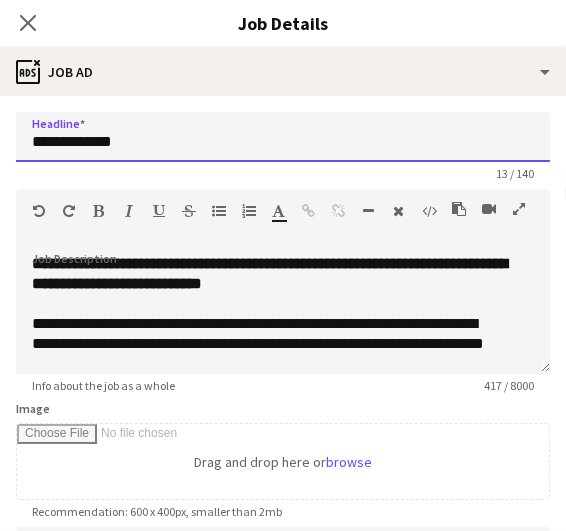 click on "**********" at bounding box center (283, 137) 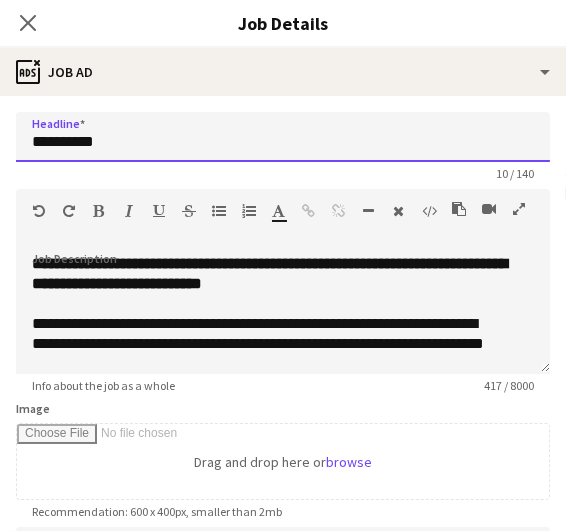 type on "**********" 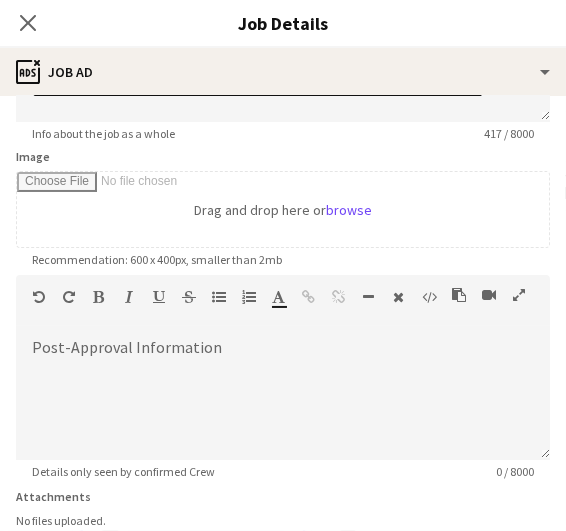 scroll, scrollTop: 456, scrollLeft: 0, axis: vertical 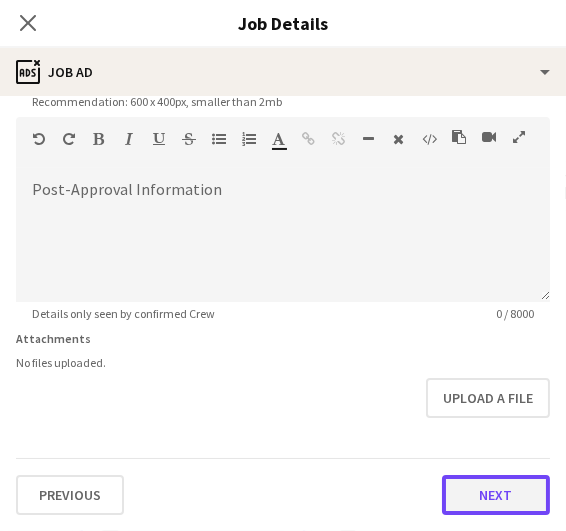 click on "Next" at bounding box center (496, 495) 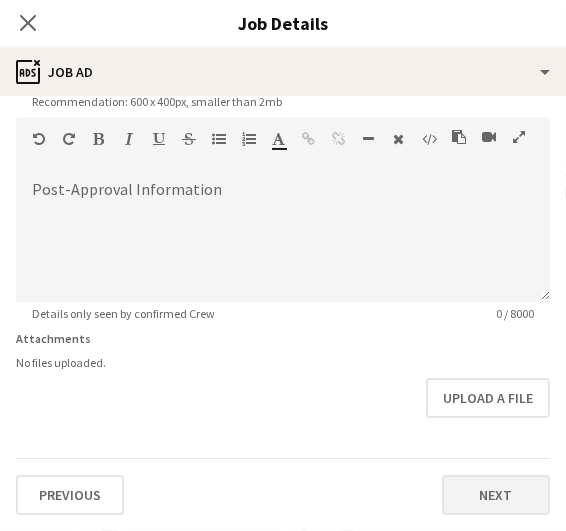 scroll, scrollTop: 0, scrollLeft: 0, axis: both 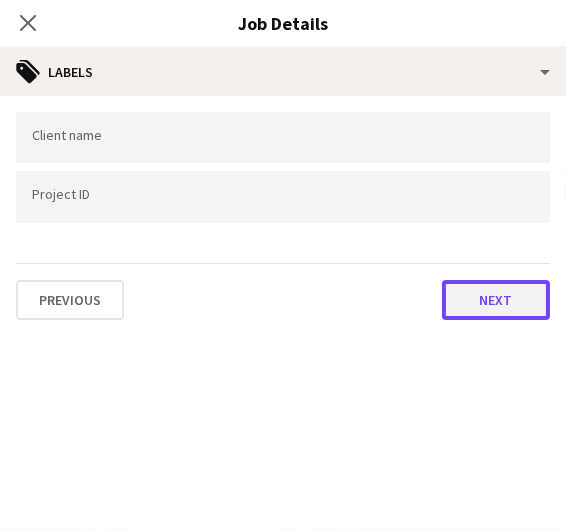 click on "Next" at bounding box center [496, 300] 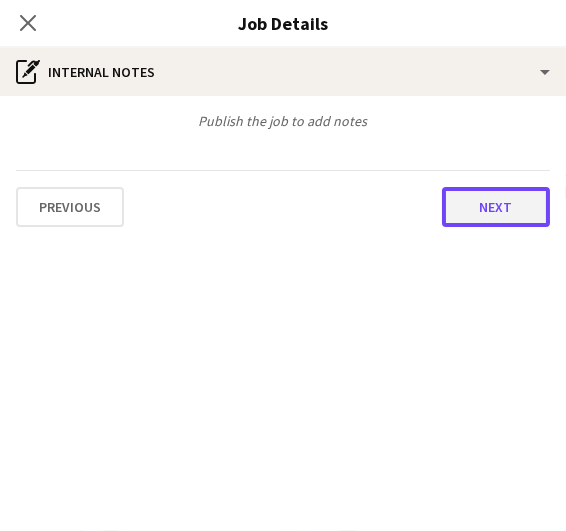 click on "Next" at bounding box center (496, 207) 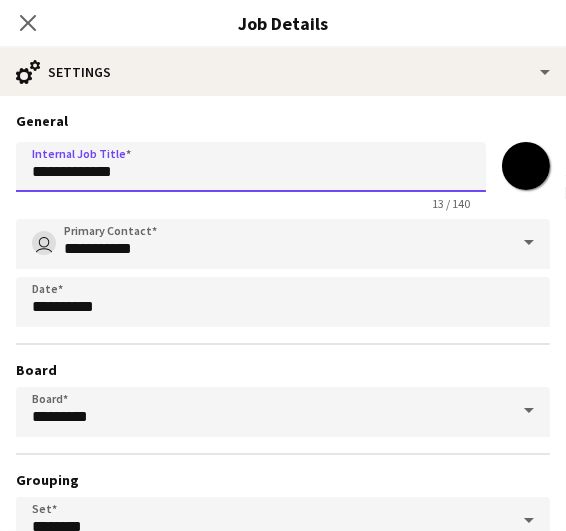 click on "**********" at bounding box center [251, 167] 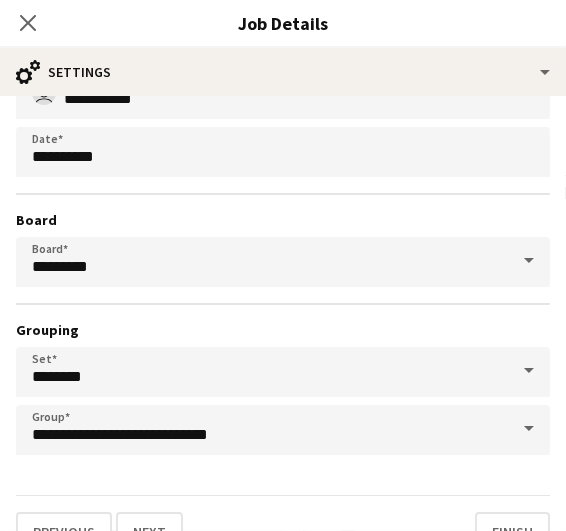 scroll, scrollTop: 184, scrollLeft: 0, axis: vertical 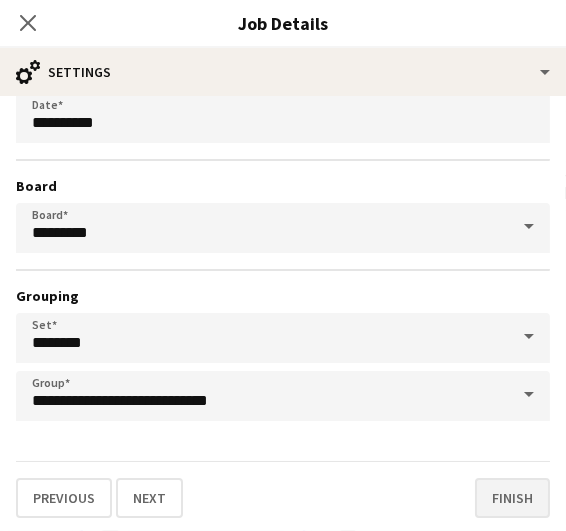 type on "**********" 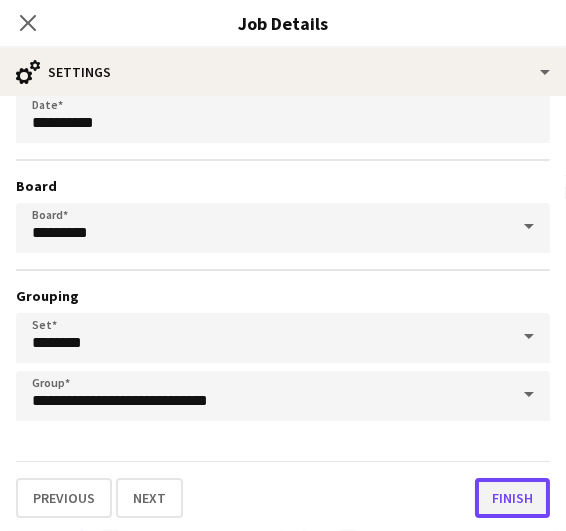 click on "Finish" at bounding box center [512, 498] 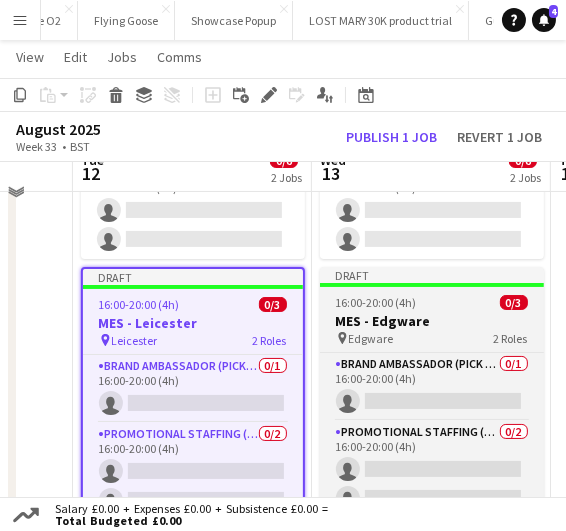 scroll, scrollTop: 344, scrollLeft: 0, axis: vertical 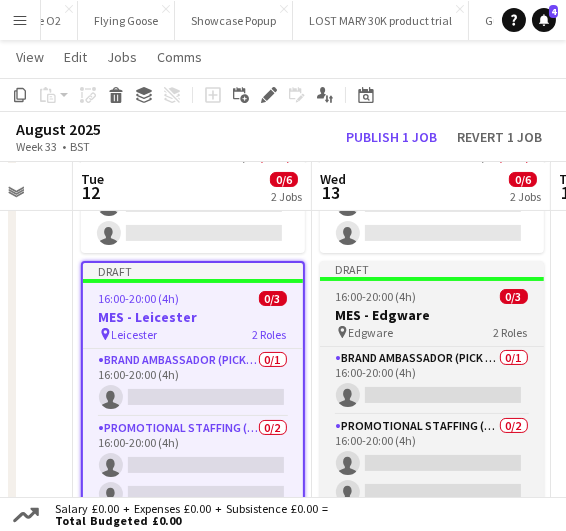 click on "16:00-20:00 (4h)" at bounding box center (376, 296) 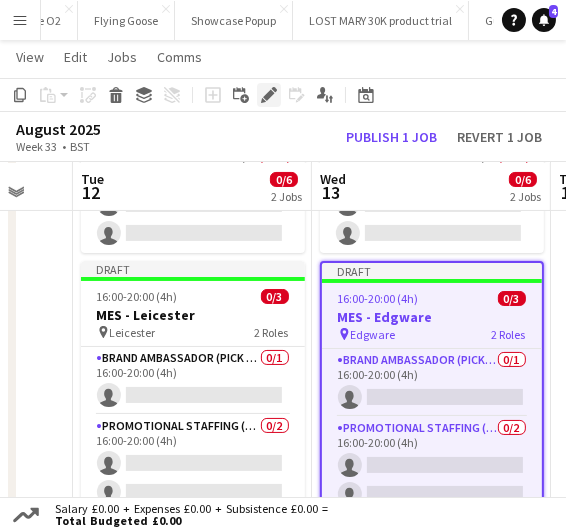 click on "Edit" 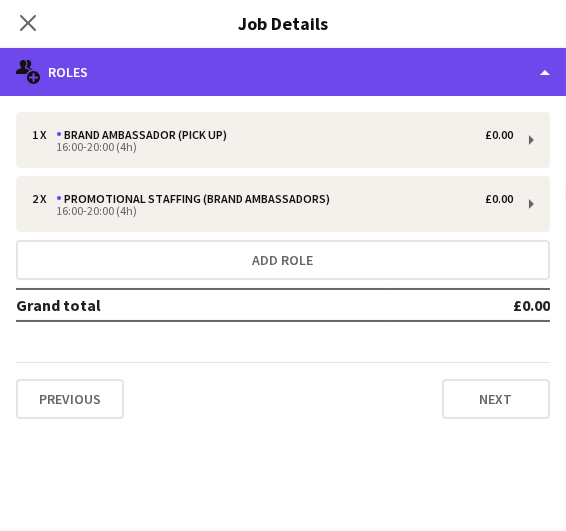click on "multiple-users-add
Roles" 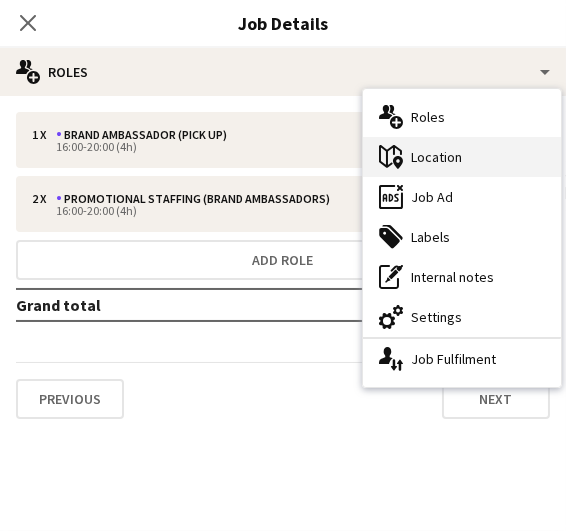 click on "maps-pin-1
Location" at bounding box center [462, 157] 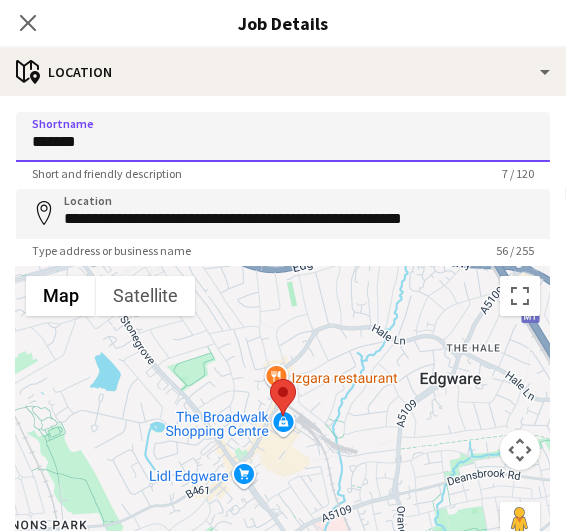 click on "*******" at bounding box center [283, 137] 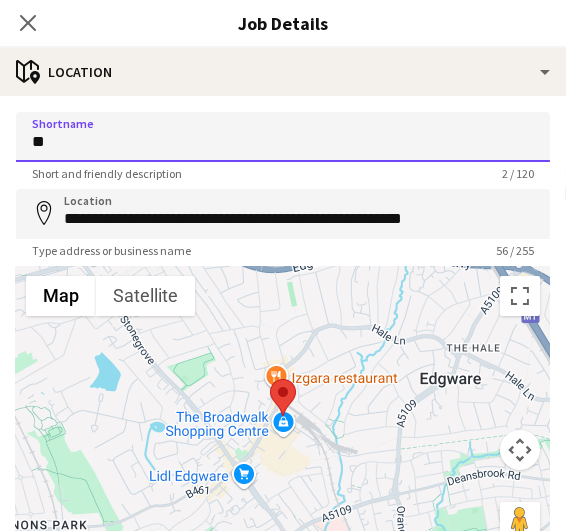 type on "*" 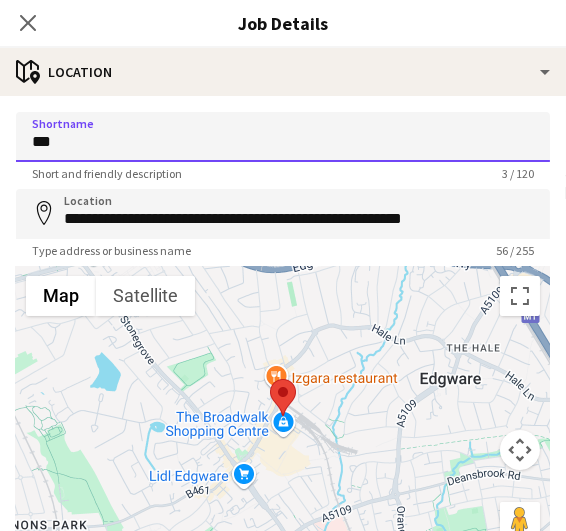 type on "**********" 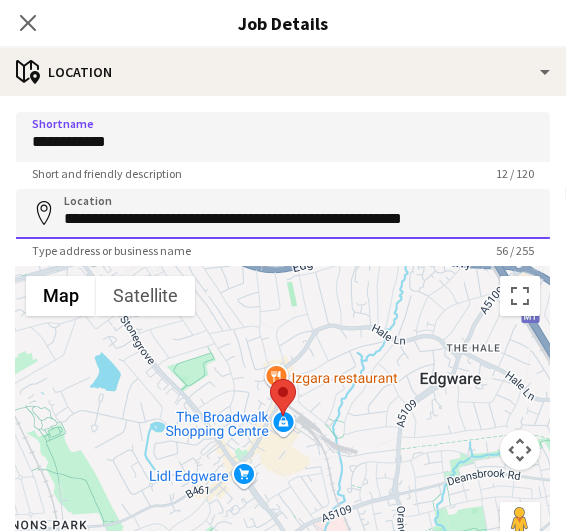 click on "**********" at bounding box center [283, 214] 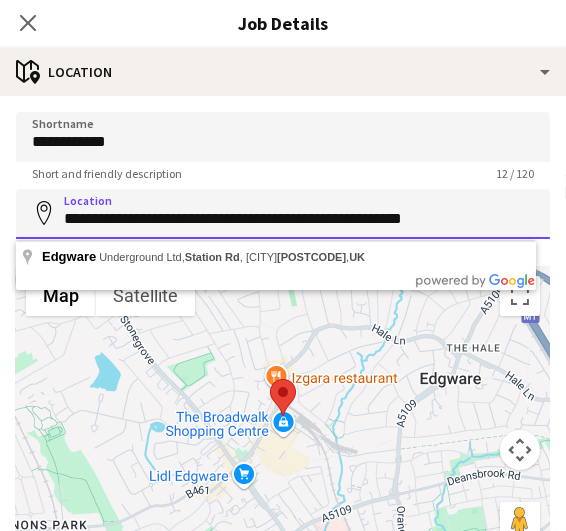click on "**********" at bounding box center [283, 214] 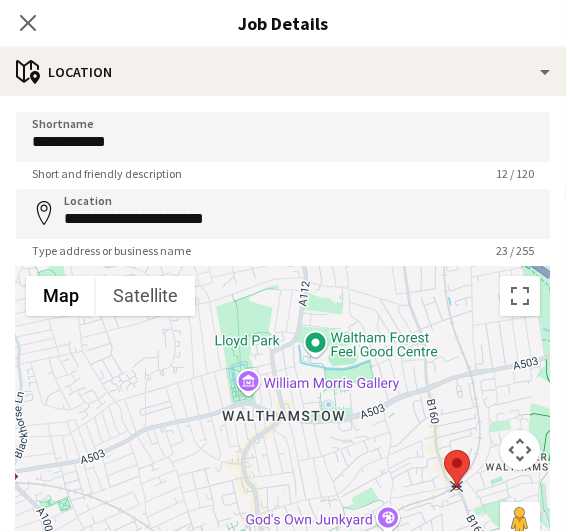 drag, startPoint x: 272, startPoint y: 405, endPoint x: 452, endPoint y: 478, distance: 194.23955 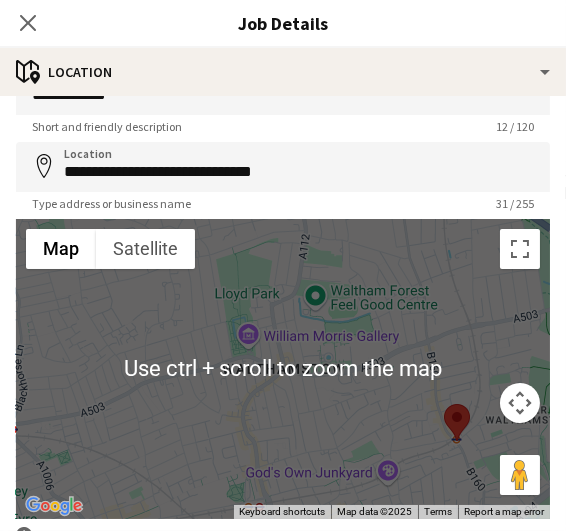 scroll, scrollTop: 61, scrollLeft: 0, axis: vertical 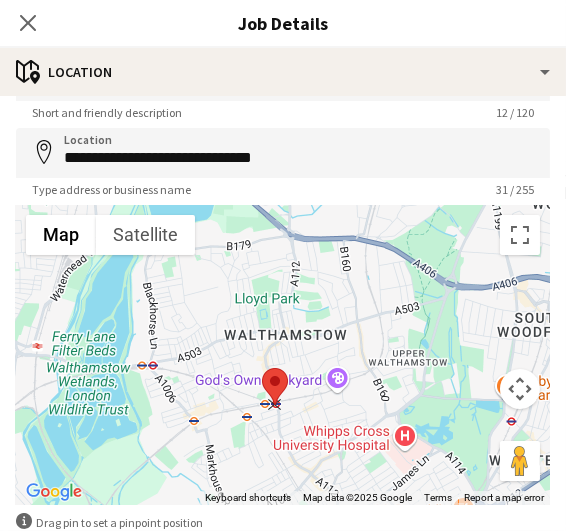 drag, startPoint x: 366, startPoint y: 342, endPoint x: 267, endPoint y: 376, distance: 104.67569 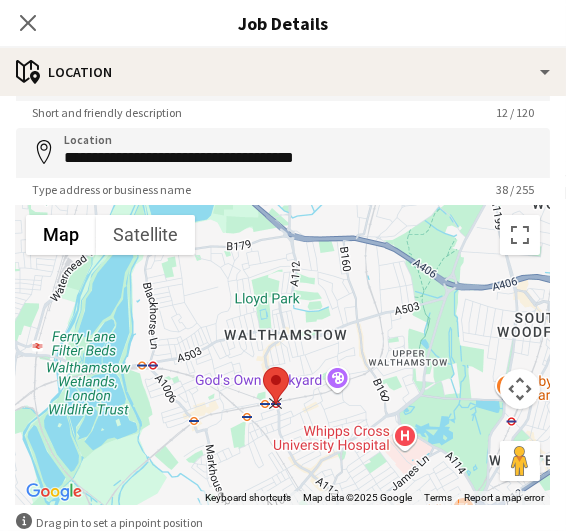 click at bounding box center [263, 367] 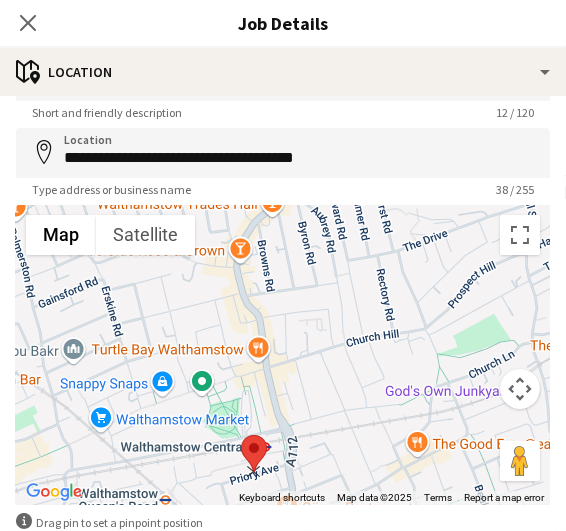drag, startPoint x: 273, startPoint y: 460, endPoint x: 249, endPoint y: 414, distance: 51.884487 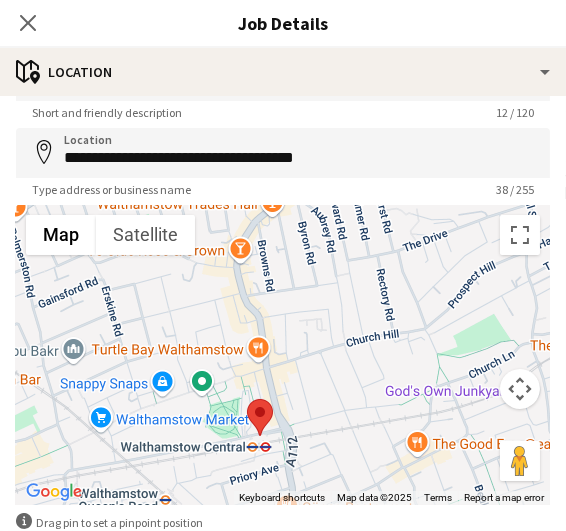 click at bounding box center [247, 399] 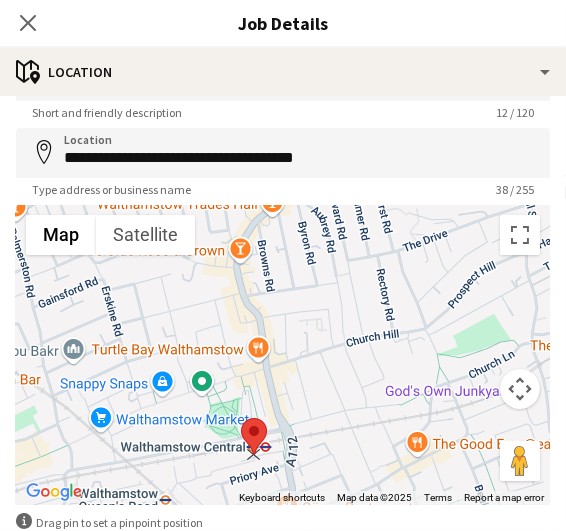 type on "**********" 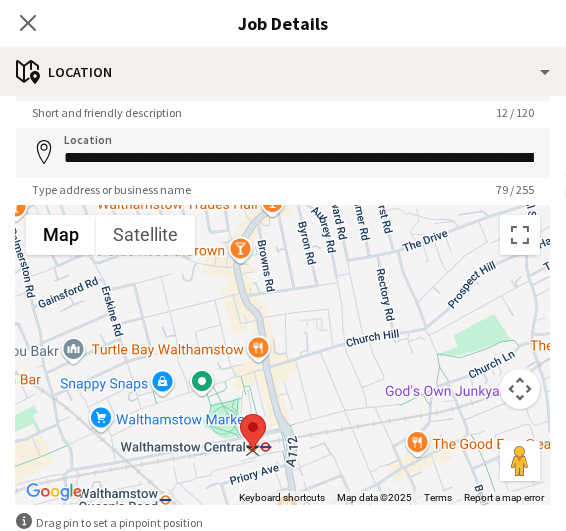drag, startPoint x: 248, startPoint y: 414, endPoint x: 240, endPoint y: 432, distance: 19.697716 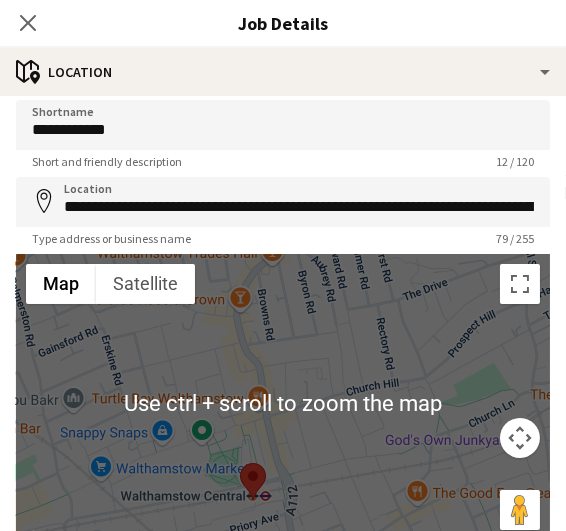 scroll, scrollTop: 173, scrollLeft: 0, axis: vertical 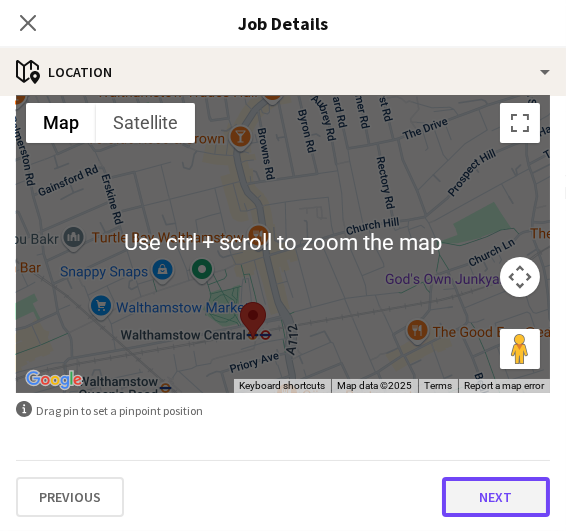 click on "Next" at bounding box center [496, 497] 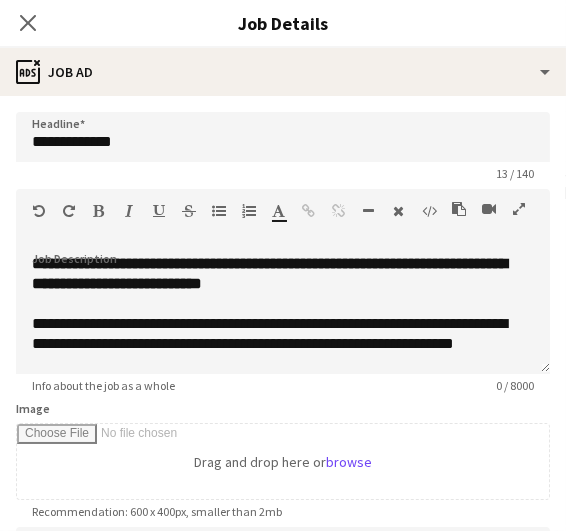 scroll, scrollTop: 0, scrollLeft: 0, axis: both 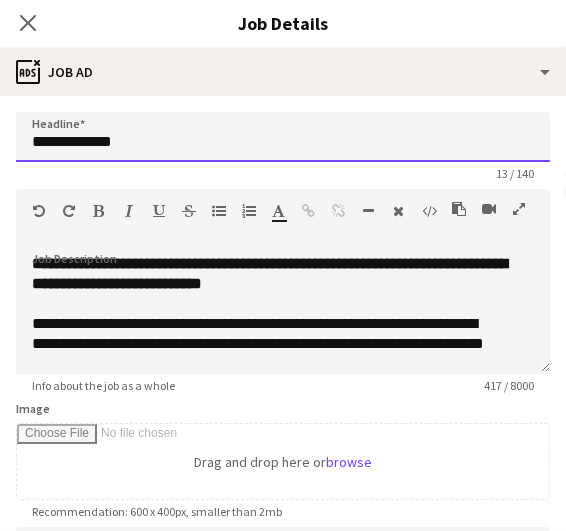 click on "**********" at bounding box center (283, 137) 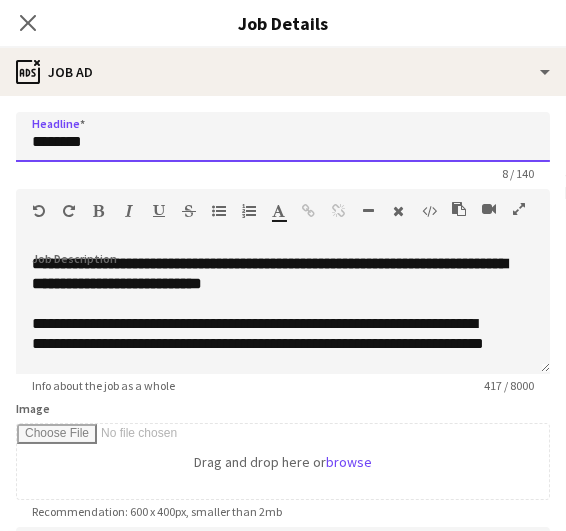 type on "**********" 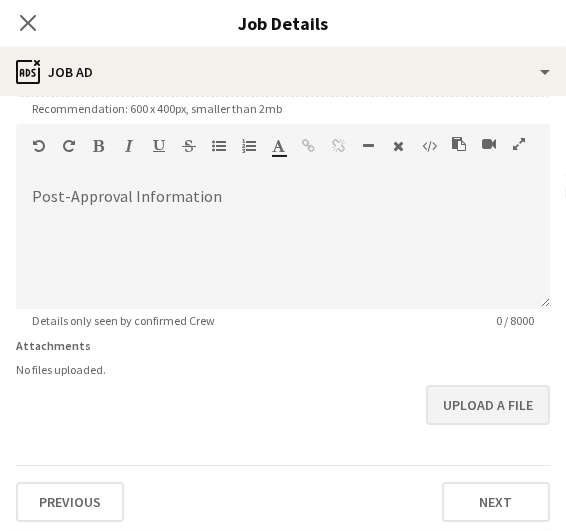 scroll, scrollTop: 456, scrollLeft: 0, axis: vertical 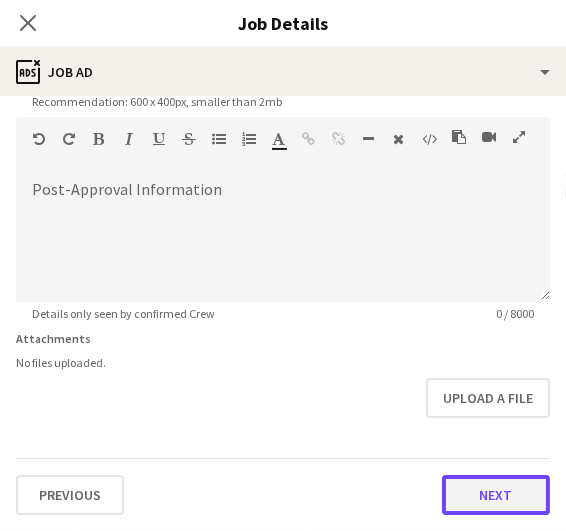 click on "Next" at bounding box center [496, 495] 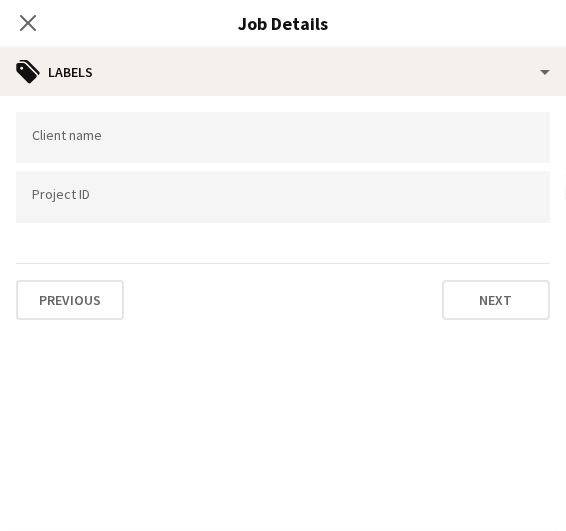 scroll, scrollTop: 0, scrollLeft: 0, axis: both 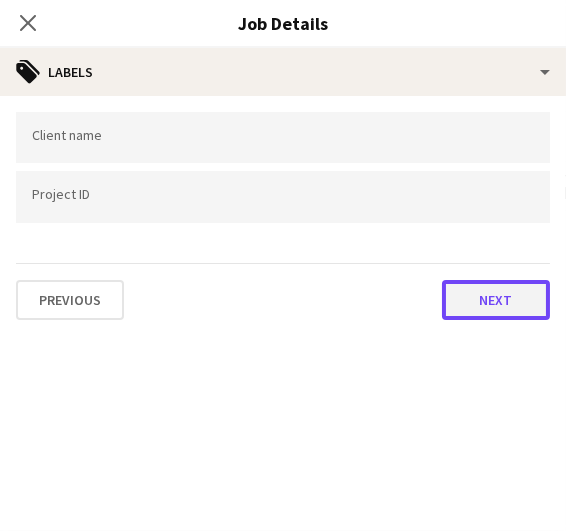 click on "Next" at bounding box center [496, 300] 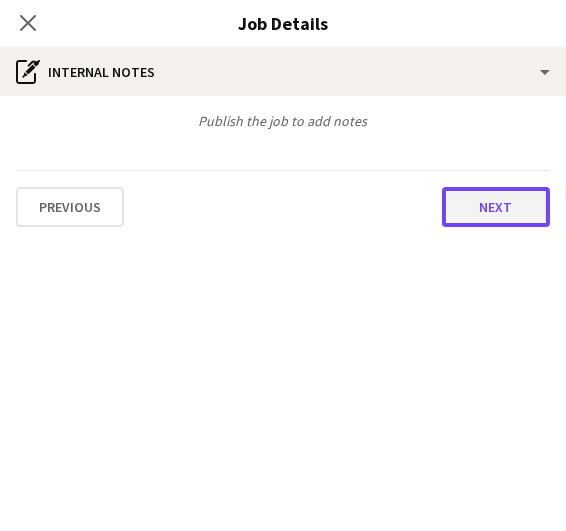 click on "Next" at bounding box center [496, 207] 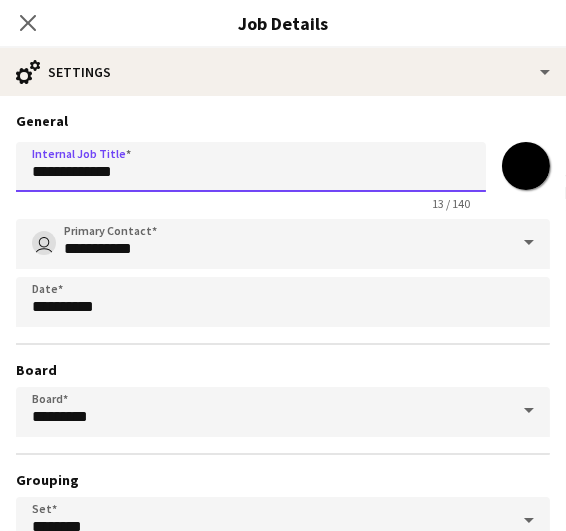 click on "**********" at bounding box center [251, 167] 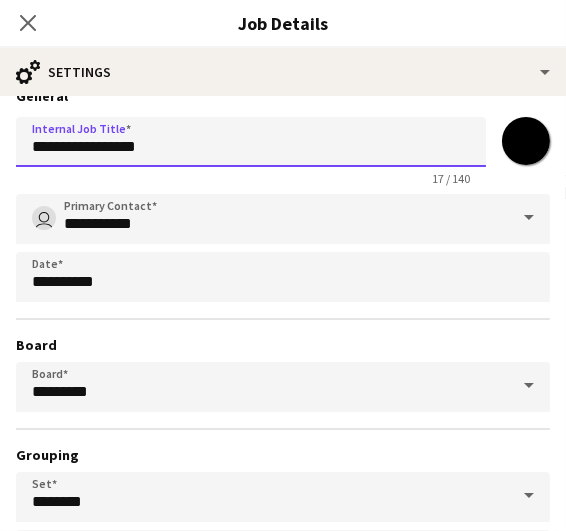 scroll, scrollTop: 184, scrollLeft: 0, axis: vertical 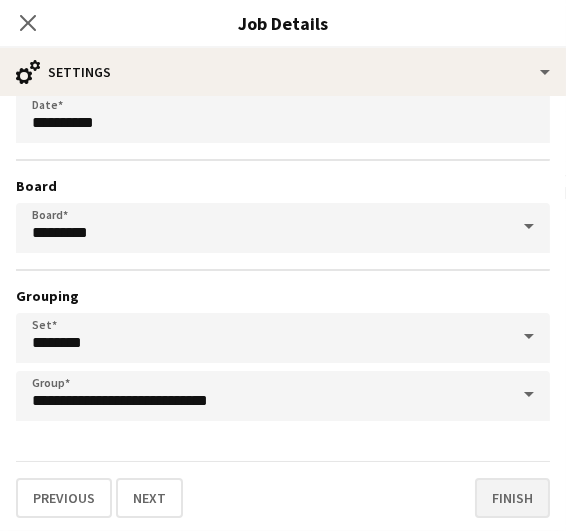 type on "**********" 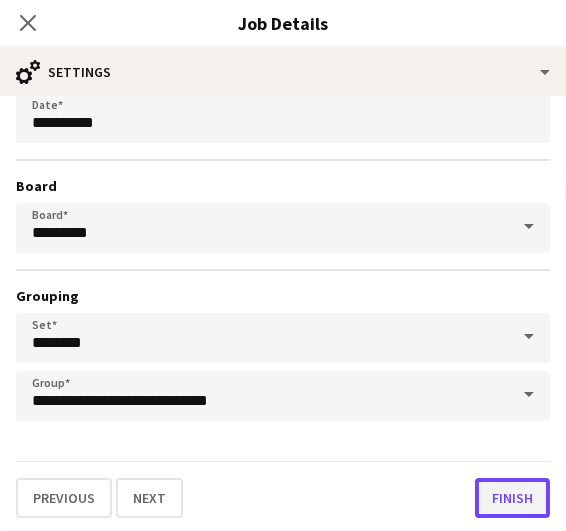 click on "Finish" at bounding box center (512, 498) 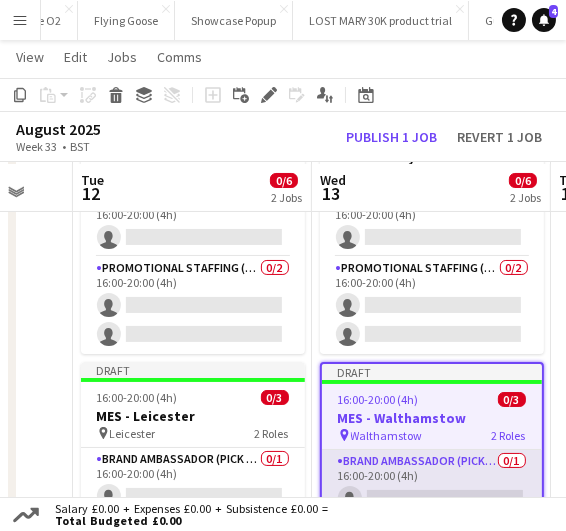 scroll, scrollTop: 247, scrollLeft: 0, axis: vertical 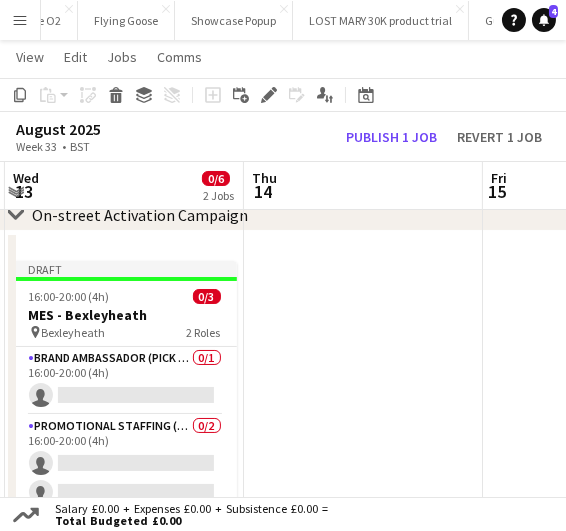 click at bounding box center (363, 667) 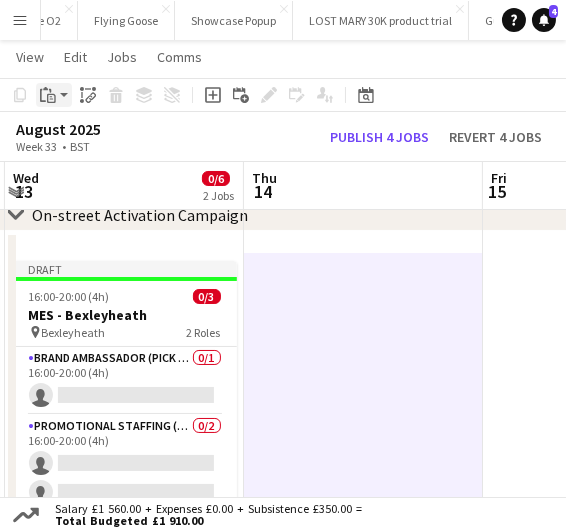 click 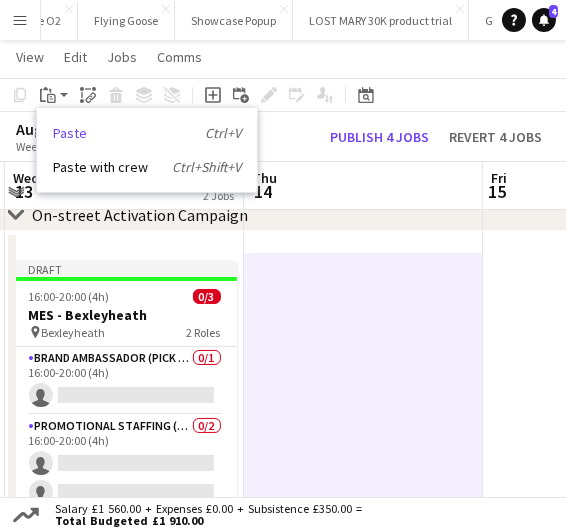 click on "Paste   Ctrl+V" at bounding box center [147, 133] 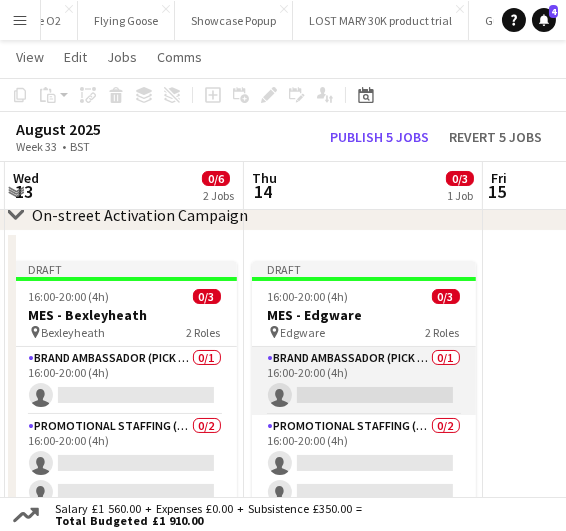 click on "Brand Ambassador (Pick up)   0/1   16:00-20:00 (4h)
single-neutral-actions" at bounding box center [364, 381] 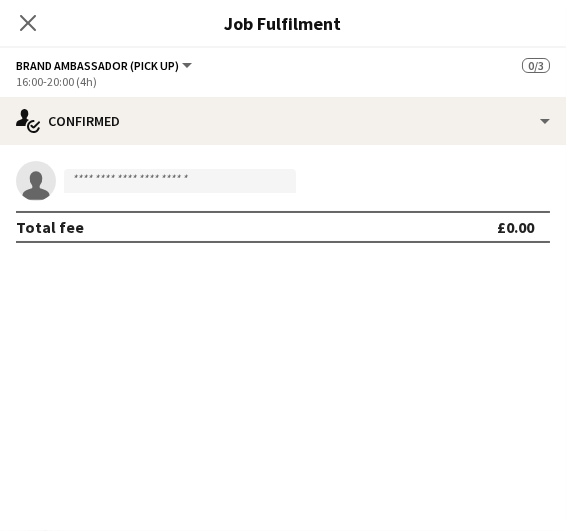 click on "16:00-20:00 (4h)" 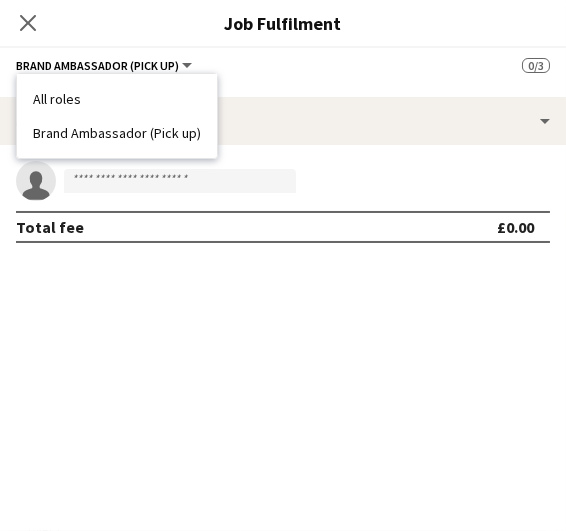 click on "16:00-20:00 (4h)" 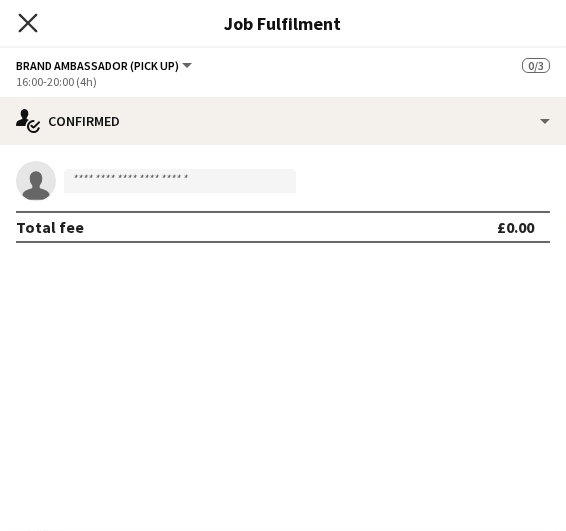 click 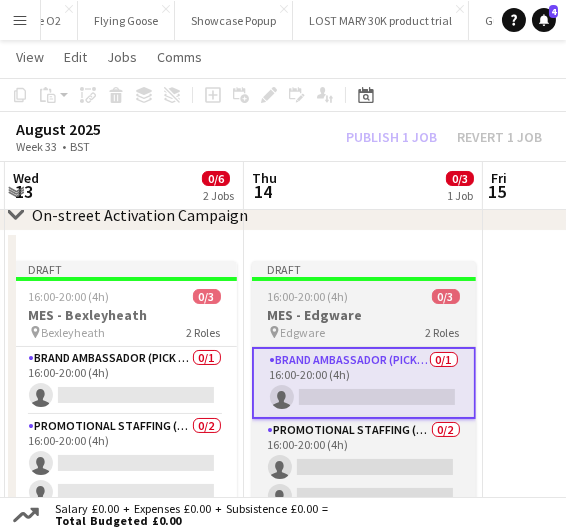 click on "MES - Edgware" at bounding box center [364, 315] 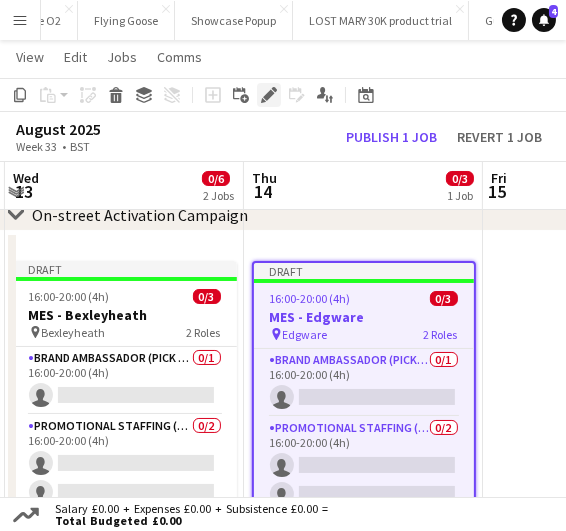 click 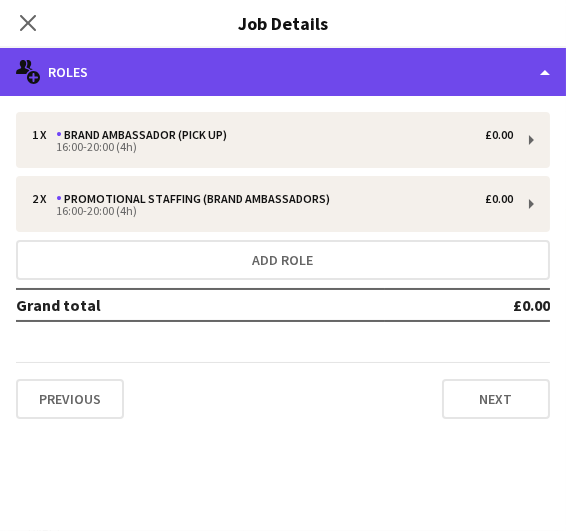 click on "multiple-users-add
Roles" 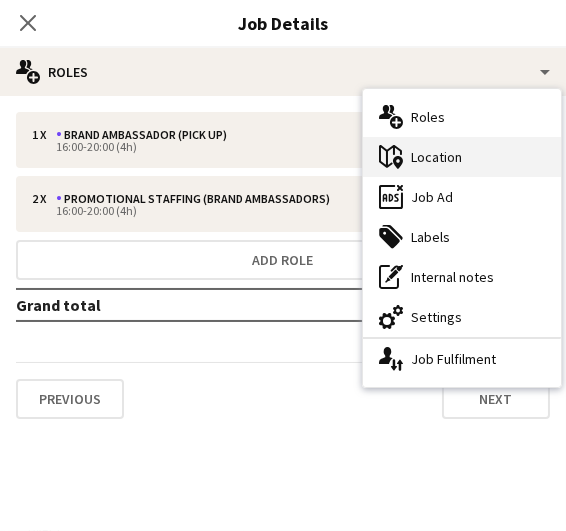 click on "maps-pin-1
Location" at bounding box center [462, 157] 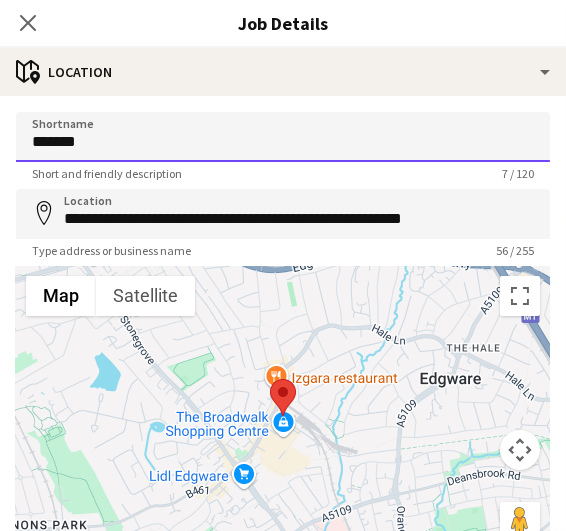 click on "*******" at bounding box center (283, 137) 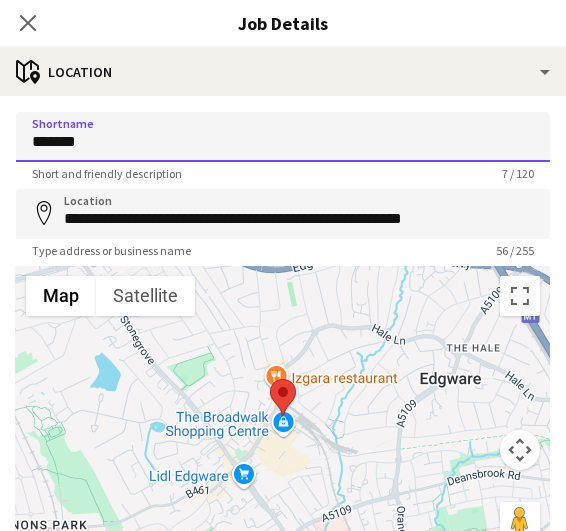 click on "*******" at bounding box center (283, 137) 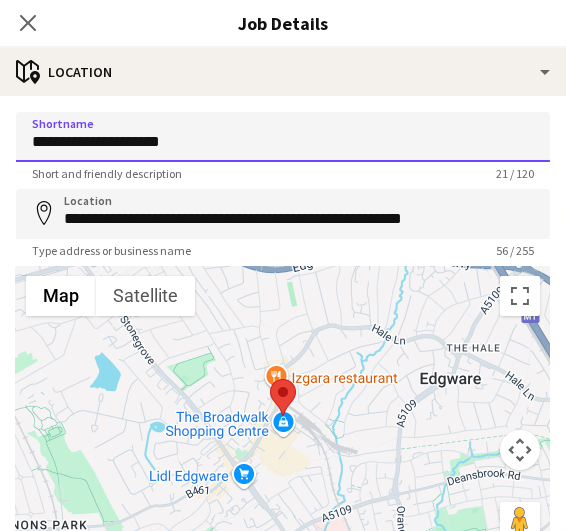 type on "**********" 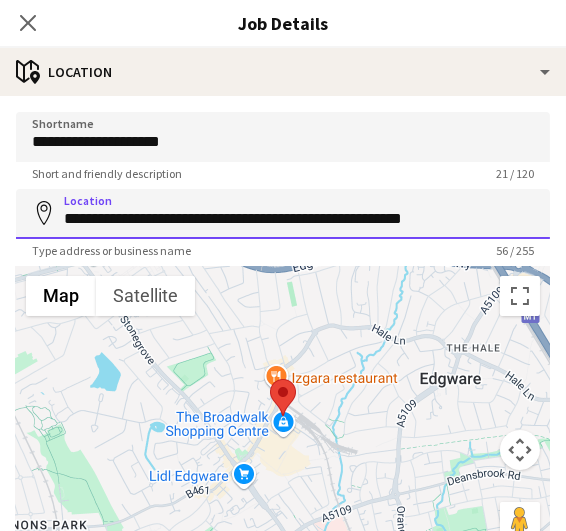 click on "**********" at bounding box center (283, 214) 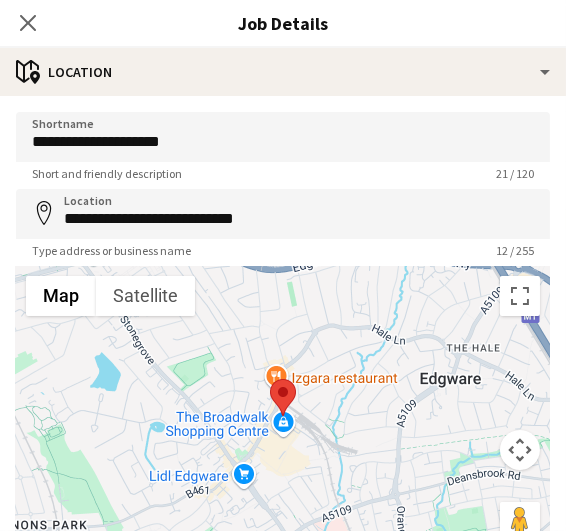 type on "**********" 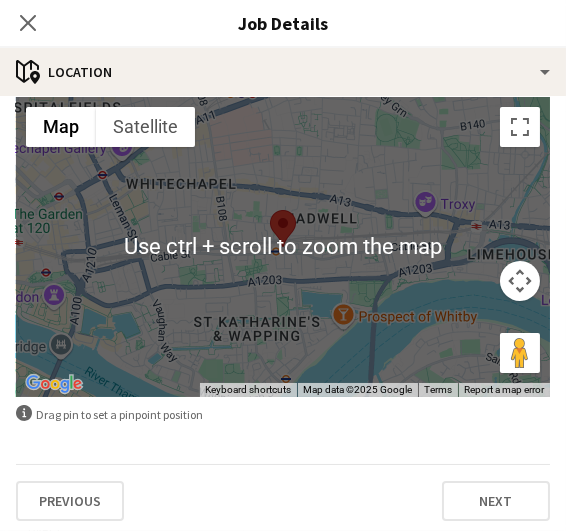 scroll, scrollTop: 173, scrollLeft: 0, axis: vertical 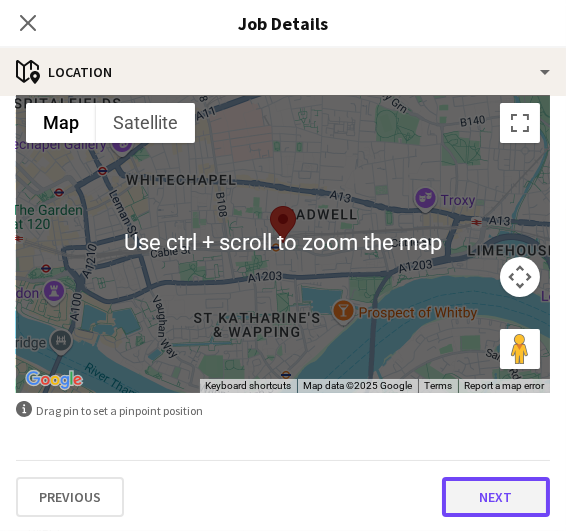 click on "Next" at bounding box center [496, 497] 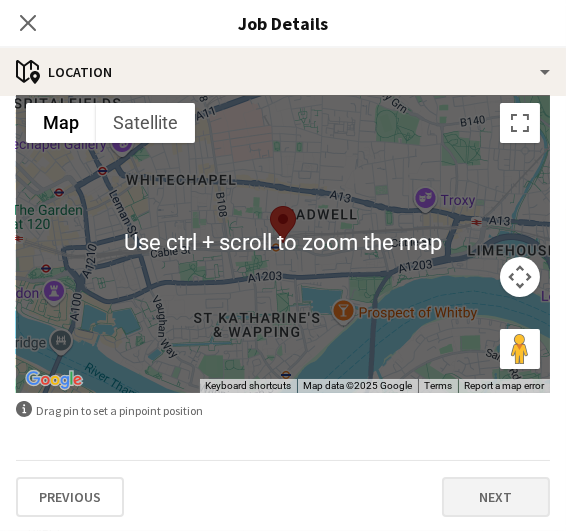click on "**********" 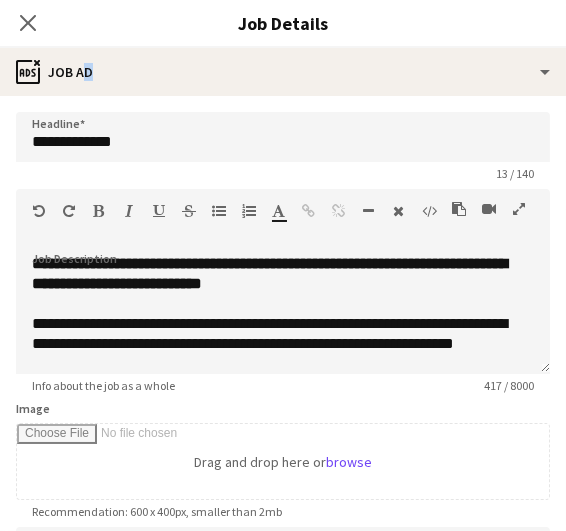 scroll, scrollTop: 0, scrollLeft: 0, axis: both 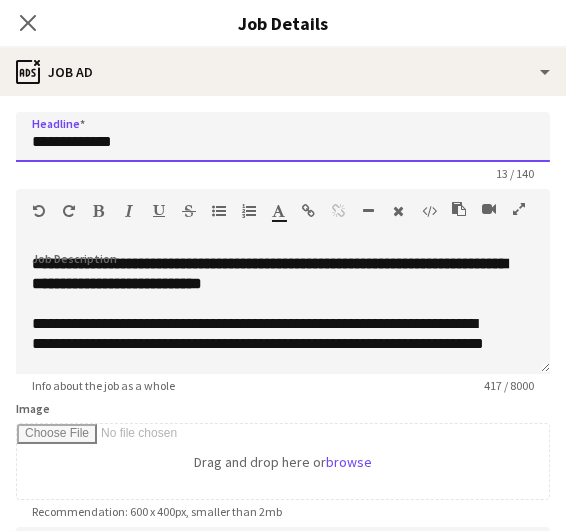 click on "**********" at bounding box center (283, 137) 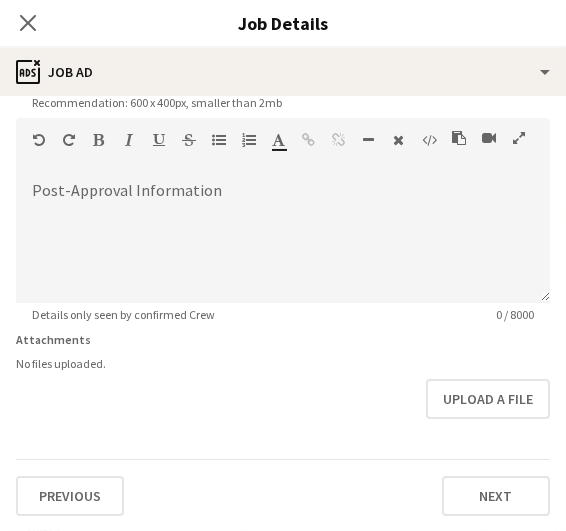 scroll, scrollTop: 456, scrollLeft: 0, axis: vertical 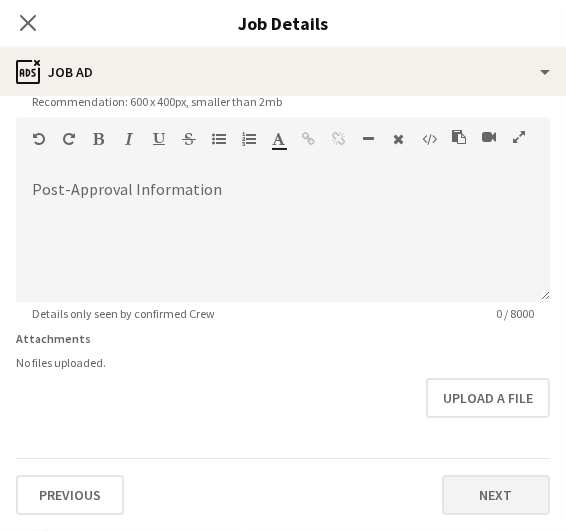 type on "**********" 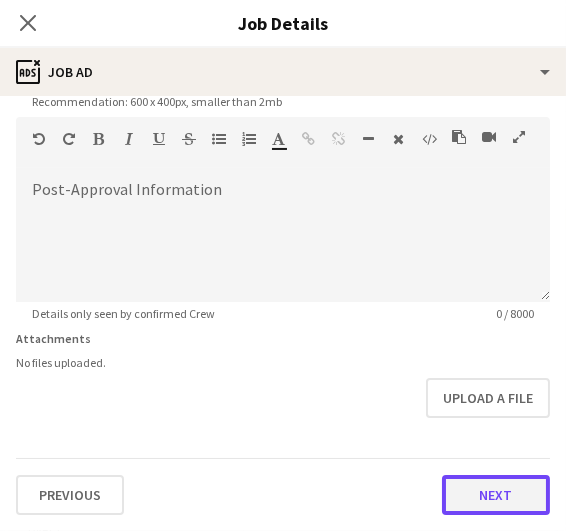 click on "Next" at bounding box center (496, 495) 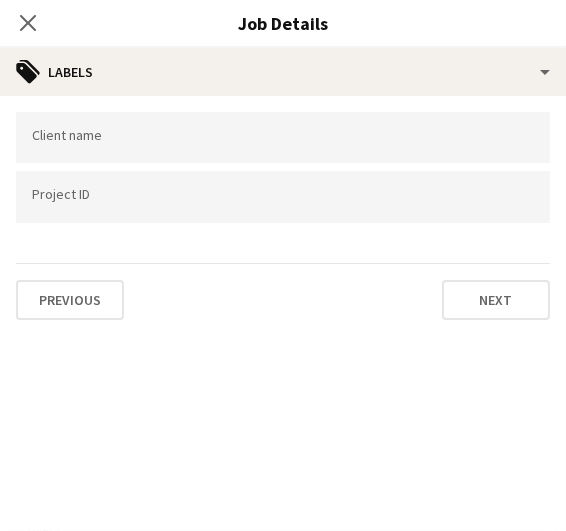 scroll, scrollTop: 0, scrollLeft: 0, axis: both 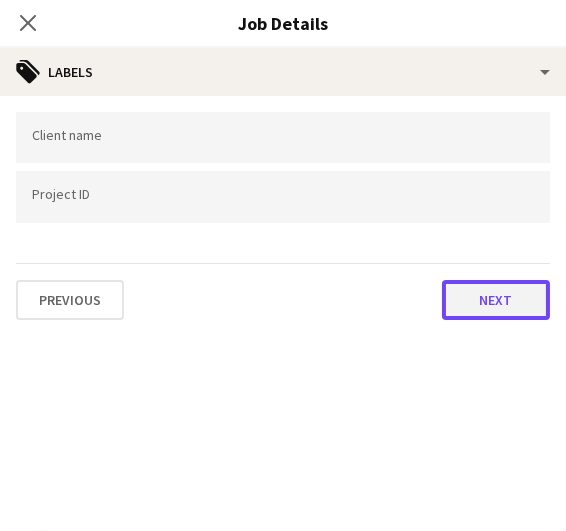 click on "Next" at bounding box center [496, 300] 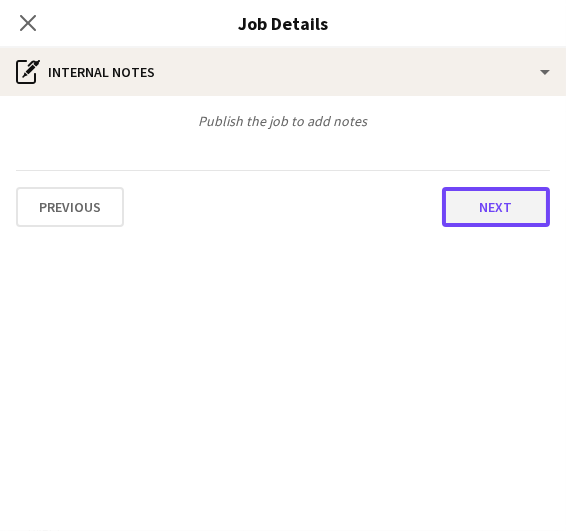 click on "Next" at bounding box center (496, 207) 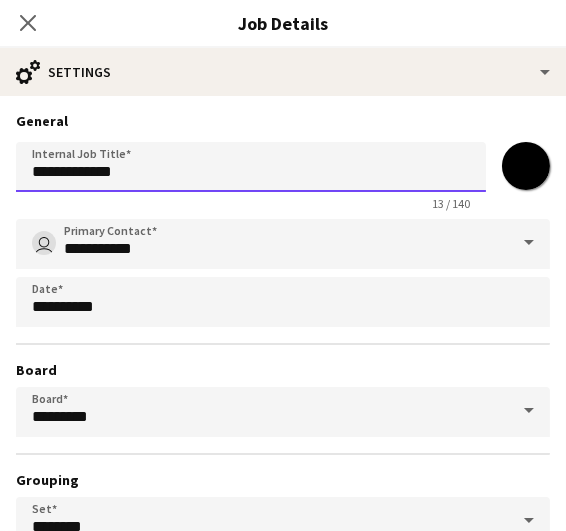 click on "**********" at bounding box center (251, 167) 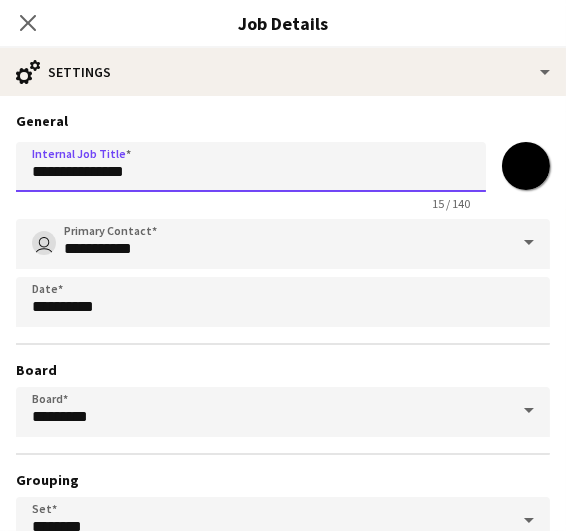 click on "**********" at bounding box center [251, 167] 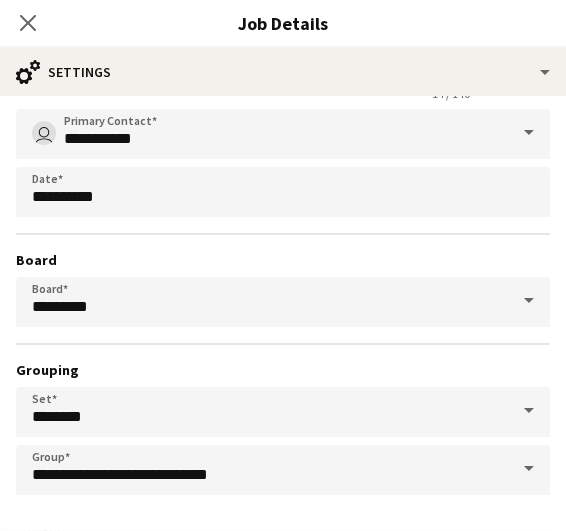 scroll, scrollTop: 184, scrollLeft: 0, axis: vertical 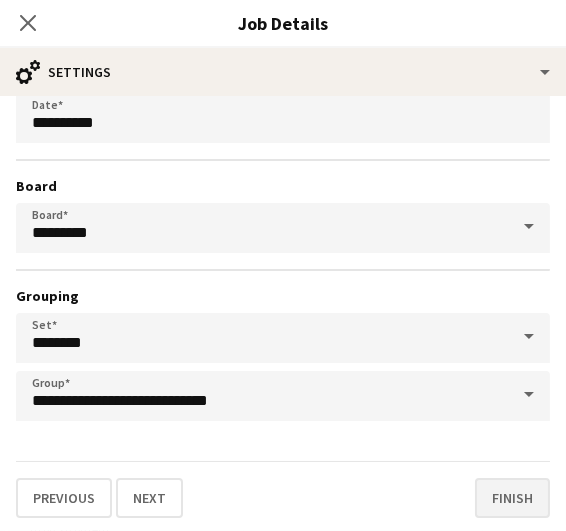 type on "**********" 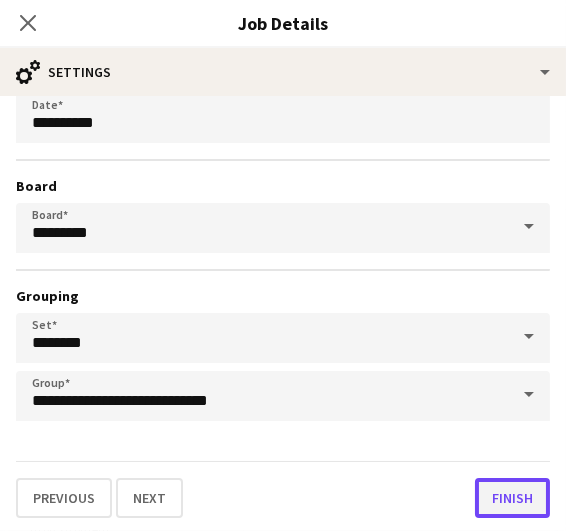 click on "Finish" at bounding box center [512, 498] 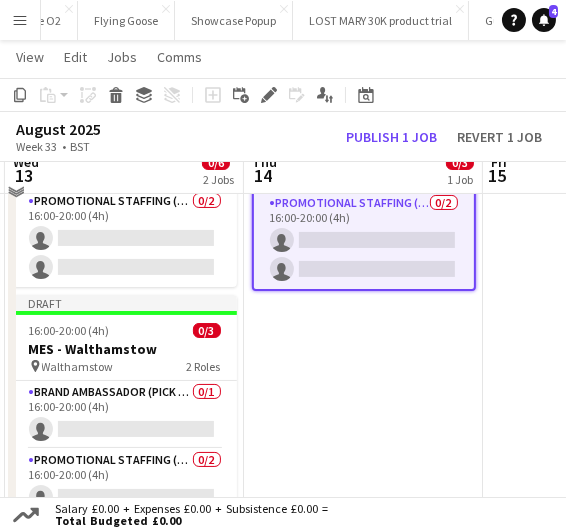 scroll, scrollTop: 321, scrollLeft: 0, axis: vertical 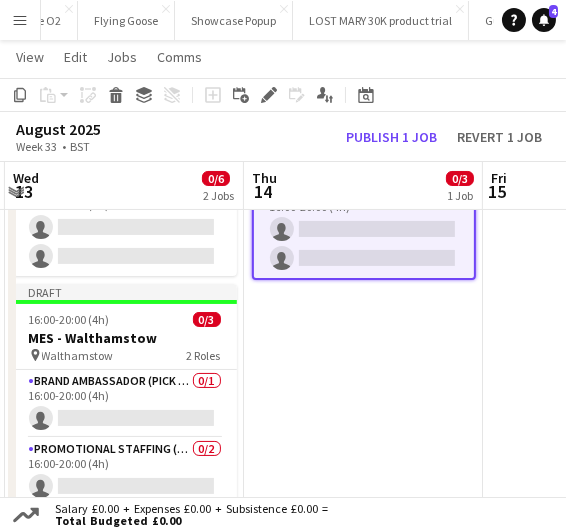 click on "[JOB_TYPE]   [TIME]    [NUMBER]   MES - [CITY]
[CAR_PARK]
[AREA]/[CITY]   [NUMBER] [ROLE]   [JOB_TYPE]   [TIME]
[JOB_TYPE]   [NUMBER]   [TIME]" at bounding box center (363, 431) 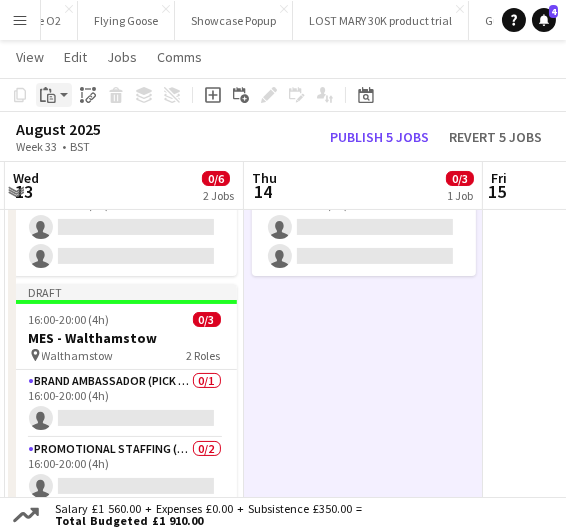 click on "Paste" 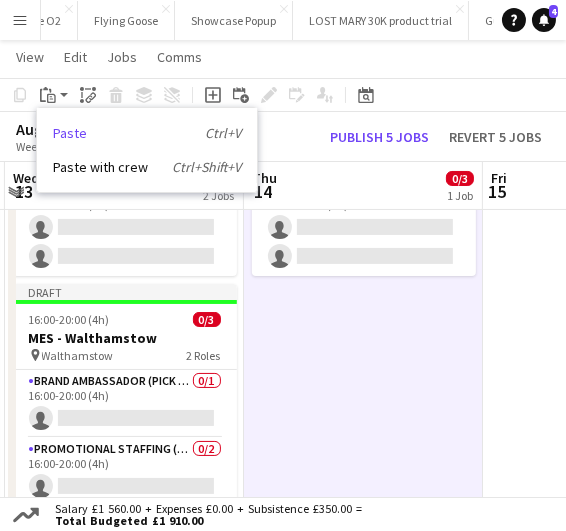 click on "Paste   Ctrl+V" at bounding box center (147, 133) 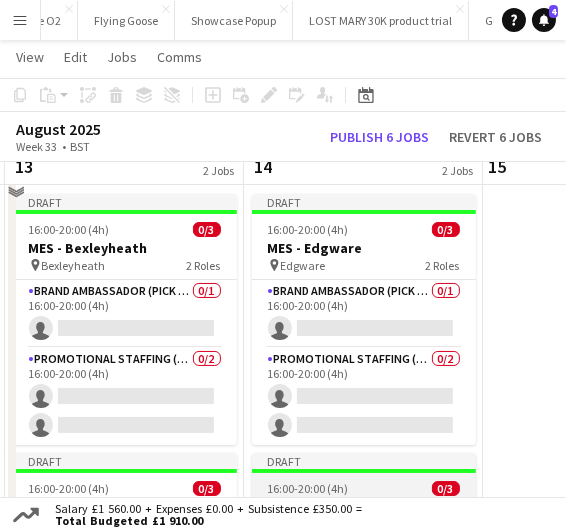 scroll, scrollTop: 126, scrollLeft: 0, axis: vertical 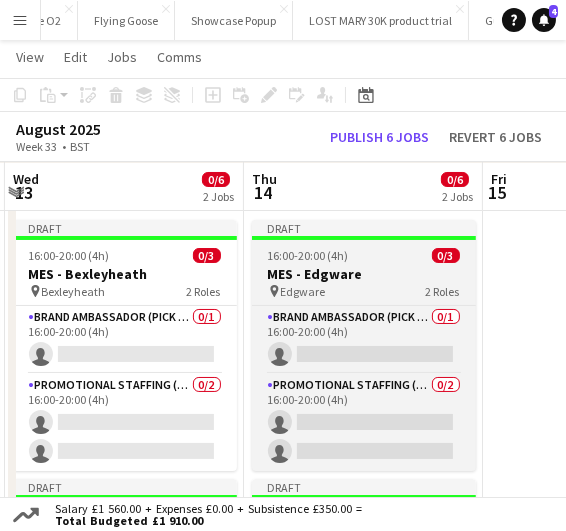 click on "MES - Edgware" at bounding box center (364, 274) 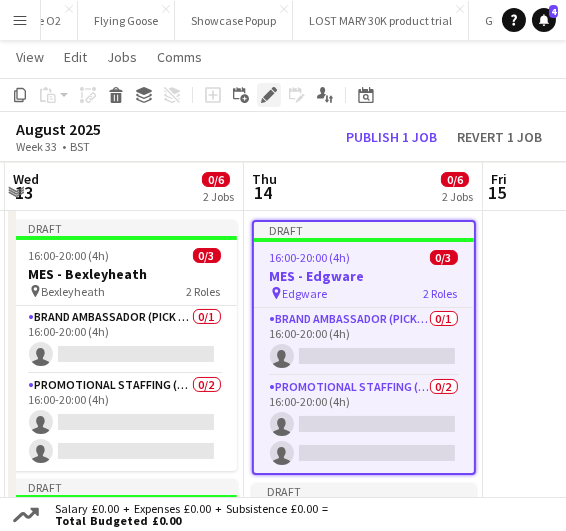 click 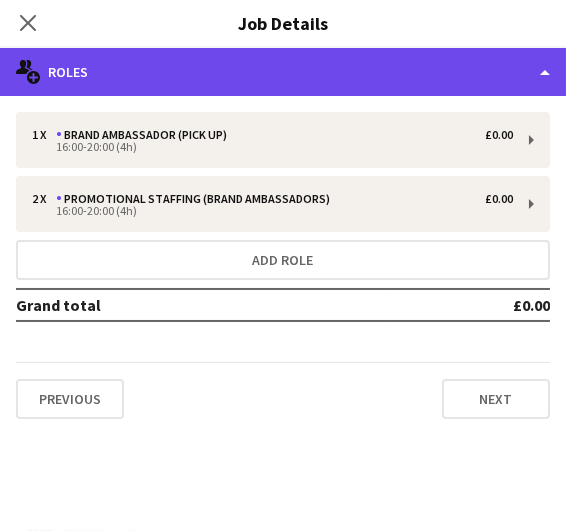 click on "multiple-users-add
Roles" 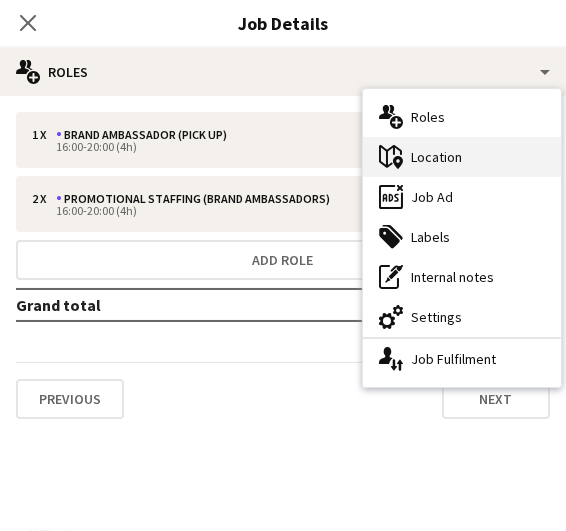 click on "maps-pin-1
Location" at bounding box center (462, 157) 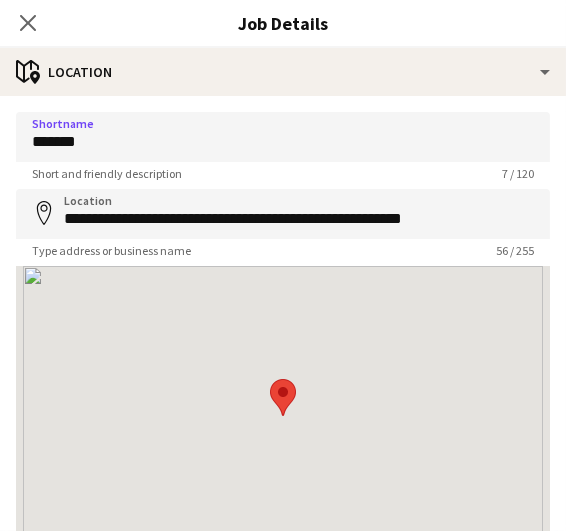 click on "*******" at bounding box center [283, 137] 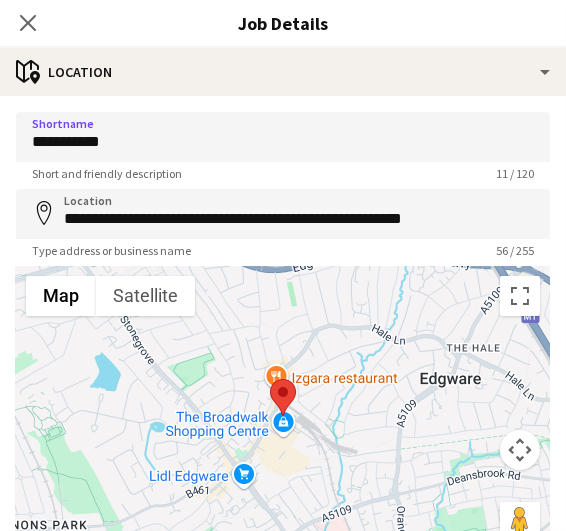 type on "**********" 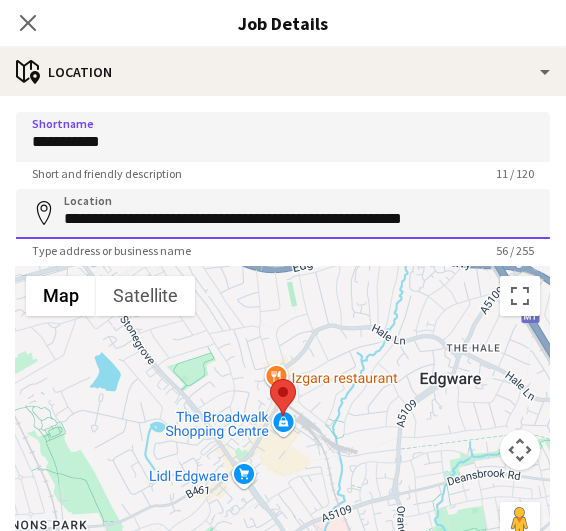 click on "**********" at bounding box center [283, 214] 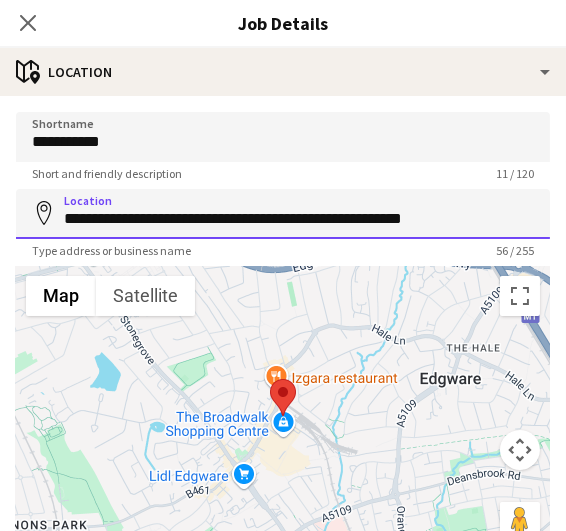 click on "**********" at bounding box center (283, 214) 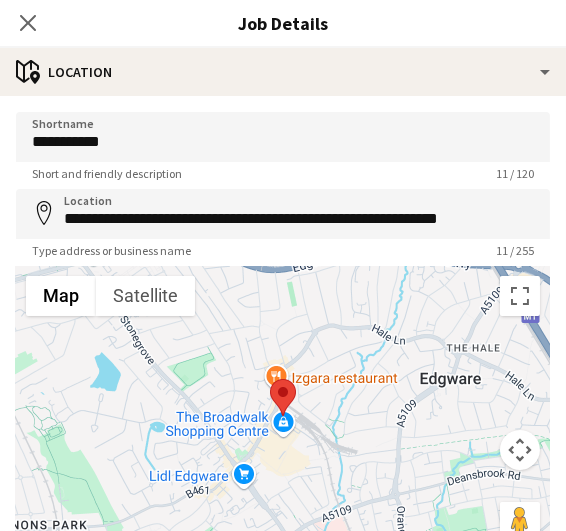 type on "**********" 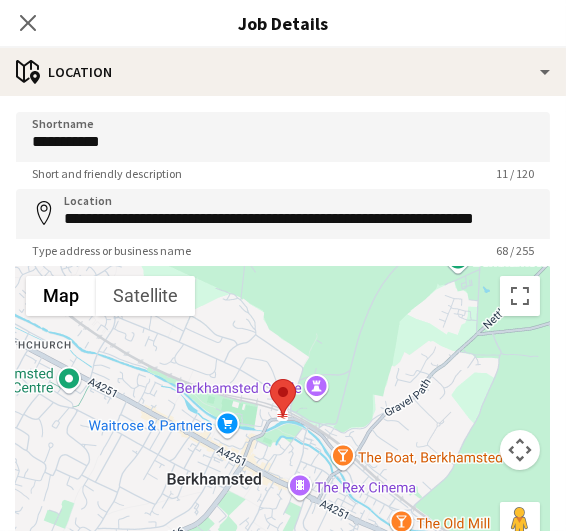 scroll, scrollTop: 173, scrollLeft: 0, axis: vertical 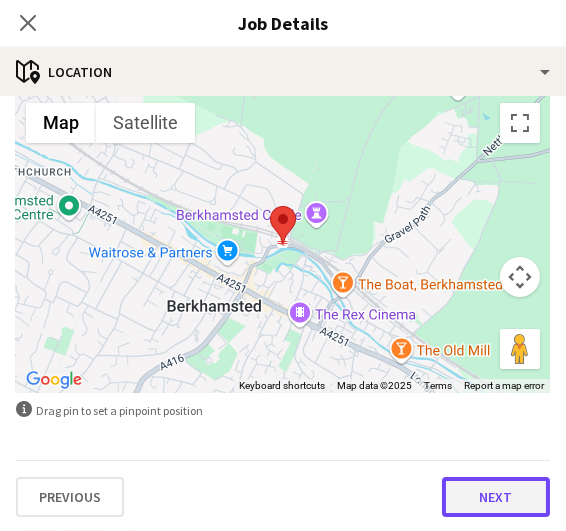 click on "Next" at bounding box center (496, 497) 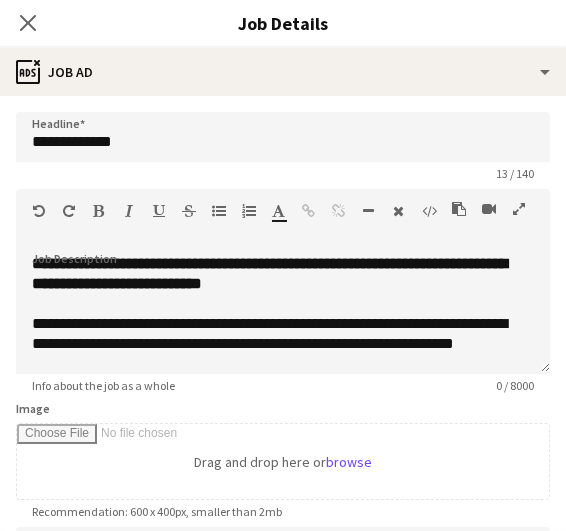scroll, scrollTop: 0, scrollLeft: 0, axis: both 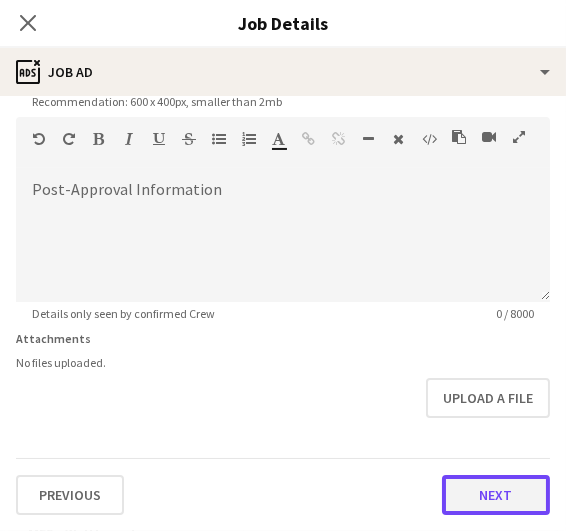 click on "Next" at bounding box center (496, 495) 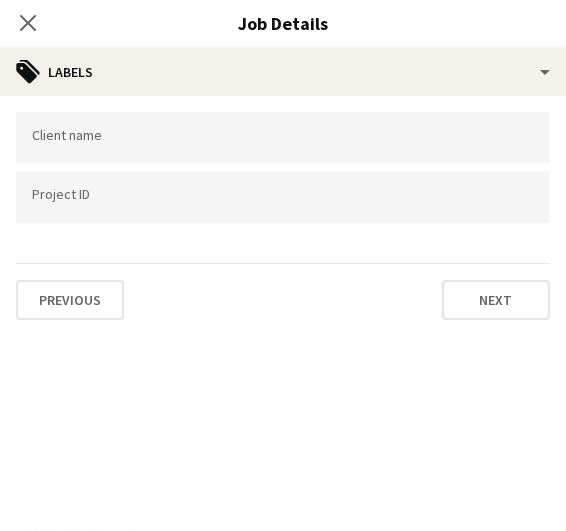 scroll, scrollTop: 0, scrollLeft: 0, axis: both 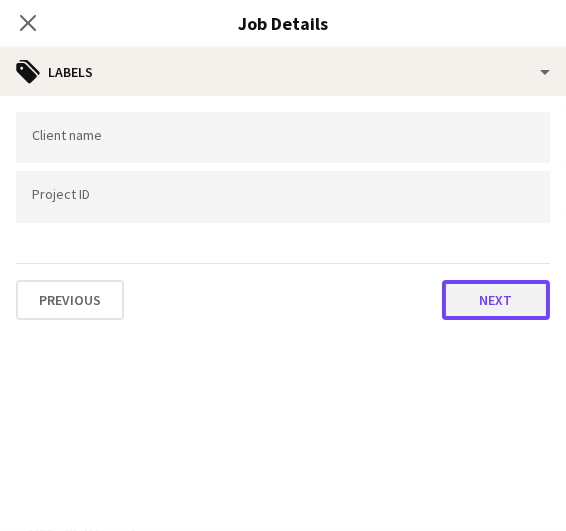 click on "Next" at bounding box center (496, 300) 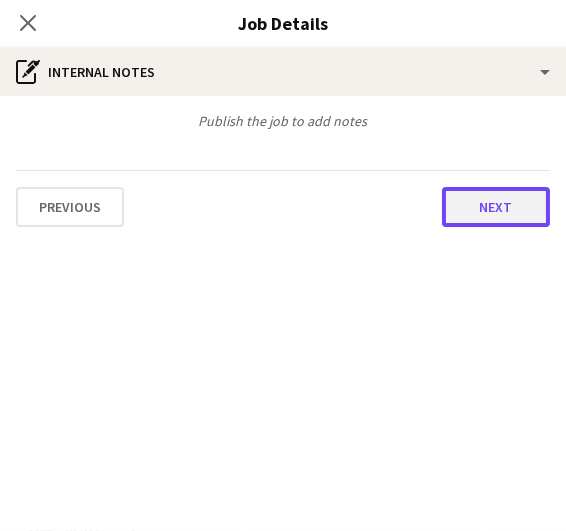 click on "Next" at bounding box center (496, 207) 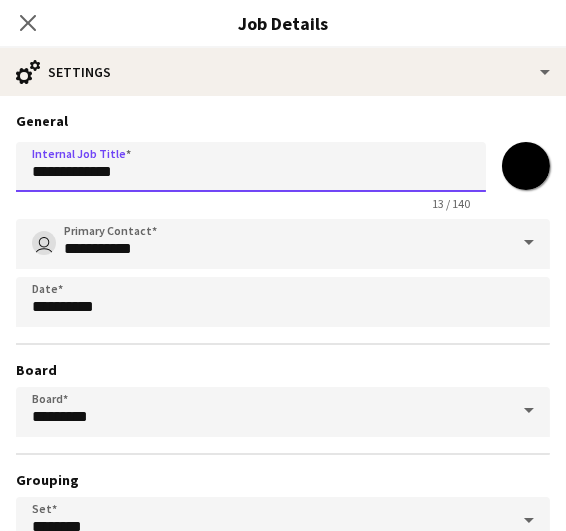 click on "**********" at bounding box center (251, 167) 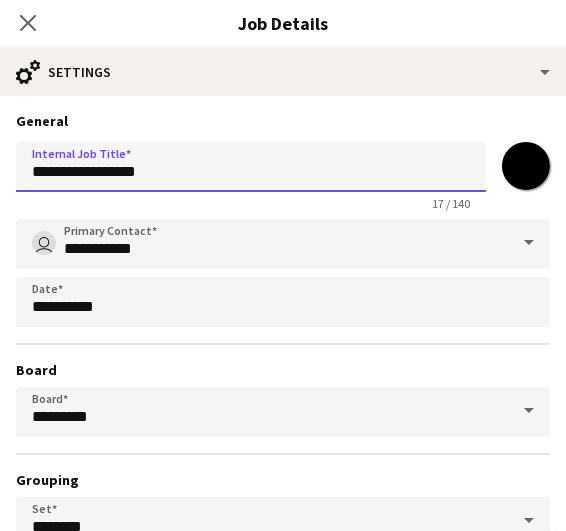 scroll, scrollTop: 184, scrollLeft: 0, axis: vertical 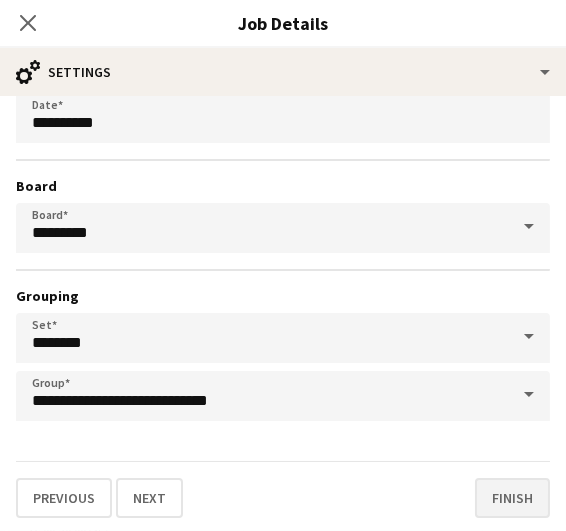 type on "**********" 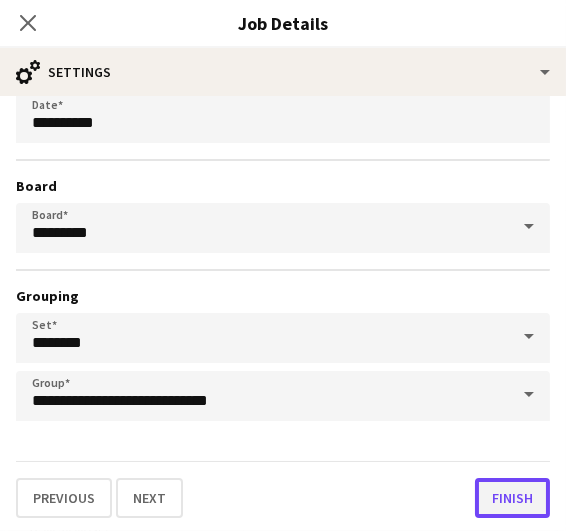 click on "Finish" at bounding box center [512, 498] 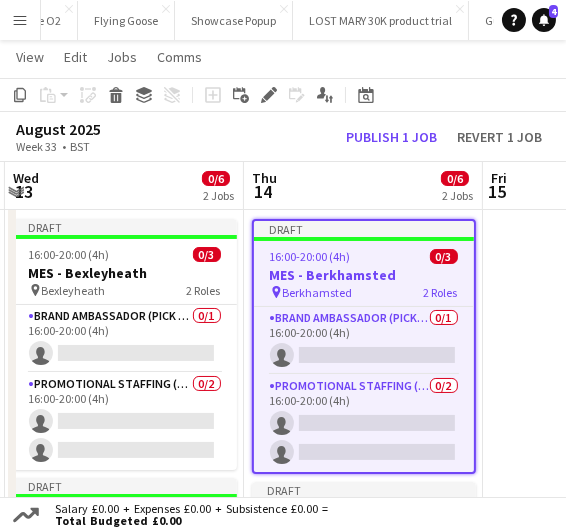 scroll, scrollTop: 126, scrollLeft: 0, axis: vertical 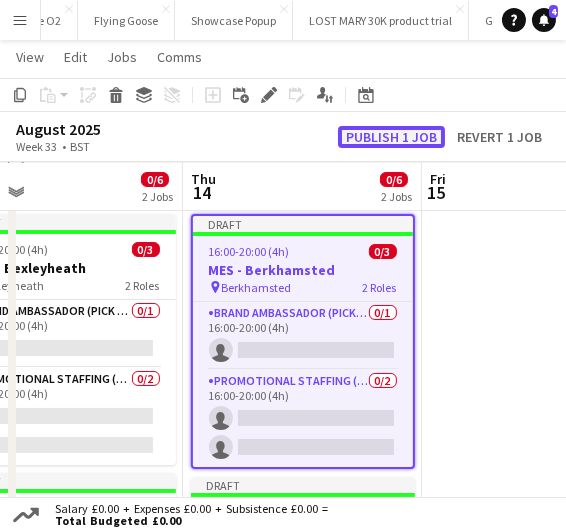 click on "Publish 1 job" 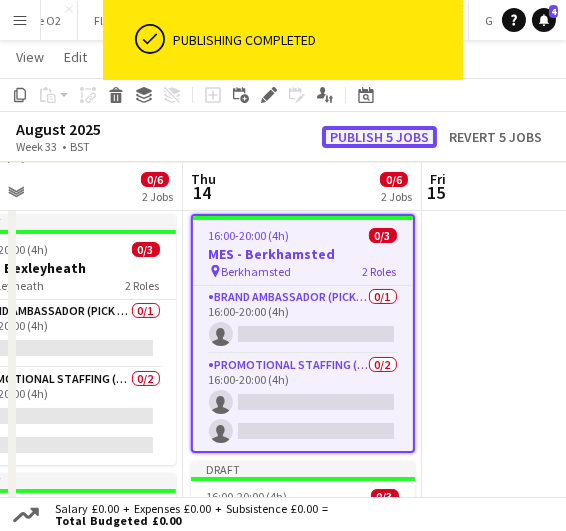 click on "Publish 5 jobs" 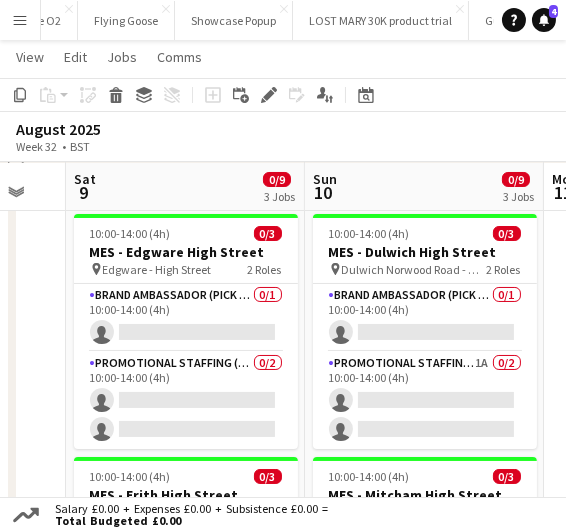 scroll, scrollTop: 0, scrollLeft: 623, axis: horizontal 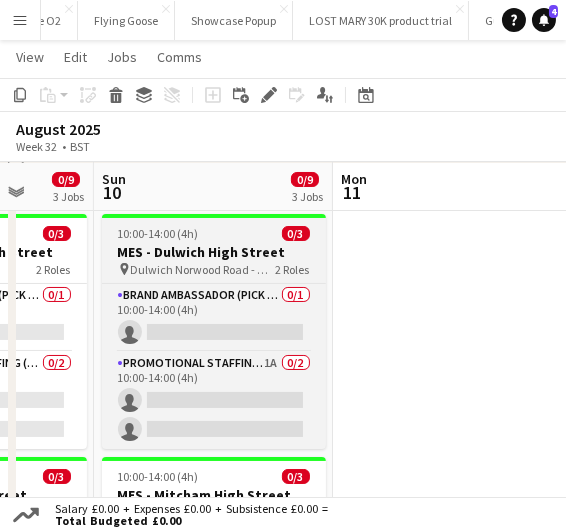 click on "Dulwich Norwood Road - High Street" at bounding box center (203, 269) 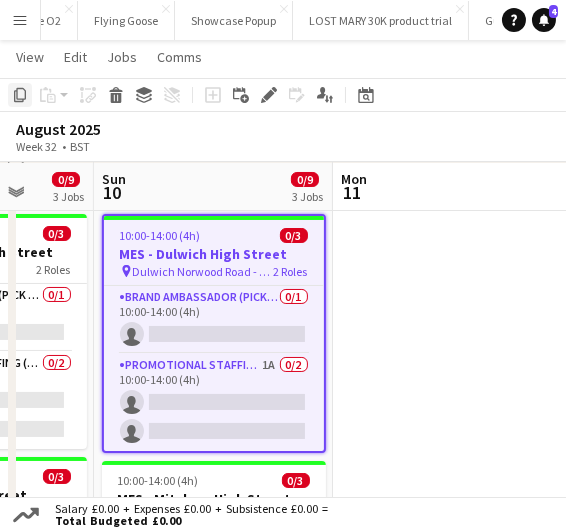 click on "Copy" 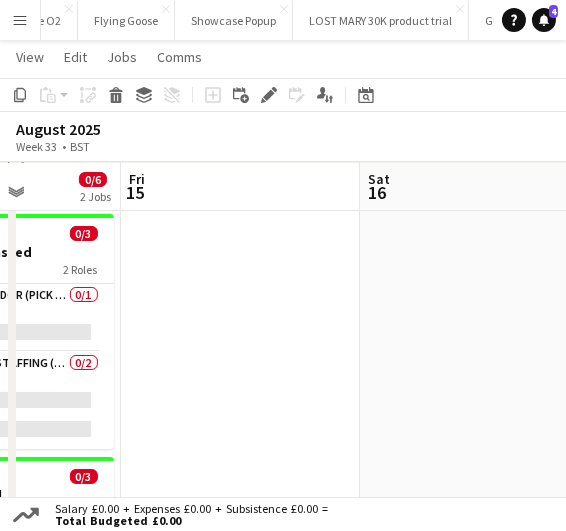 scroll, scrollTop: 0, scrollLeft: 836, axis: horizontal 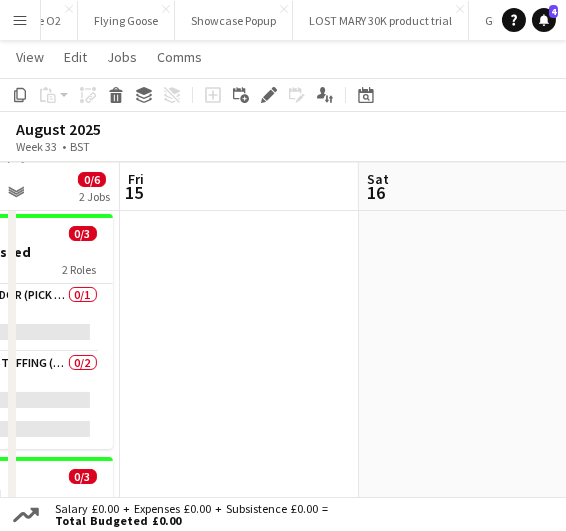 click at bounding box center (478, 620) 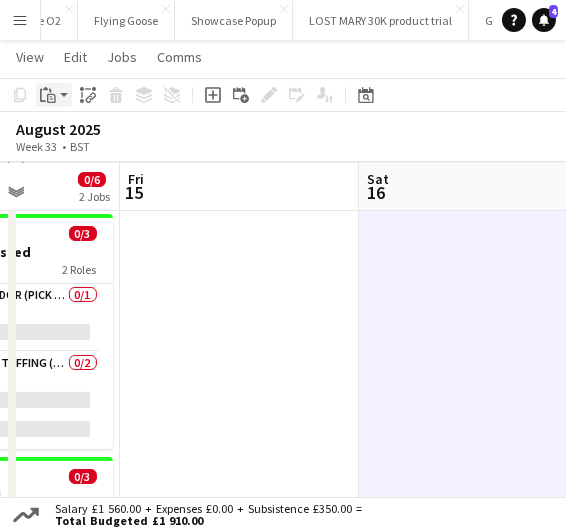click on "Paste" 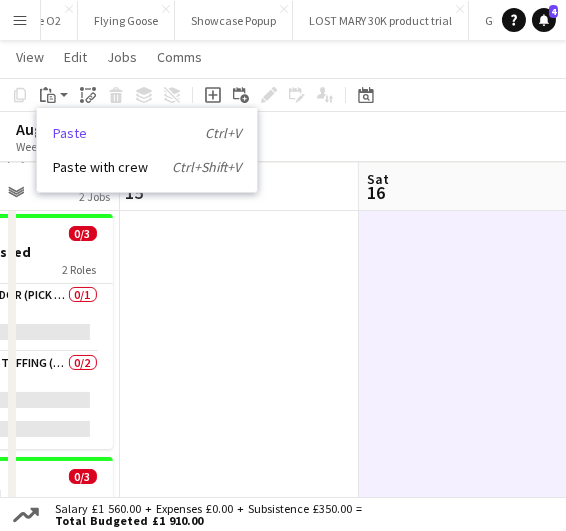 click on "Paste   Ctrl+V" at bounding box center [147, 133] 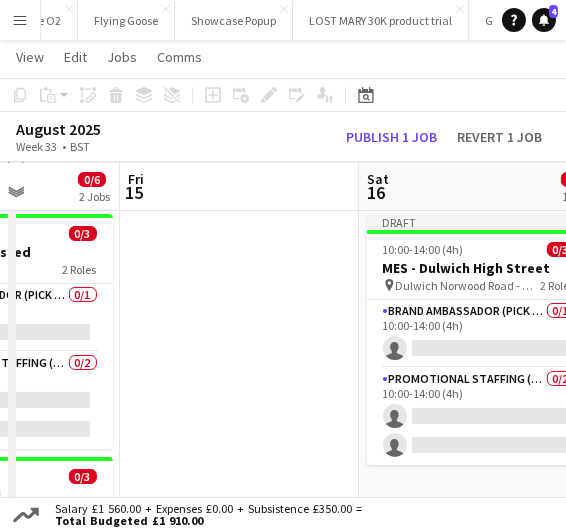 scroll, scrollTop: 119, scrollLeft: 0, axis: vertical 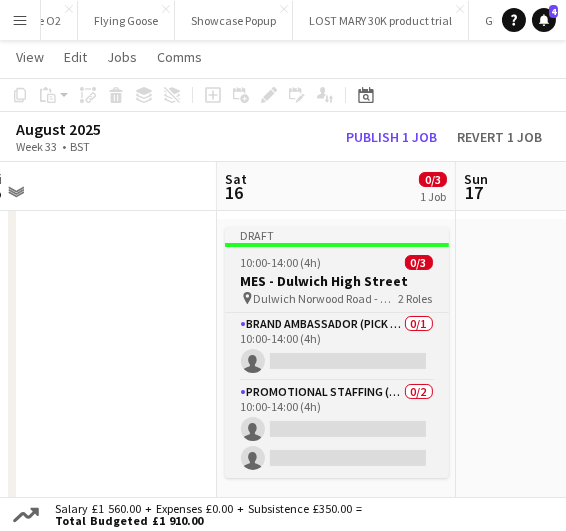 click on "Dulwich Norwood Road - High Street" at bounding box center [326, 298] 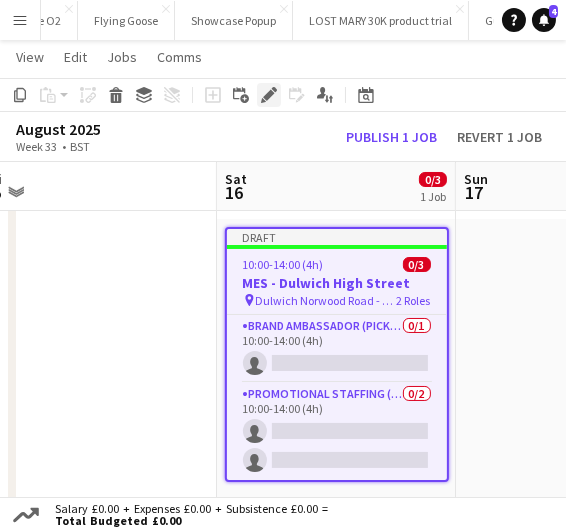 click 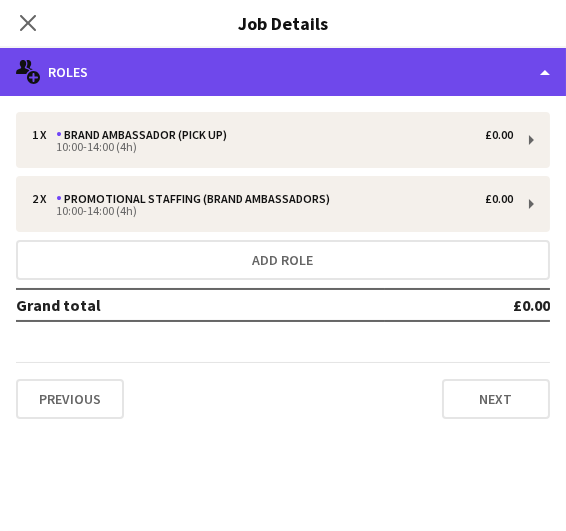 click on "multiple-users-add
Roles" 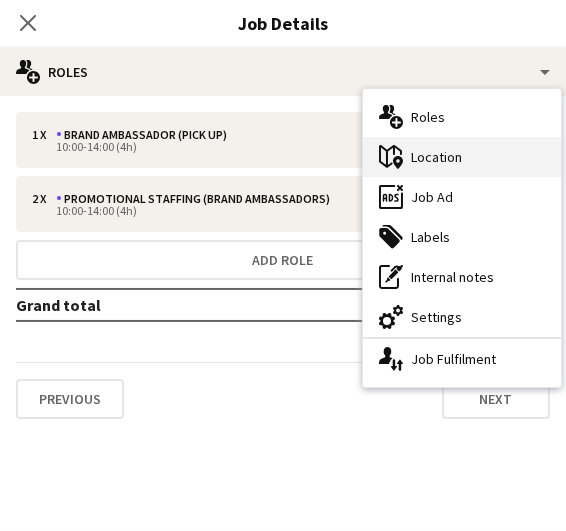 click on "maps-pin-1
Location" at bounding box center [462, 157] 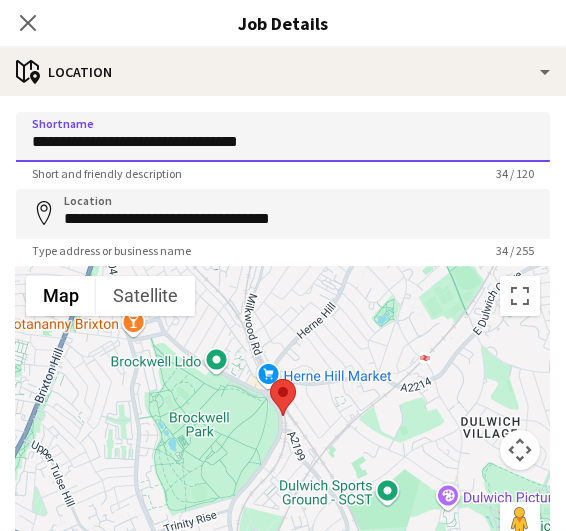 drag, startPoint x: 294, startPoint y: 146, endPoint x: 16, endPoint y: 138, distance: 278.11508 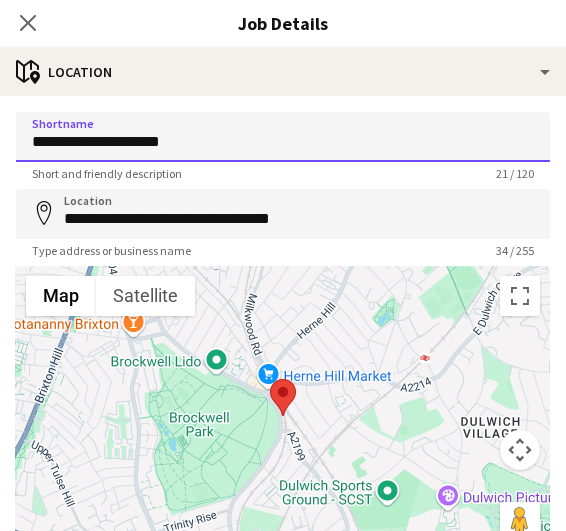 type on "**********" 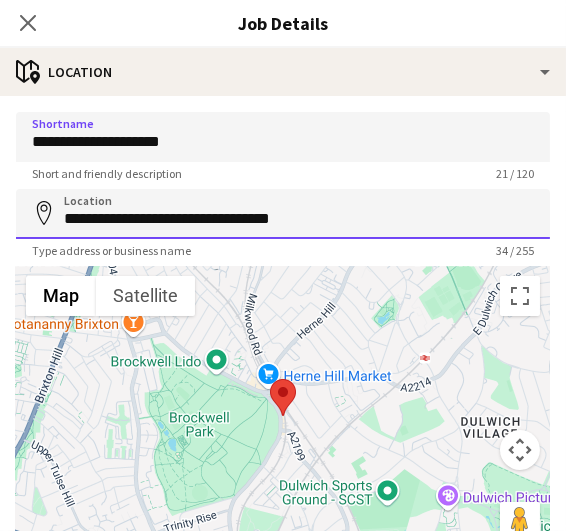 click on "**********" at bounding box center (283, 214) 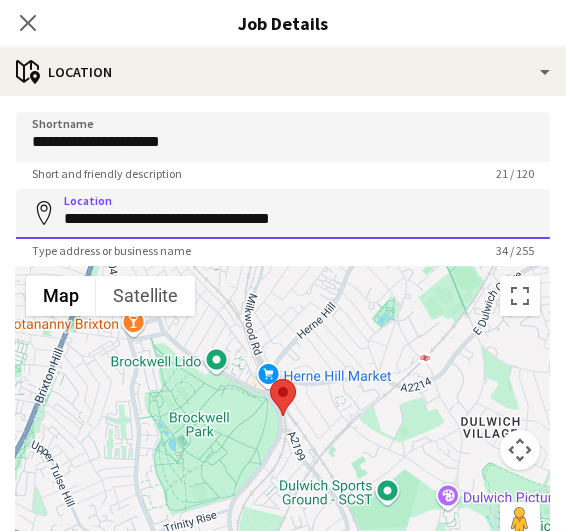 click on "**********" at bounding box center (283, 214) 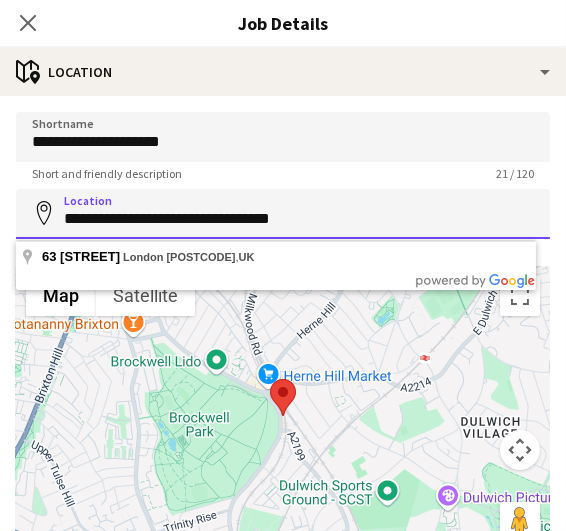 click on "**********" at bounding box center (283, 214) 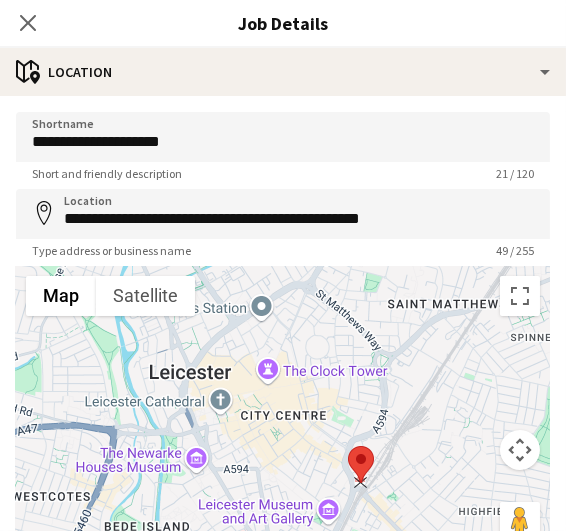 drag, startPoint x: 277, startPoint y: 393, endPoint x: 361, endPoint y: 465, distance: 110.63454 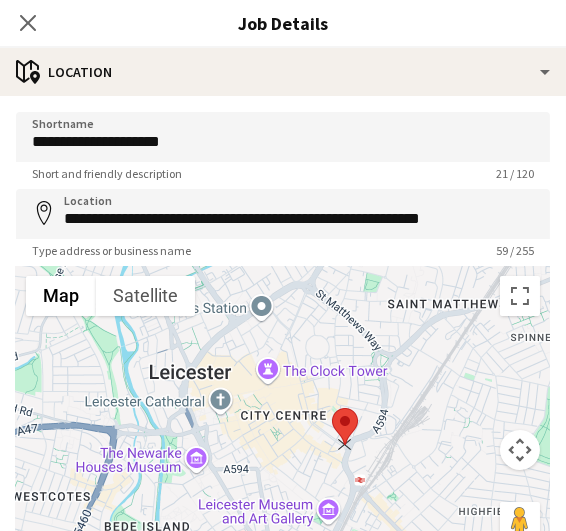 drag, startPoint x: 361, startPoint y: 465, endPoint x: 345, endPoint y: 425, distance: 43.081318 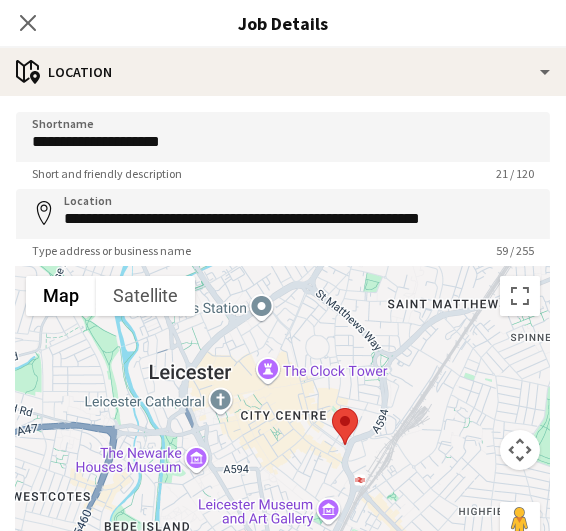 type on "**********" 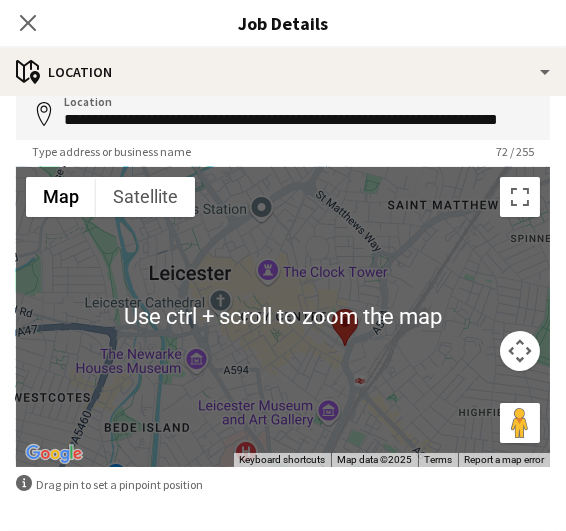 scroll, scrollTop: 173, scrollLeft: 0, axis: vertical 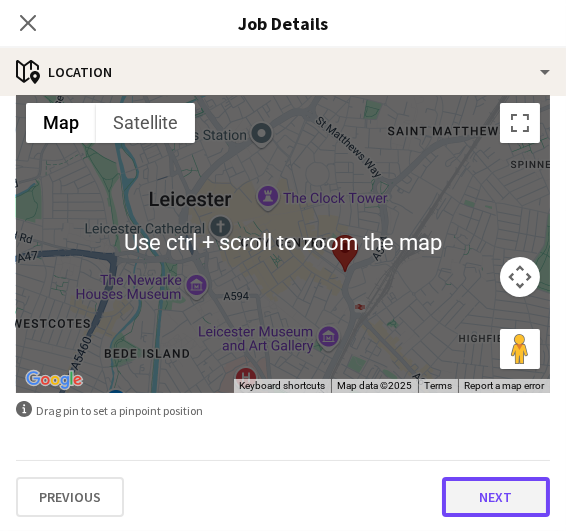 click on "Next" at bounding box center [496, 497] 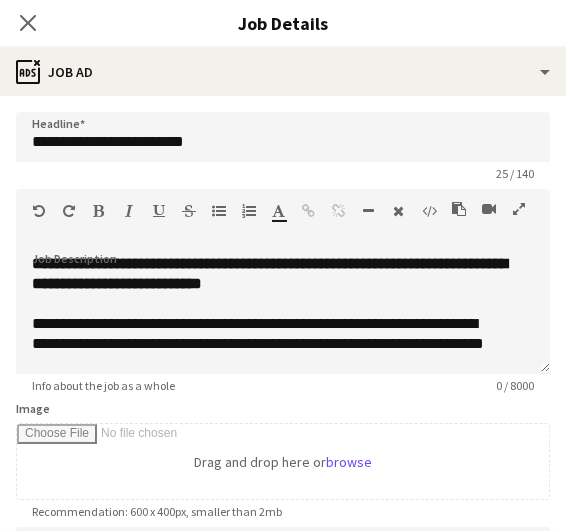 scroll, scrollTop: 0, scrollLeft: 0, axis: both 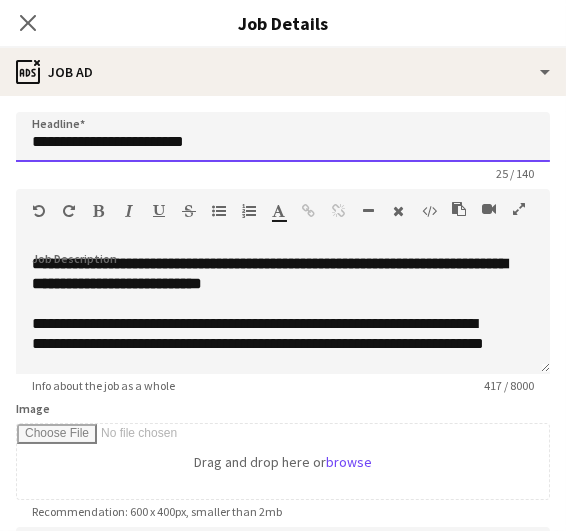 click on "**********" at bounding box center [283, 137] 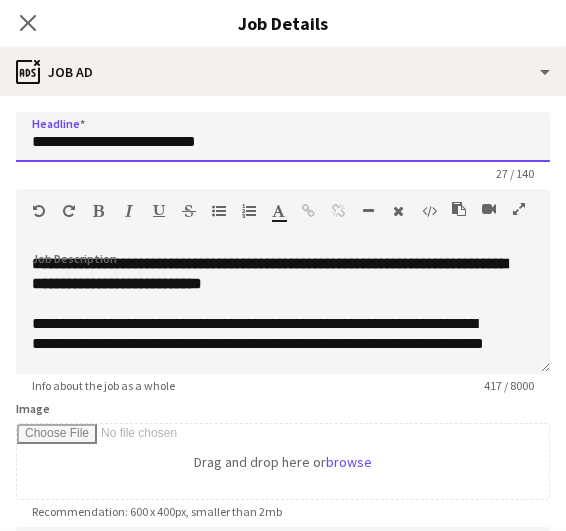 scroll, scrollTop: 175, scrollLeft: 0, axis: vertical 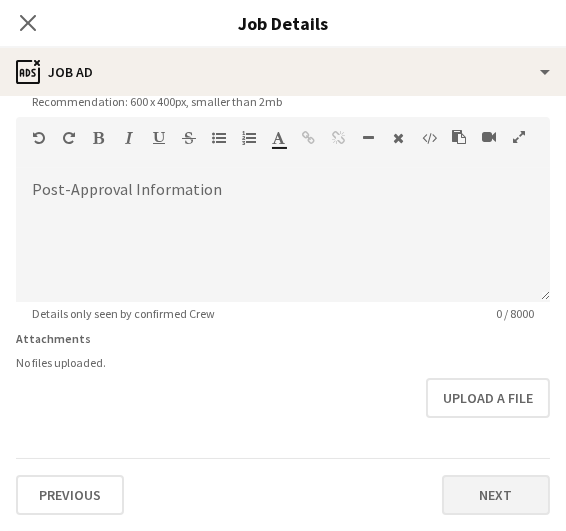 type on "**********" 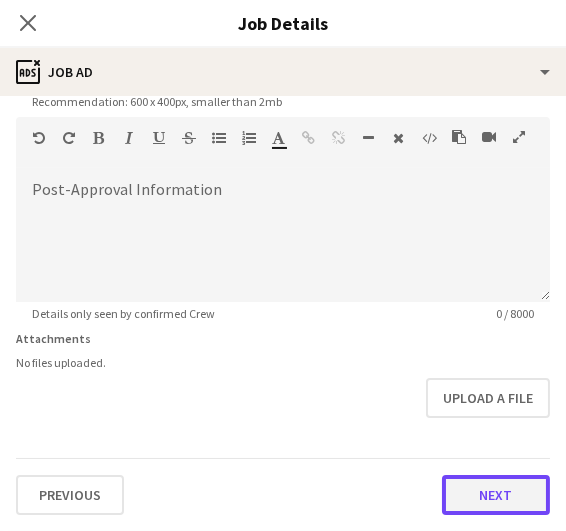 click on "Next" at bounding box center (496, 495) 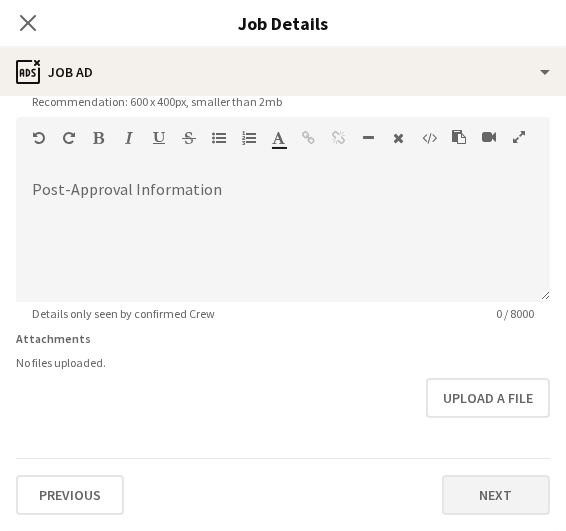 scroll, scrollTop: 0, scrollLeft: 0, axis: both 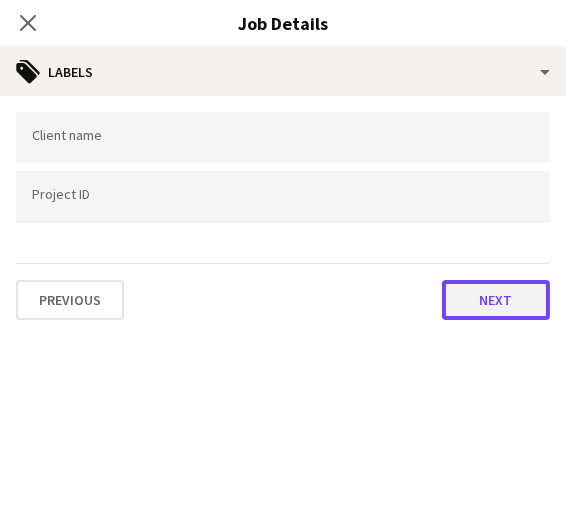 click on "Next" at bounding box center [496, 300] 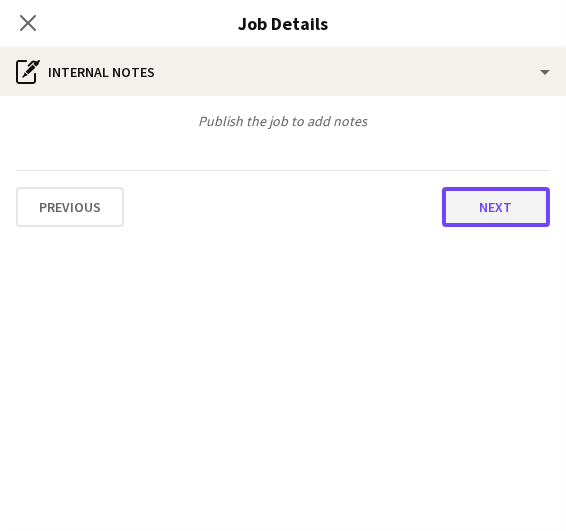 click on "Next" at bounding box center [496, 207] 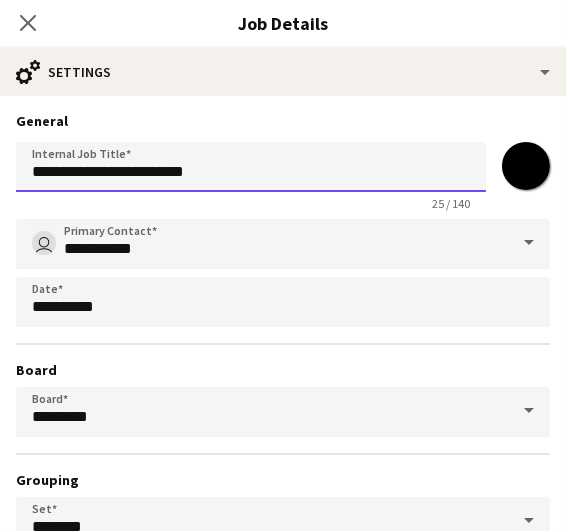 click on "**********" at bounding box center (251, 167) 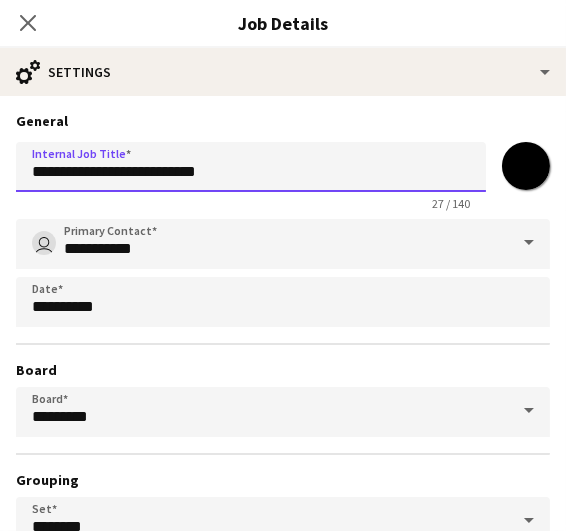 scroll, scrollTop: 184, scrollLeft: 0, axis: vertical 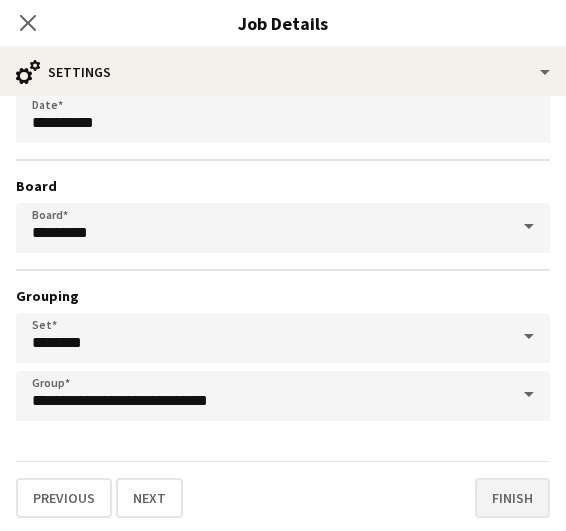 type on "**********" 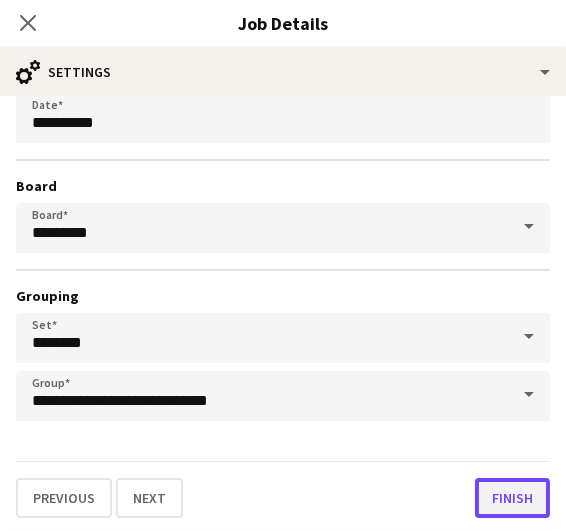 click on "Finish" at bounding box center (512, 498) 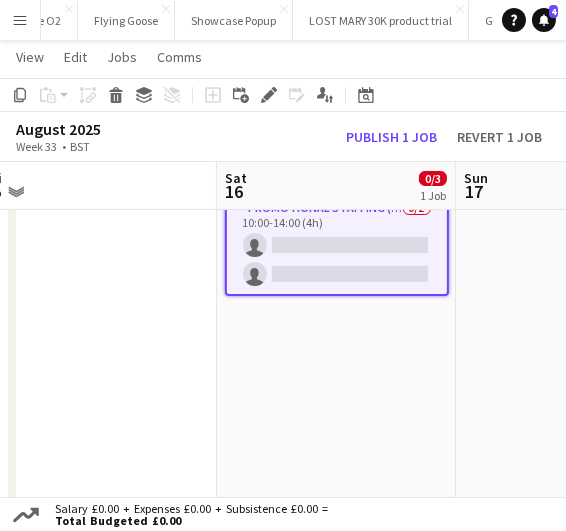 scroll, scrollTop: 308, scrollLeft: 0, axis: vertical 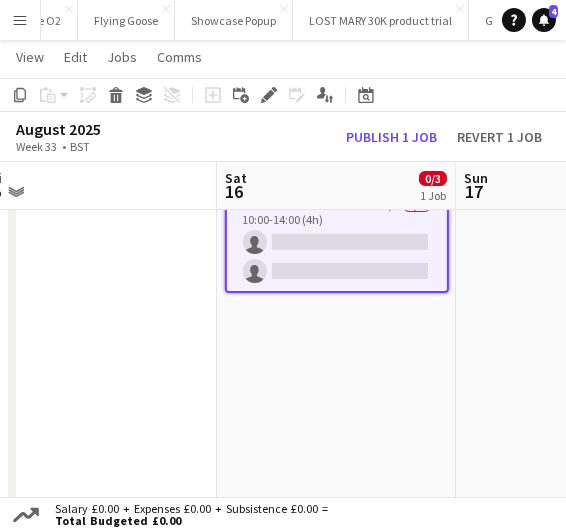 click on "[JOB_TYPE]   [TIME]    [NUMBER]   MES - [CITY] [DISTRICT]
[CAR_PARK]
[CITY] [DISTRICT]   [NUMBER] [ROLE]   [JOB_TYPE]   [TIME]
[JOB_TYPE]   [NUMBER]   [TIME]" at bounding box center [336, 444] 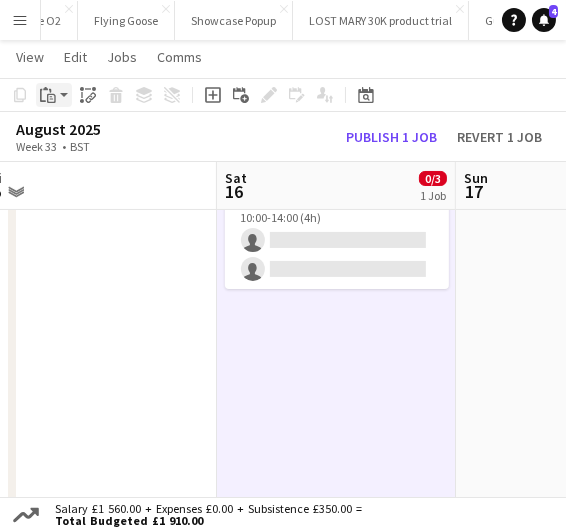 click on "Paste" 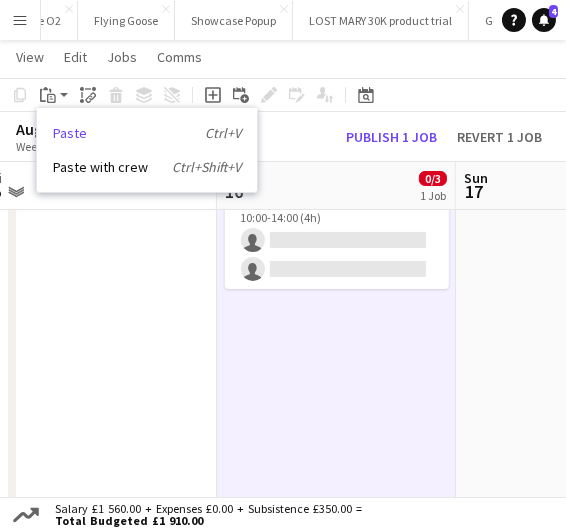 click on "Paste   Ctrl+V" at bounding box center [147, 133] 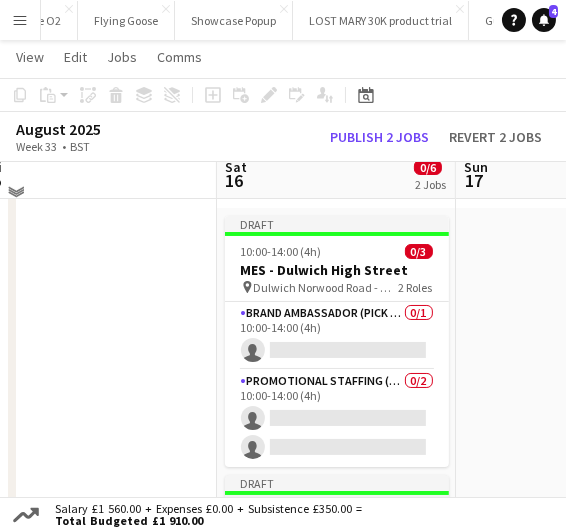 scroll, scrollTop: 115, scrollLeft: 0, axis: vertical 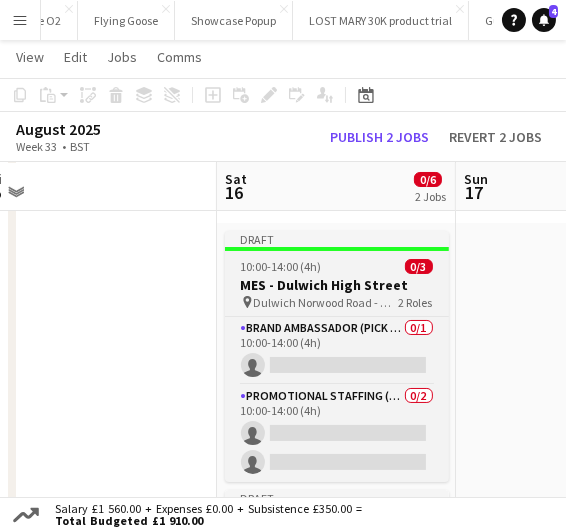 click on "MES - Dulwich High Street" at bounding box center [337, 285] 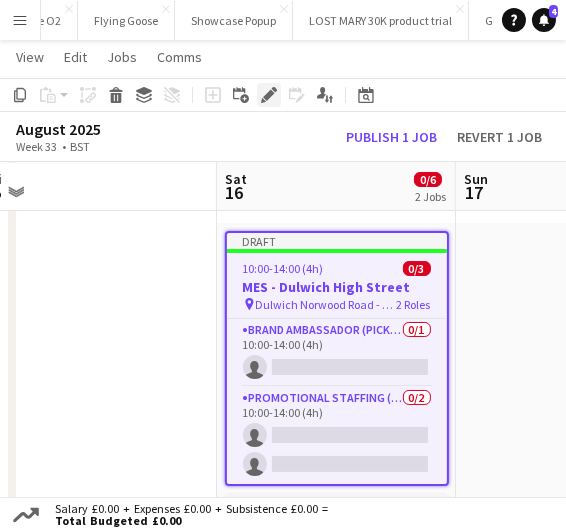 click 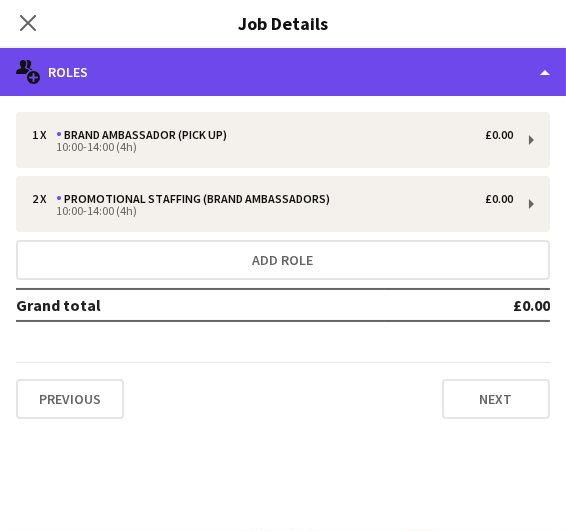click on "multiple-users-add
Roles" 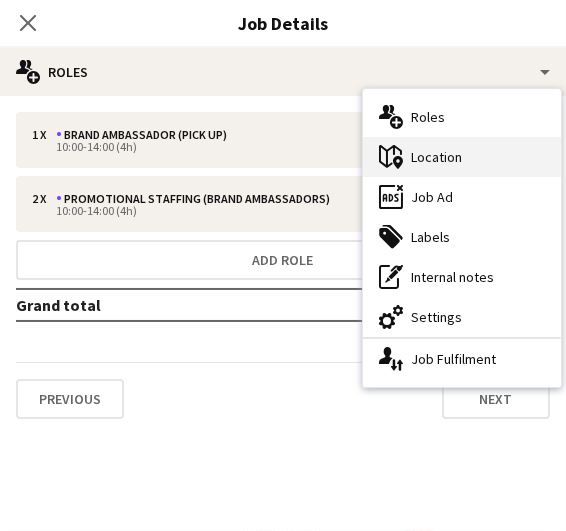 click on "maps-pin-1
Location" at bounding box center (462, 157) 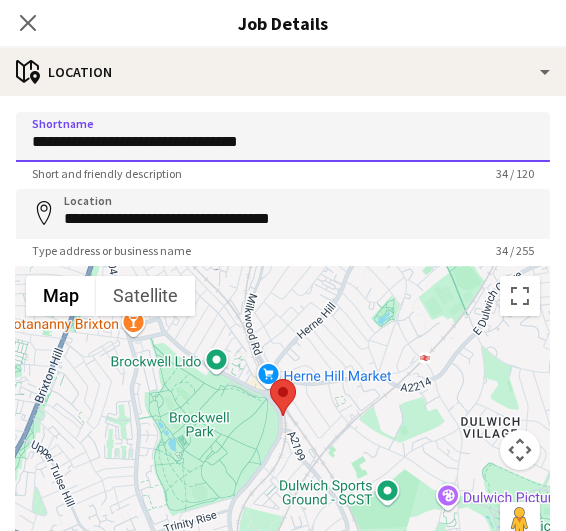 drag, startPoint x: 309, startPoint y: 146, endPoint x: 26, endPoint y: 141, distance: 283.04416 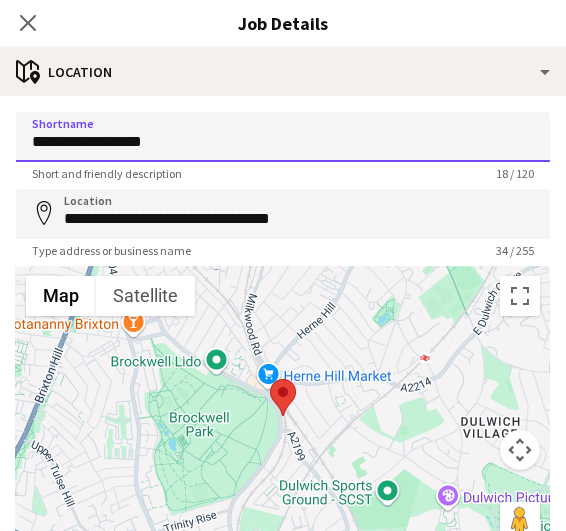 type on "**********" 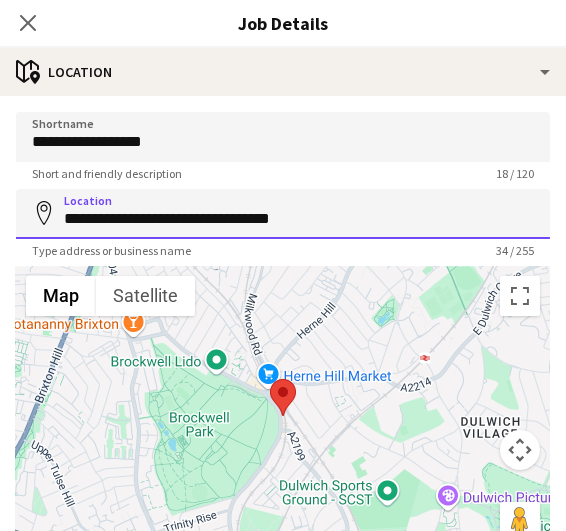 click on "**********" at bounding box center [283, 214] 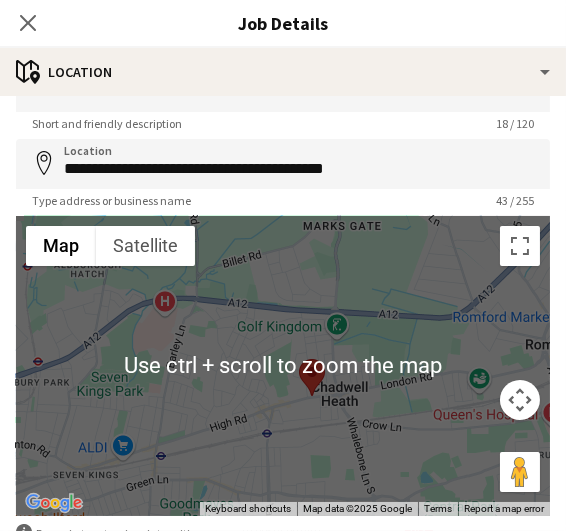 scroll, scrollTop: 49, scrollLeft: 0, axis: vertical 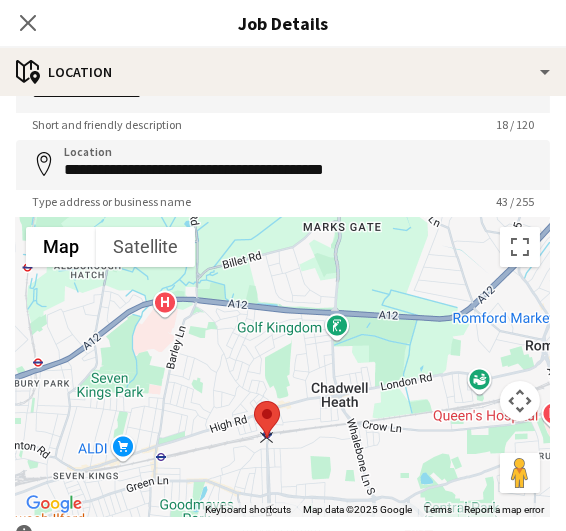 drag, startPoint x: 306, startPoint y: 386, endPoint x: 258, endPoint y: 429, distance: 64.44377 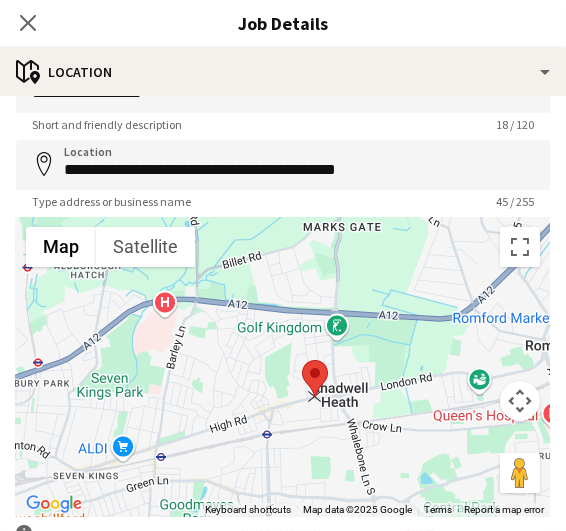 drag, startPoint x: 253, startPoint y: 418, endPoint x: 304, endPoint y: 375, distance: 66.70832 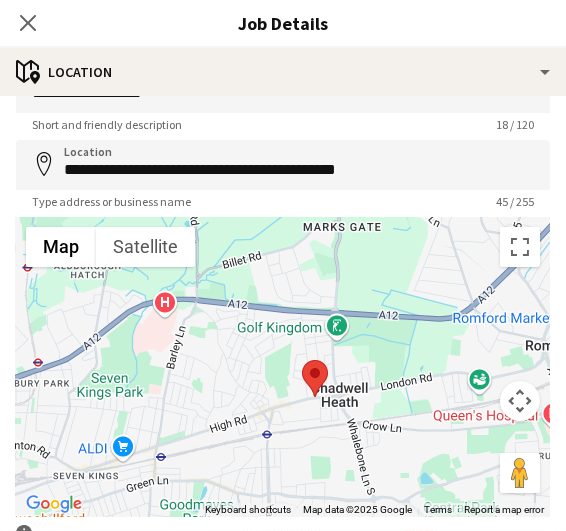 type on "**********" 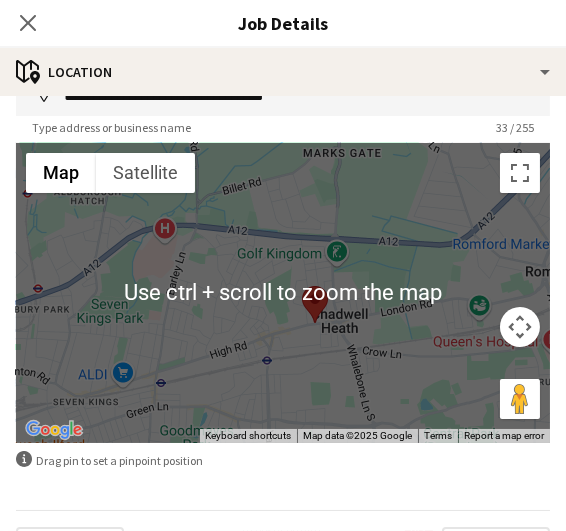 scroll, scrollTop: 173, scrollLeft: 0, axis: vertical 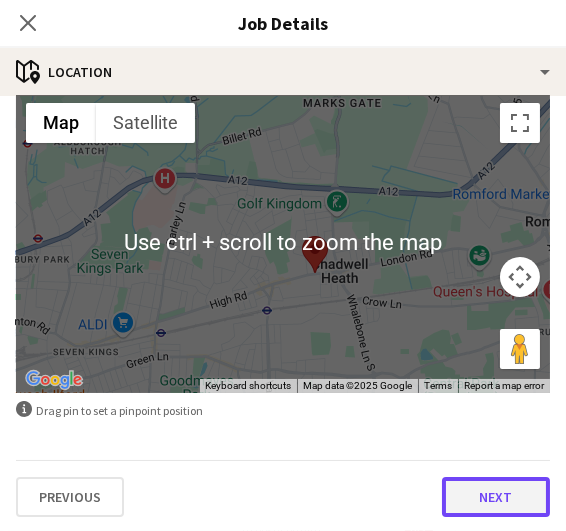 click on "Next" at bounding box center [496, 497] 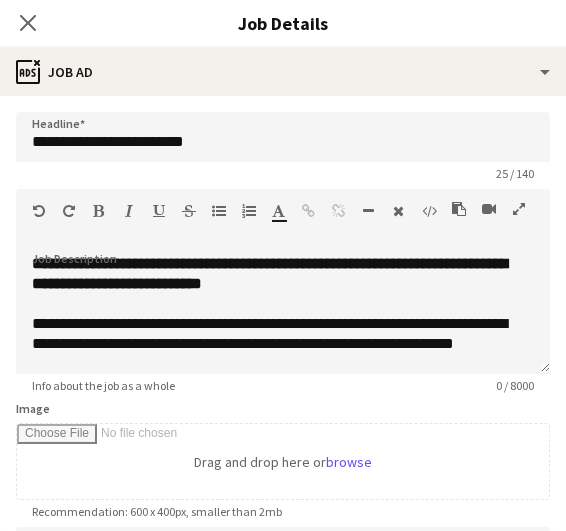 scroll, scrollTop: 0, scrollLeft: 0, axis: both 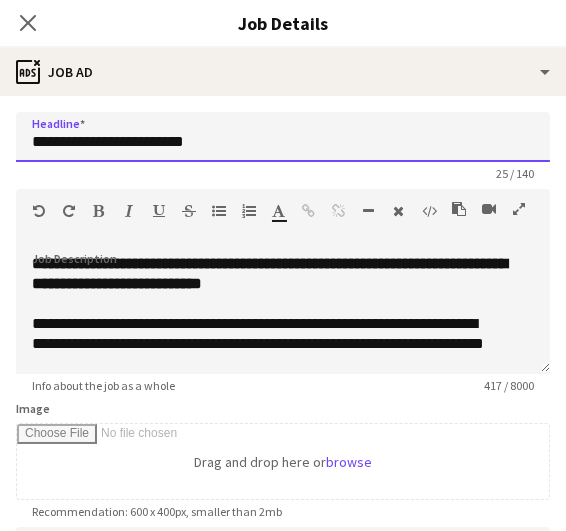 click on "**********" at bounding box center [283, 137] 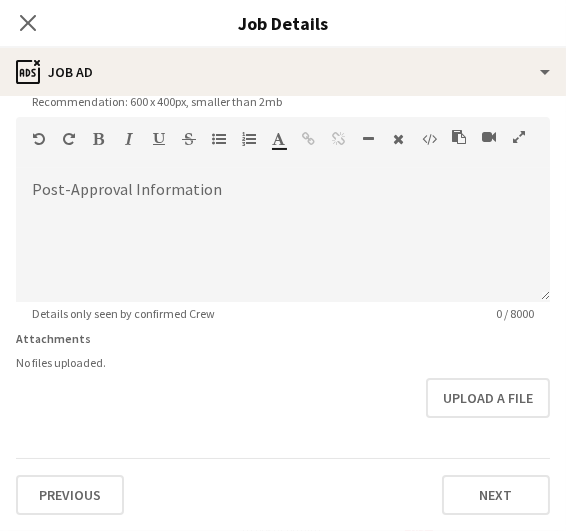 scroll, scrollTop: 456, scrollLeft: 0, axis: vertical 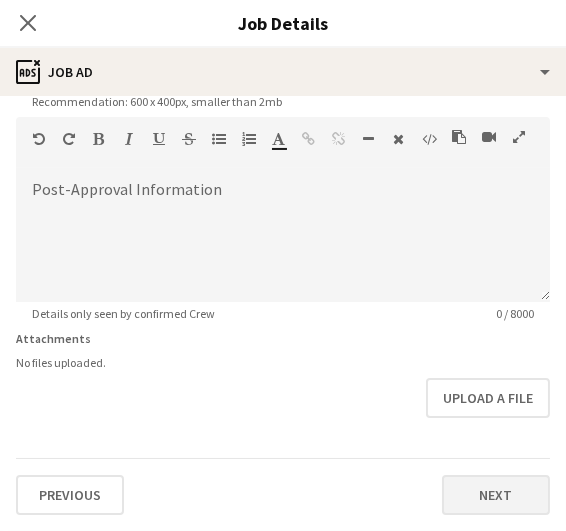 type on "**********" 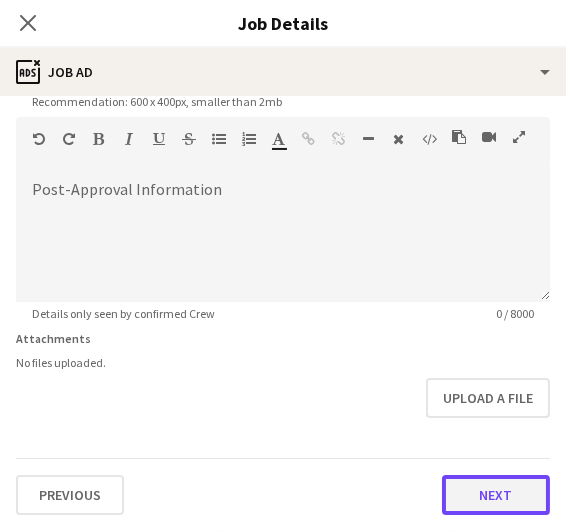 click on "Next" at bounding box center [496, 495] 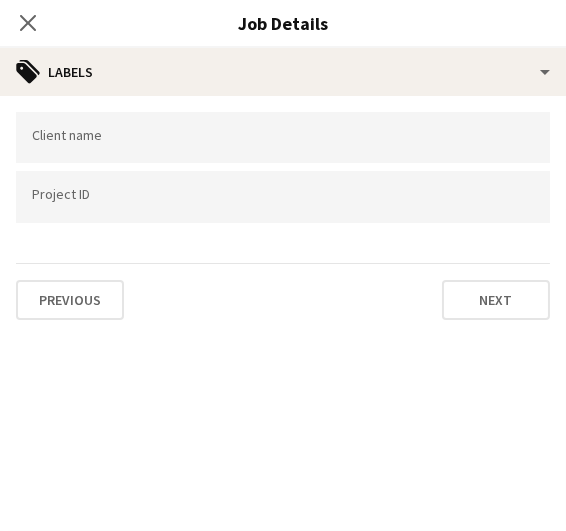 scroll, scrollTop: 0, scrollLeft: 0, axis: both 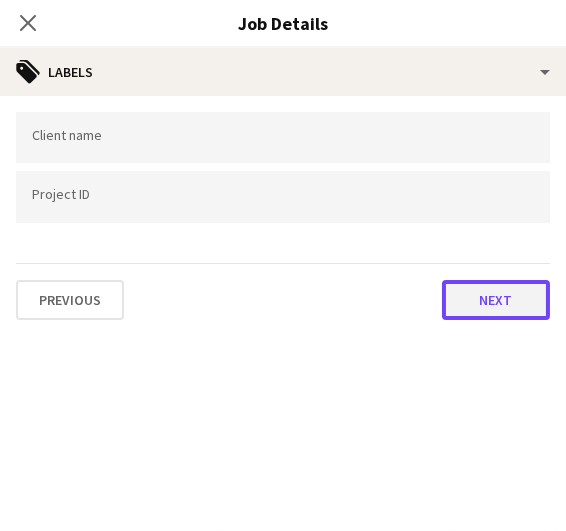 click on "Next" at bounding box center [496, 300] 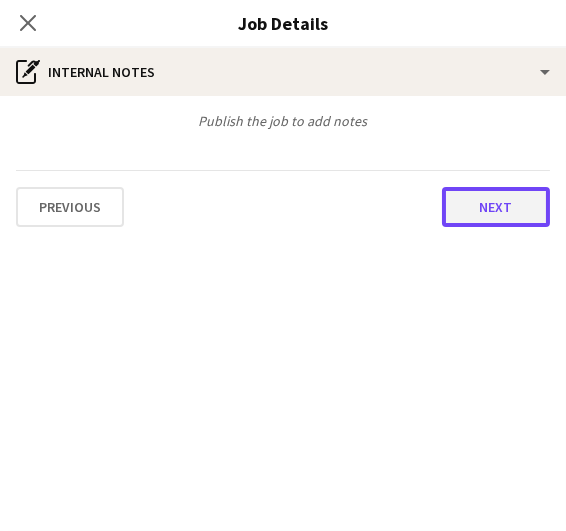 click on "Next" at bounding box center [496, 207] 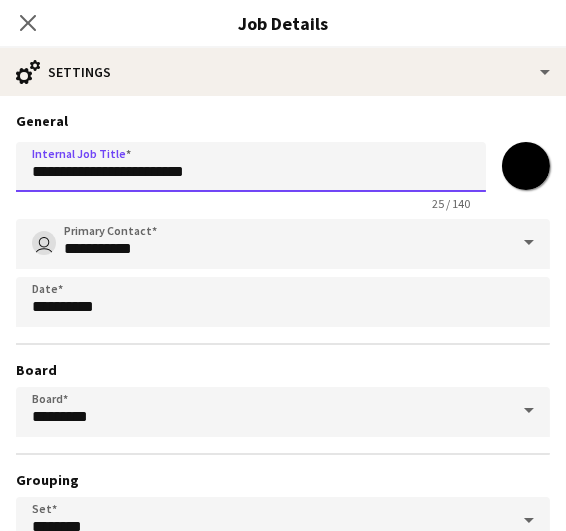 click on "**********" at bounding box center [251, 167] 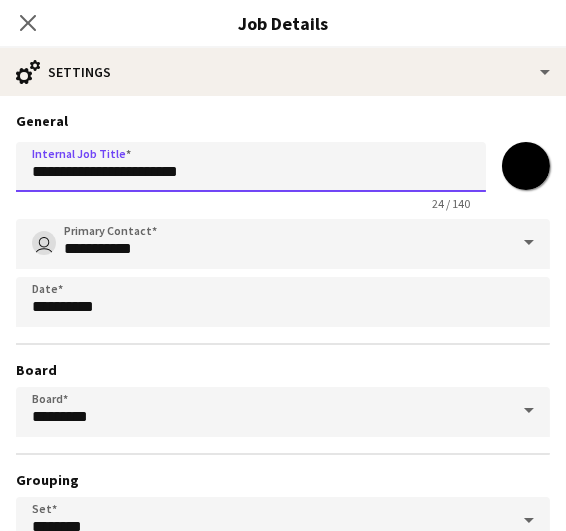 scroll, scrollTop: 184, scrollLeft: 0, axis: vertical 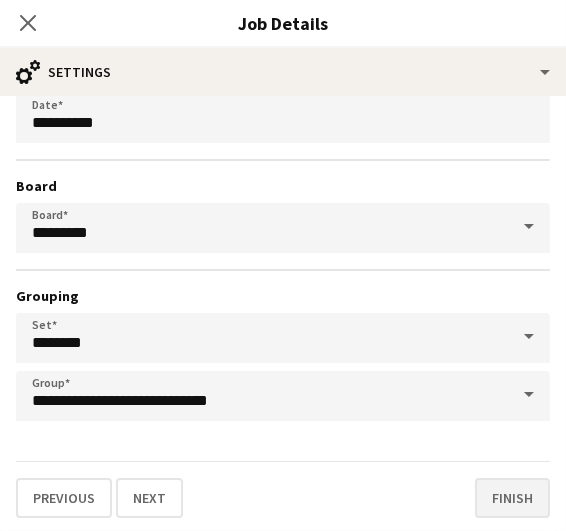 type on "**********" 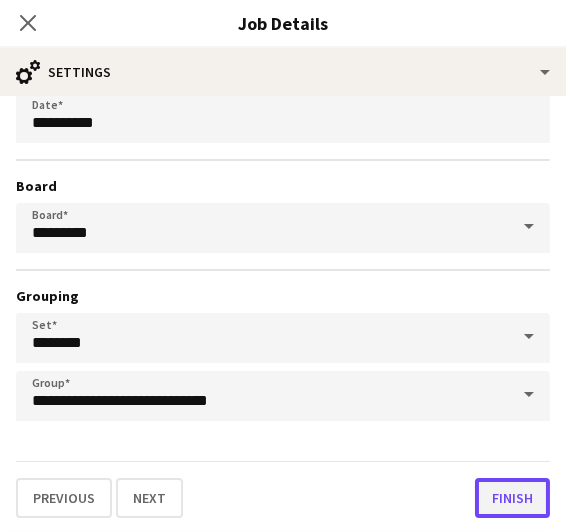 click on "Finish" at bounding box center (512, 498) 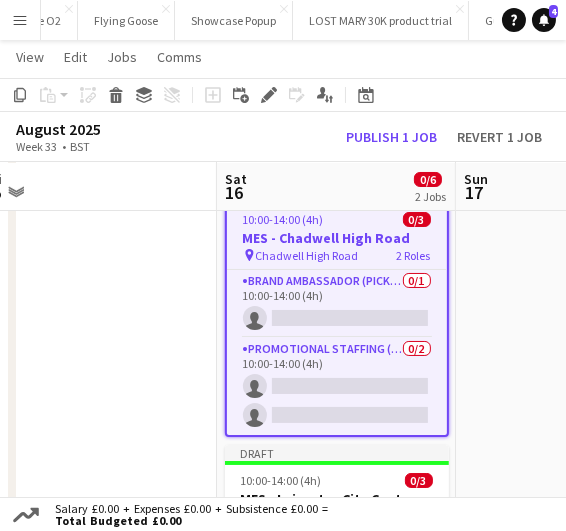 scroll, scrollTop: 164, scrollLeft: 0, axis: vertical 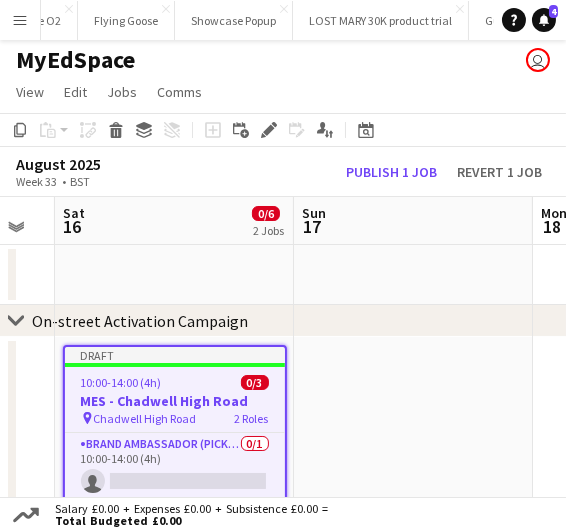 click at bounding box center (413, 751) 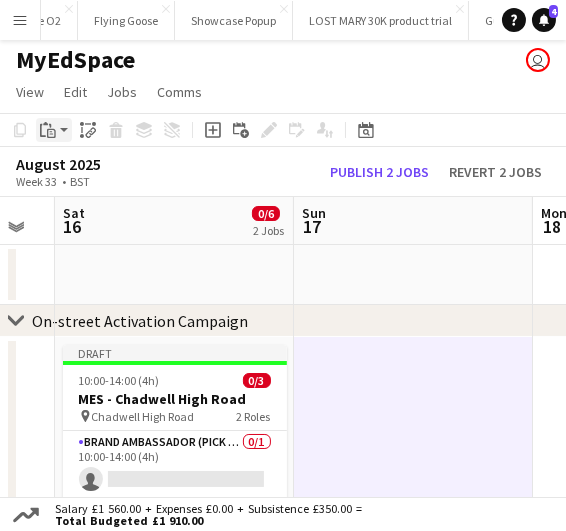 click on "Paste" 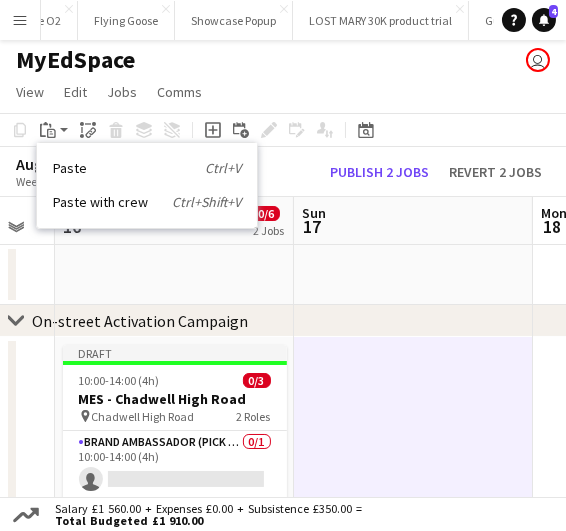 click on "Paste   Ctrl+V Paste with crew  Ctrl+Shift+V" at bounding box center [147, 185] 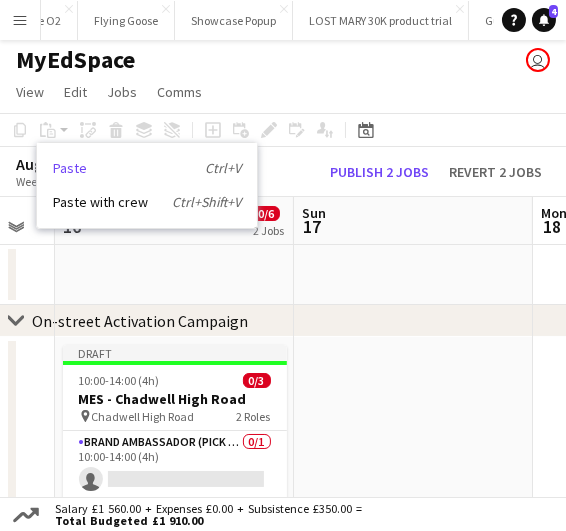 click on "Paste   Ctrl+V" at bounding box center [147, 168] 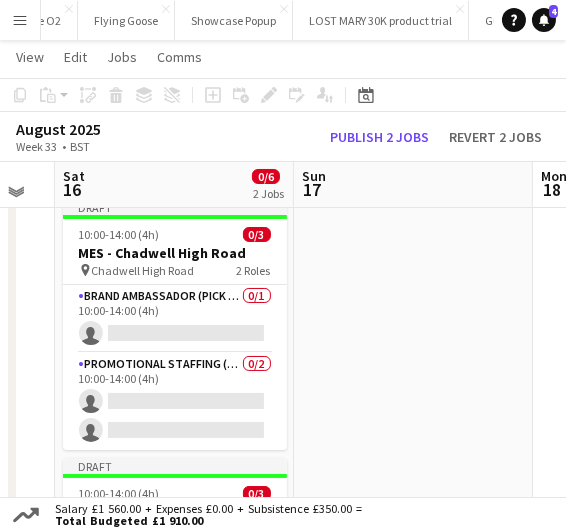 scroll, scrollTop: 144, scrollLeft: 0, axis: vertical 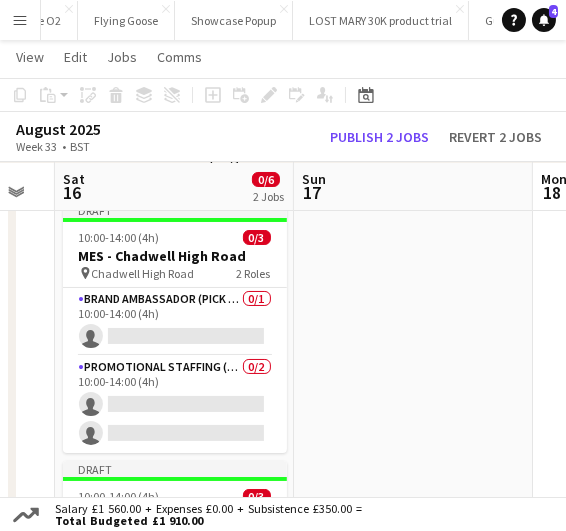 click at bounding box center [413, 608] 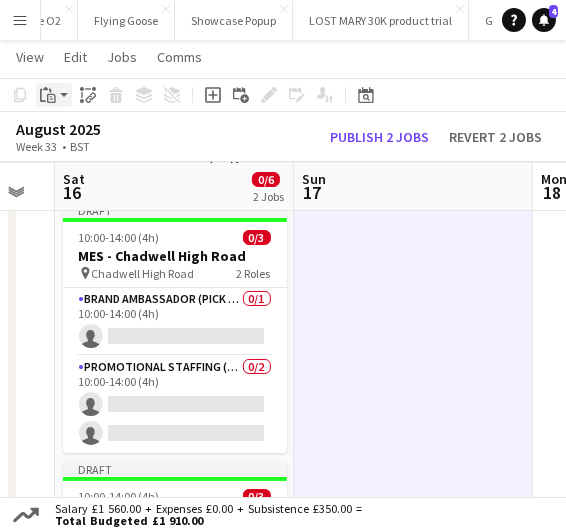 click on "Paste" 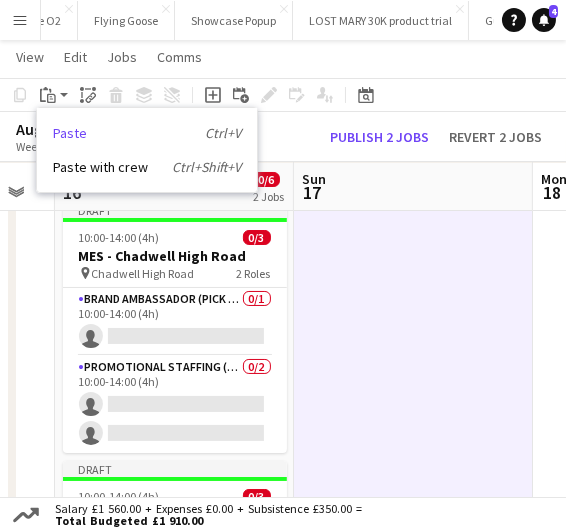 click on "Paste   Ctrl+V" at bounding box center (147, 133) 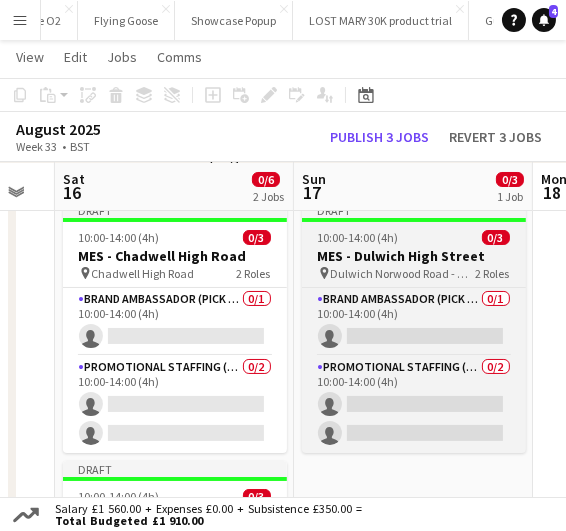 click on "MES - Dulwich High Street" at bounding box center (414, 256) 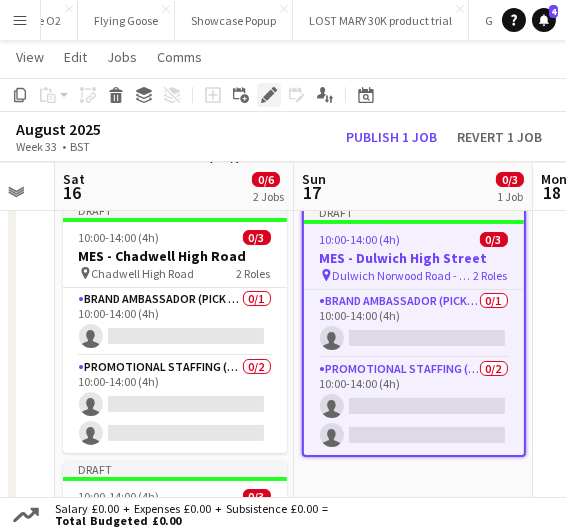 click on "Edit" 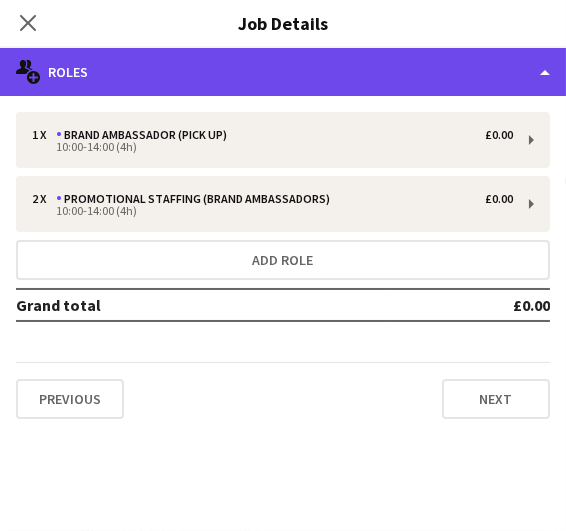 click on "multiple-users-add
Roles" 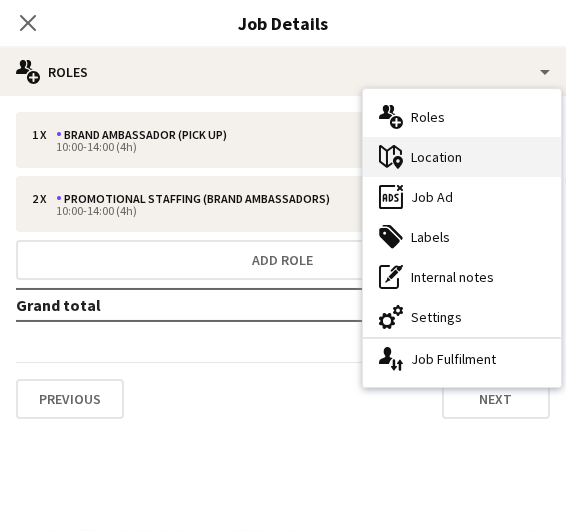click on "maps-pin-1
Location" at bounding box center [462, 157] 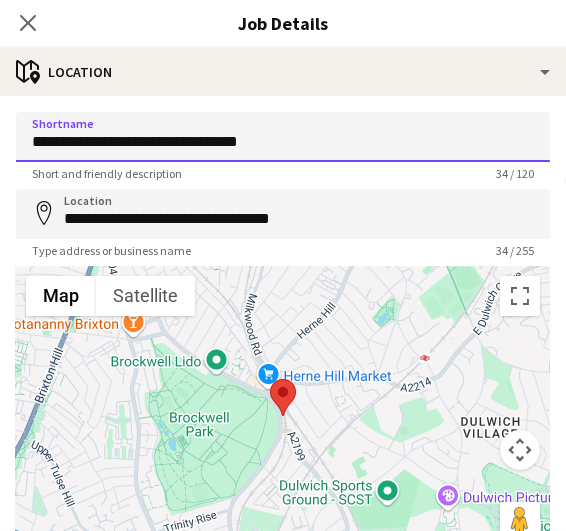 click on "**********" at bounding box center (283, 137) 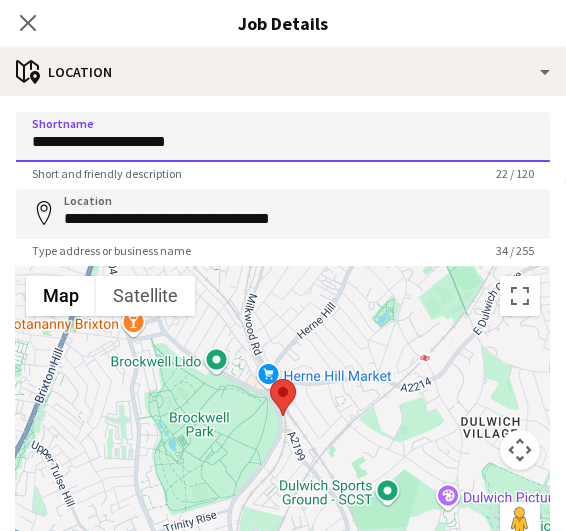 type on "**********" 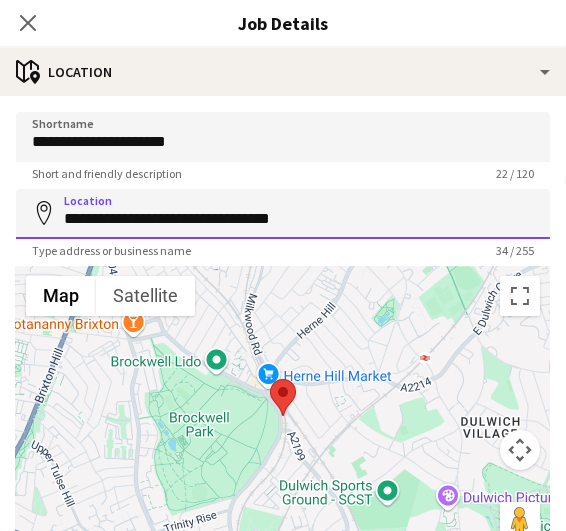 click on "**********" at bounding box center [283, 214] 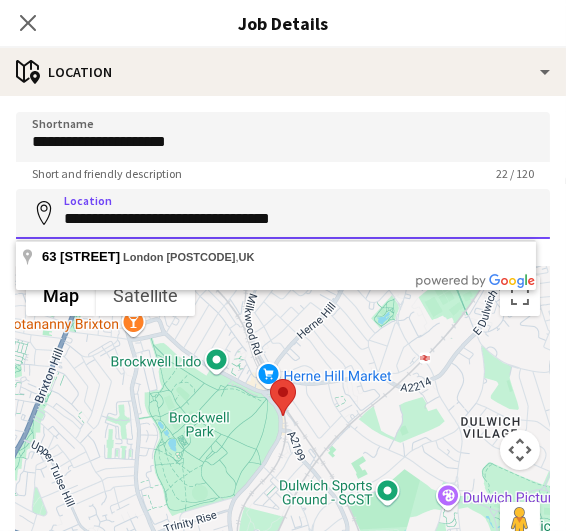 click on "**********" at bounding box center [283, 214] 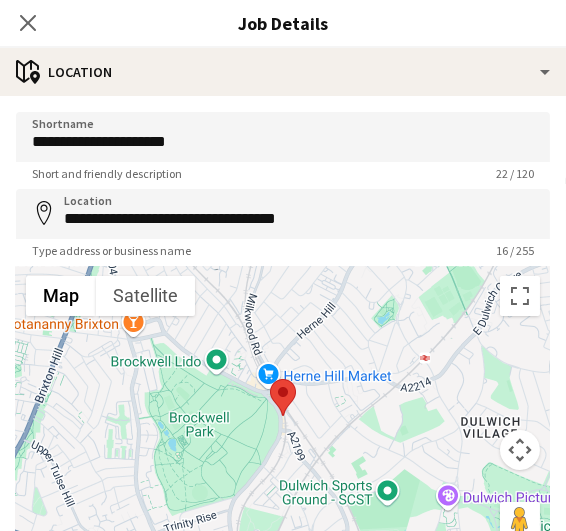 type on "**********" 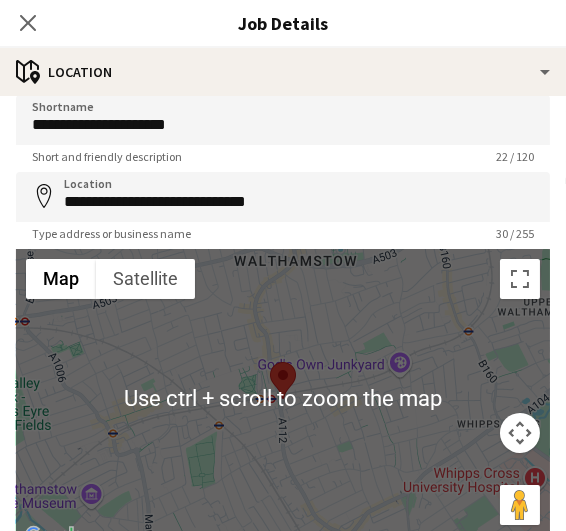 scroll, scrollTop: 173, scrollLeft: 0, axis: vertical 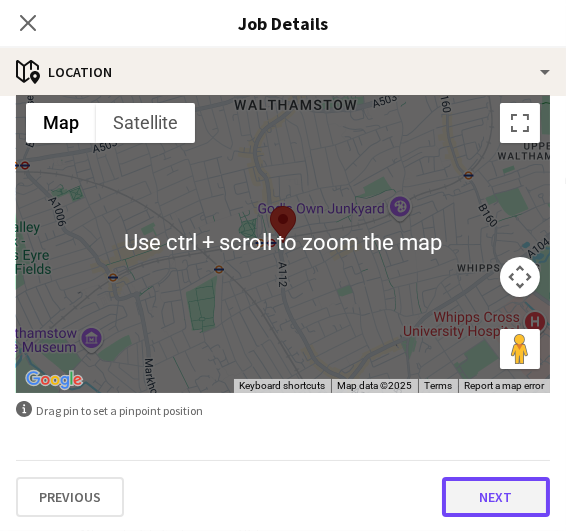 click on "Next" at bounding box center (496, 497) 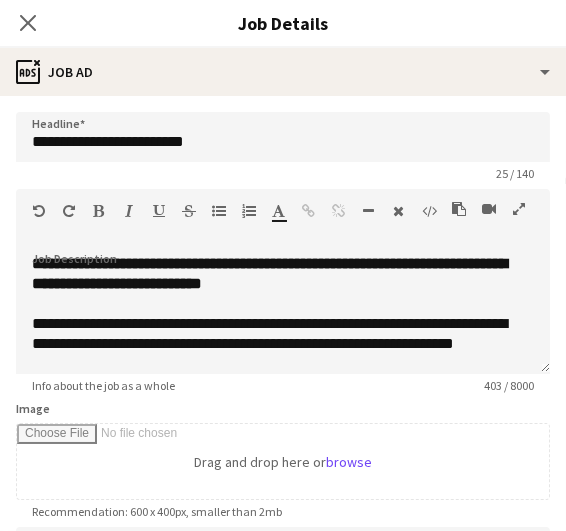 scroll, scrollTop: 0, scrollLeft: 0, axis: both 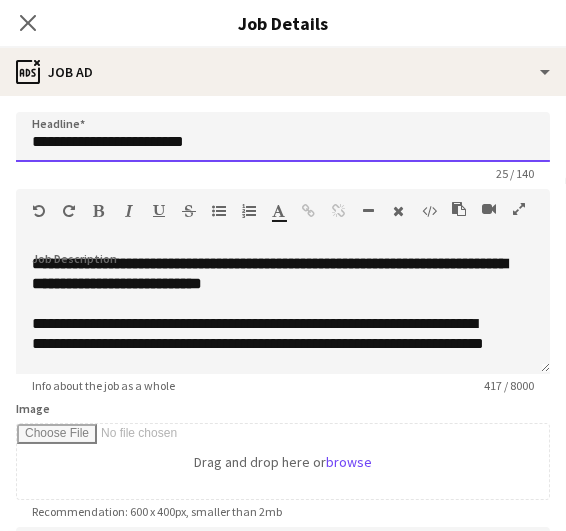 click on "**********" at bounding box center (283, 137) 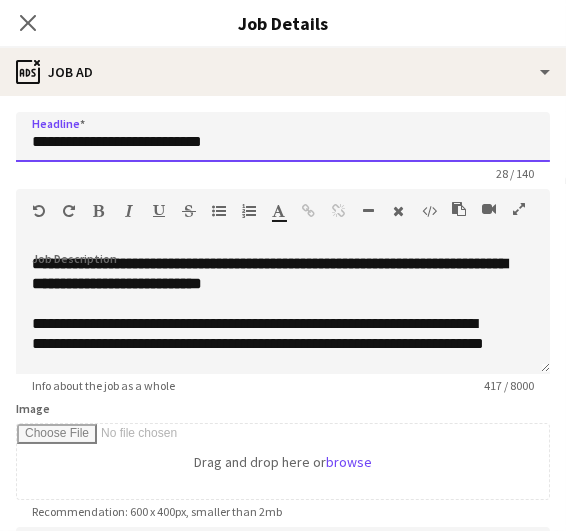 scroll, scrollTop: 175, scrollLeft: 0, axis: vertical 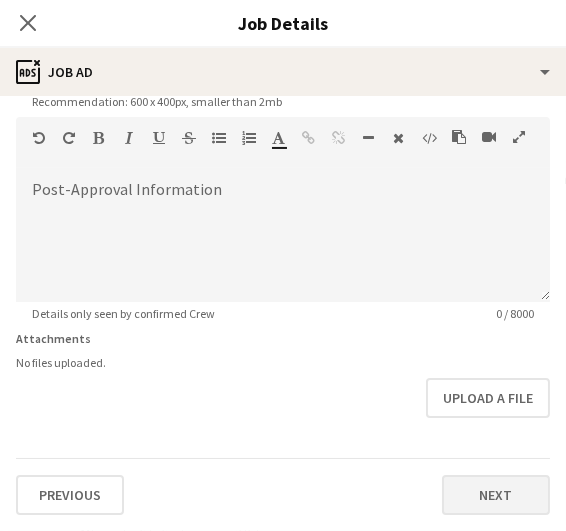 type on "**********" 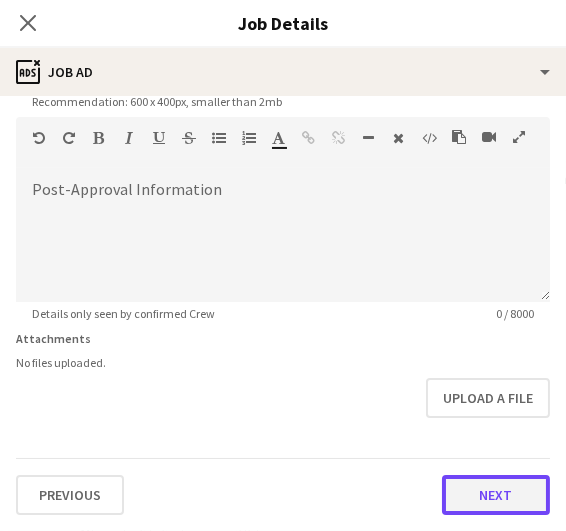 click on "Next" at bounding box center (496, 495) 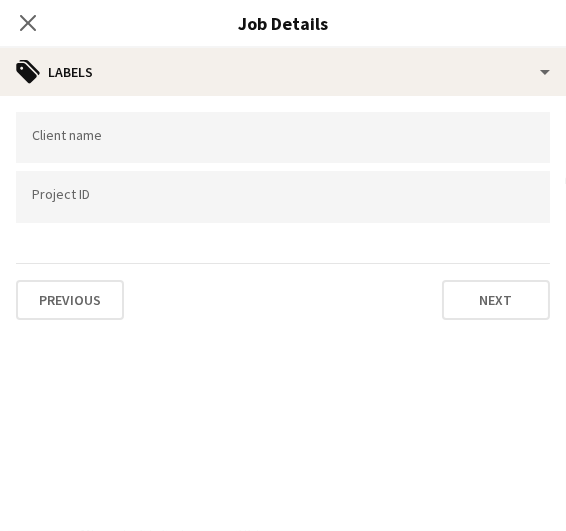 scroll, scrollTop: 0, scrollLeft: 0, axis: both 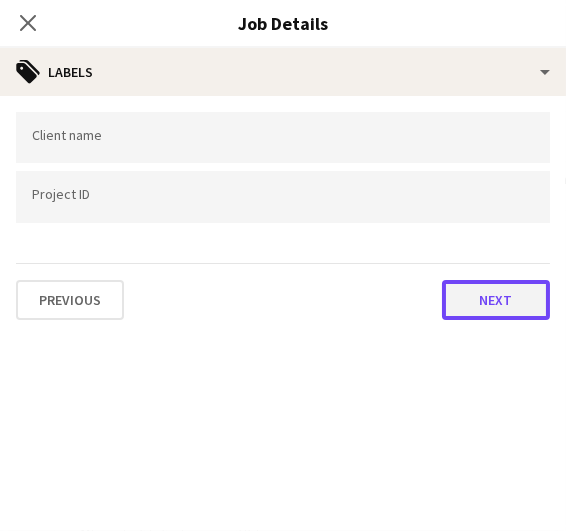 click on "Next" at bounding box center [496, 300] 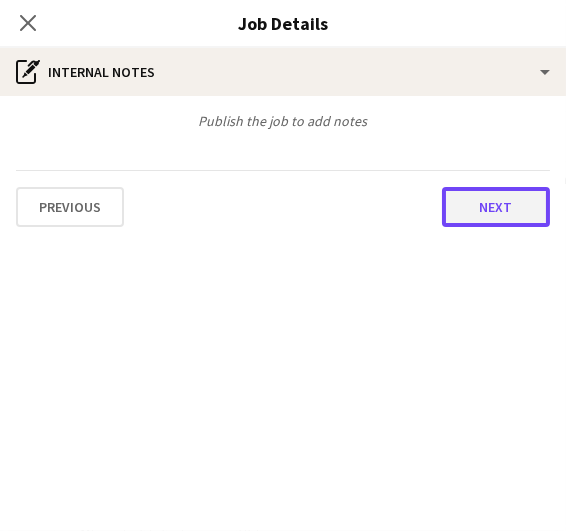 click on "Next" at bounding box center [496, 207] 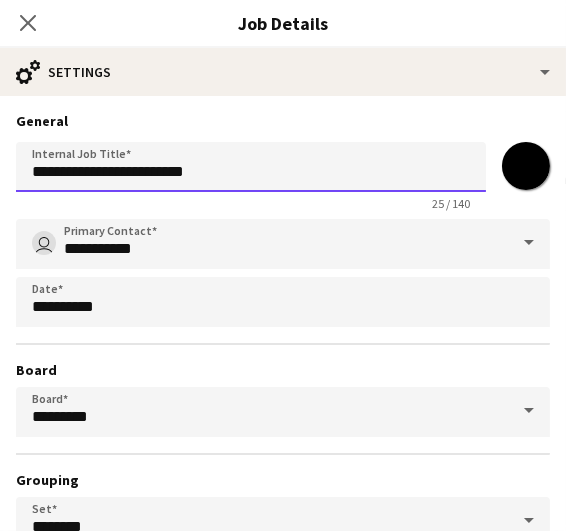 click on "**********" at bounding box center (251, 167) 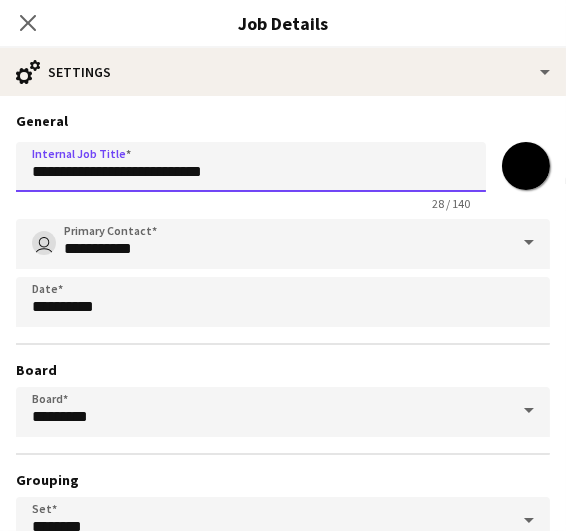 scroll, scrollTop: 184, scrollLeft: 0, axis: vertical 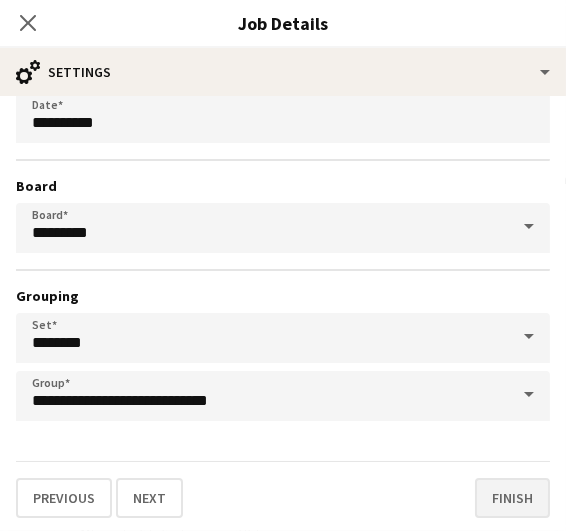 type on "**********" 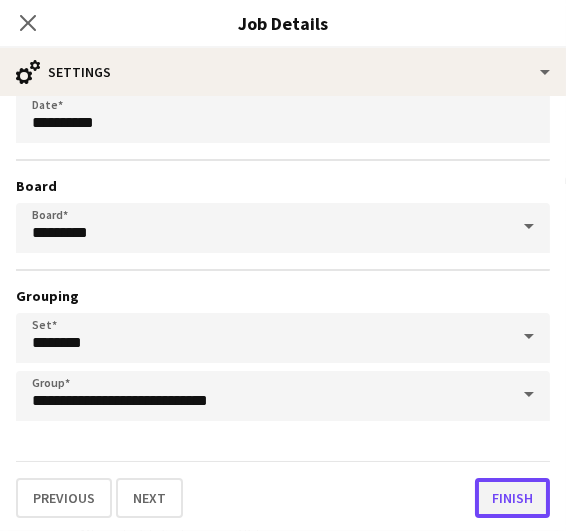 click on "Finish" at bounding box center (512, 498) 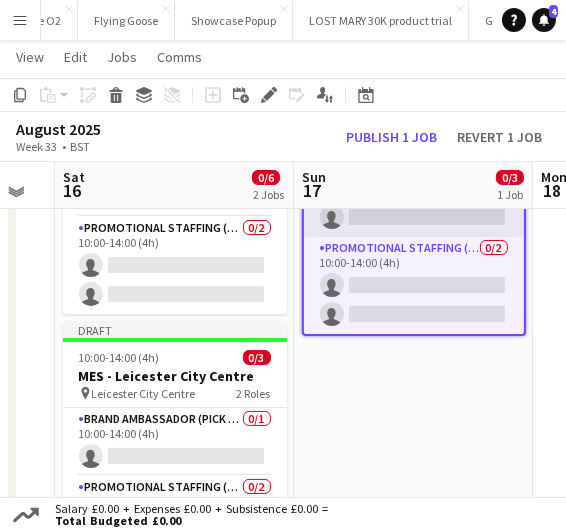 scroll, scrollTop: 284, scrollLeft: 0, axis: vertical 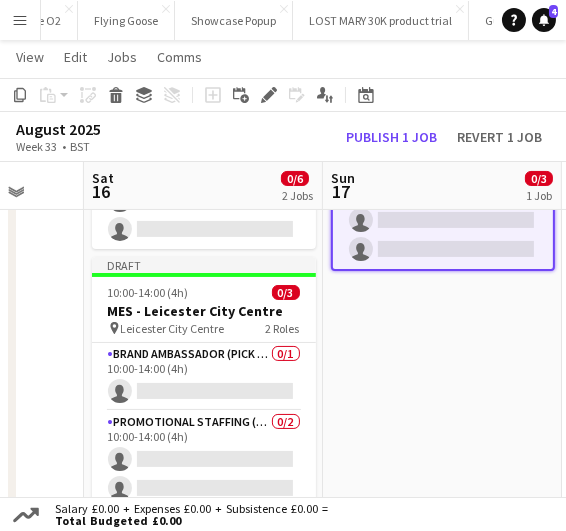 click on "[JOB_TYPE]   [TIME]    [NUMBER]   MES - [CITY] [STREET]
[CAR_PARK]
[CITY] [STREET]   [NUMBER] [ROLE]   [JOB_TYPE]   [TIME]
[JOB_TYPE]   [NUMBER]   [TIME]" at bounding box center [442, 404] 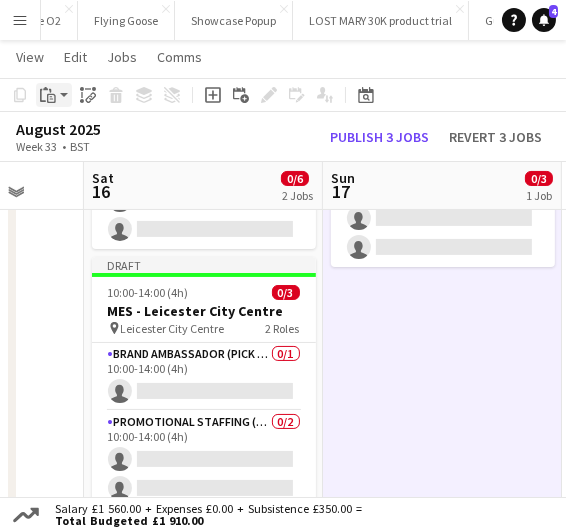 click on "Paste" at bounding box center [54, 95] 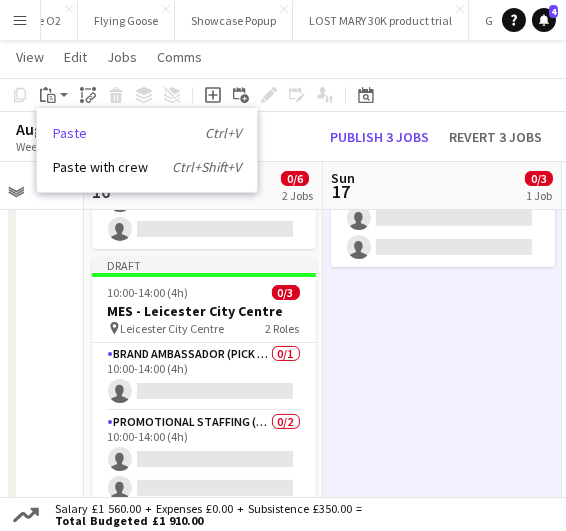 click on "Paste   Ctrl+V" at bounding box center (147, 133) 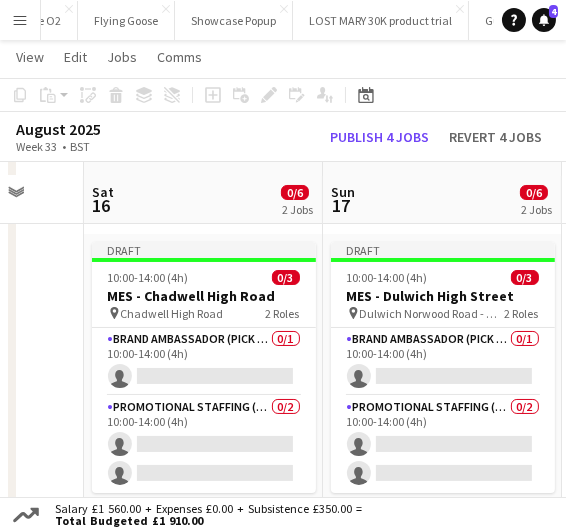 scroll, scrollTop: 86, scrollLeft: 0, axis: vertical 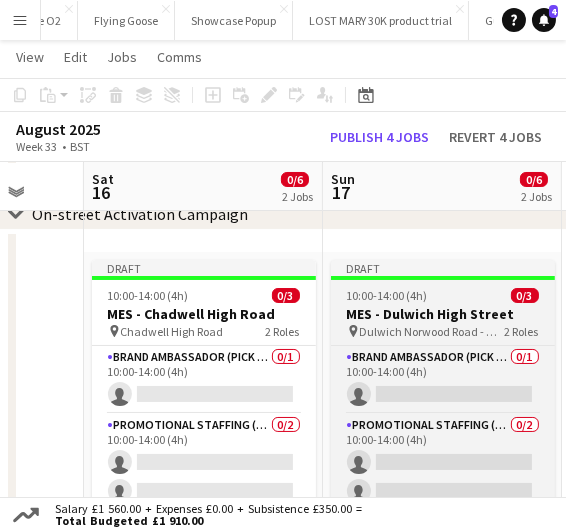 click on "MES - Dulwich High Street" at bounding box center (443, 314) 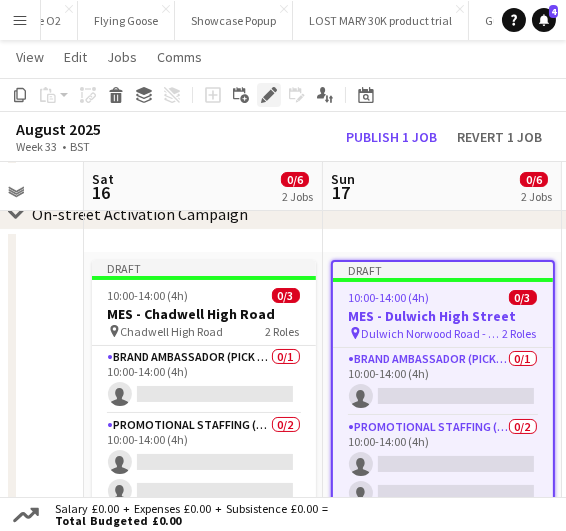 click on "Edit" at bounding box center [269, 95] 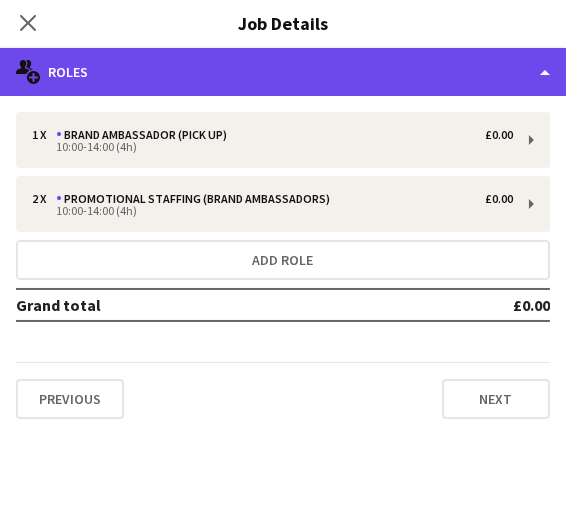 click on "multiple-users-add
Roles" 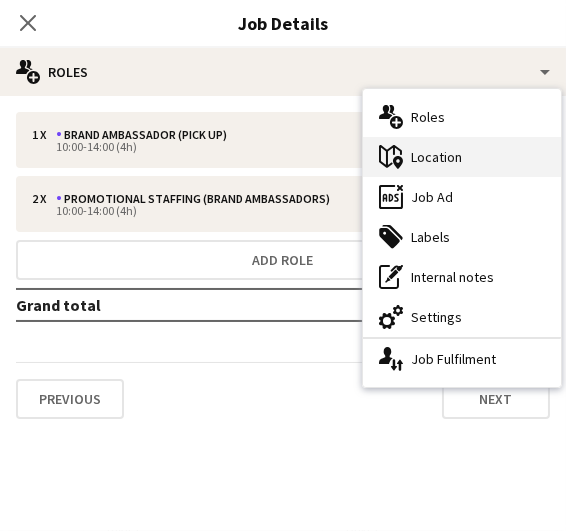 click on "maps-pin-1
Location" at bounding box center (462, 157) 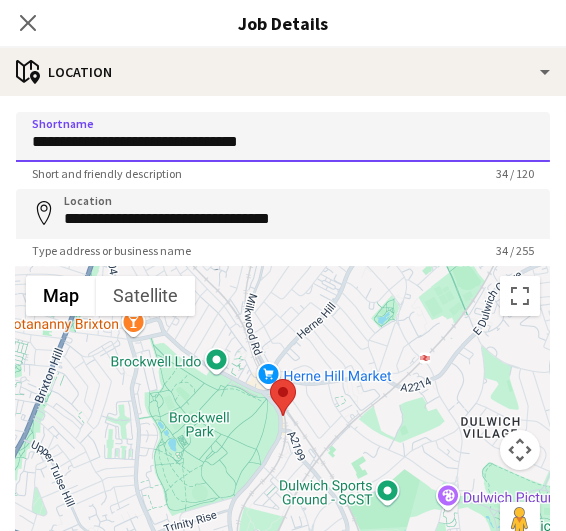 drag, startPoint x: 287, startPoint y: 142, endPoint x: -2, endPoint y: 143, distance: 289.00174 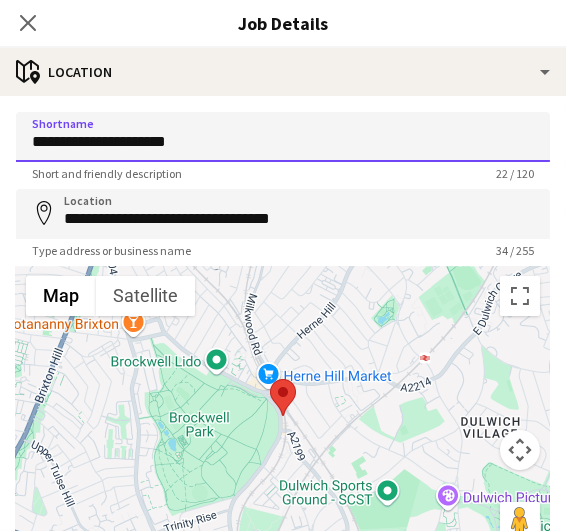 type on "**********" 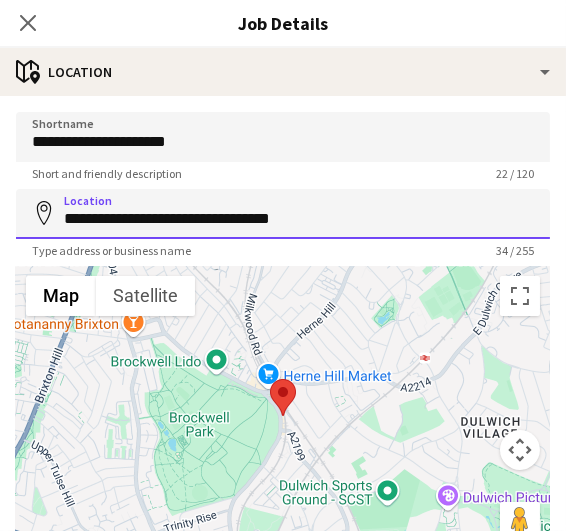 click on "**********" at bounding box center (283, 214) 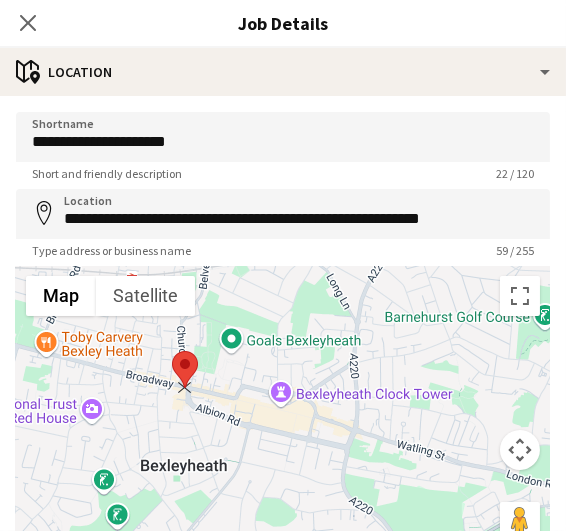 drag, startPoint x: 274, startPoint y: 391, endPoint x: 174, endPoint y: 363, distance: 103.84604 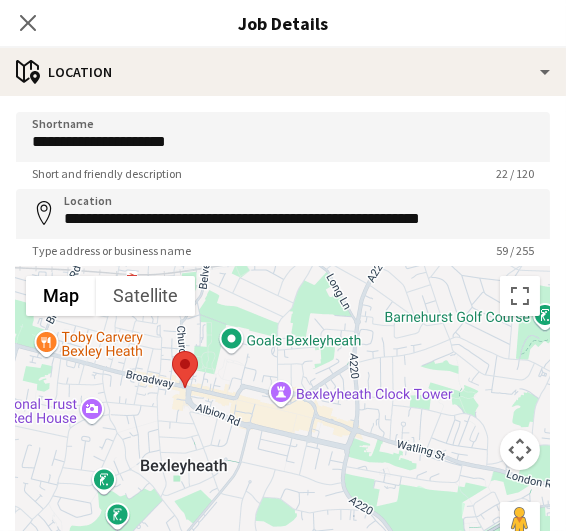 type on "**********" 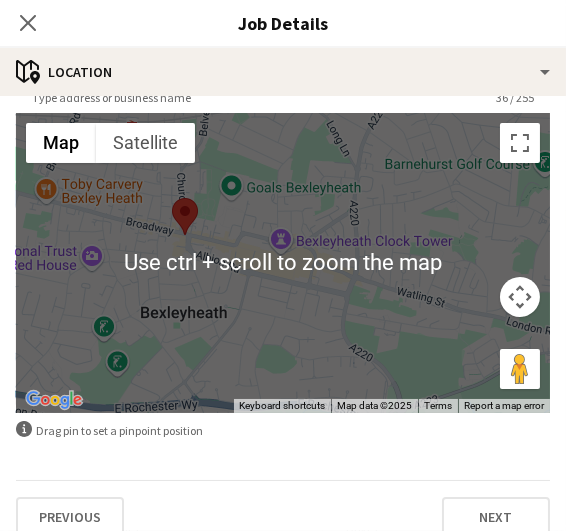 scroll, scrollTop: 156, scrollLeft: 0, axis: vertical 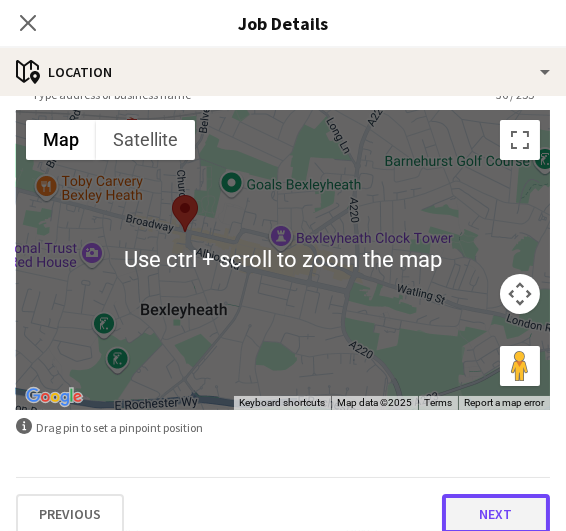 click on "Next" at bounding box center (496, 514) 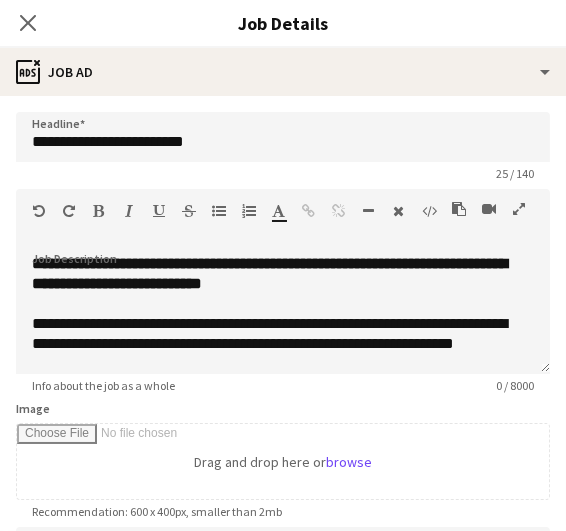 scroll, scrollTop: 0, scrollLeft: 0, axis: both 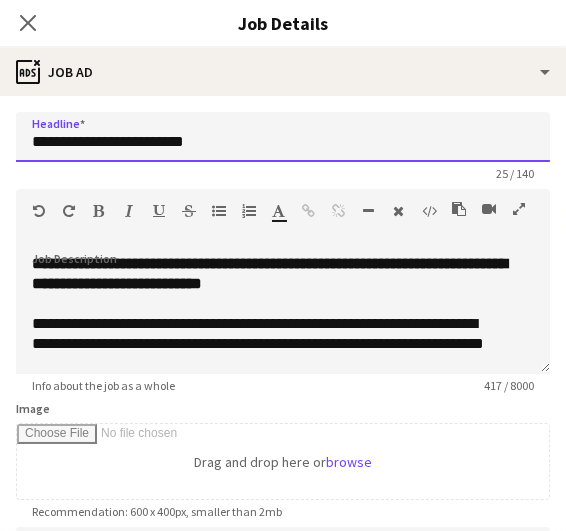 drag, startPoint x: 213, startPoint y: 140, endPoint x: 79, endPoint y: 133, distance: 134.18271 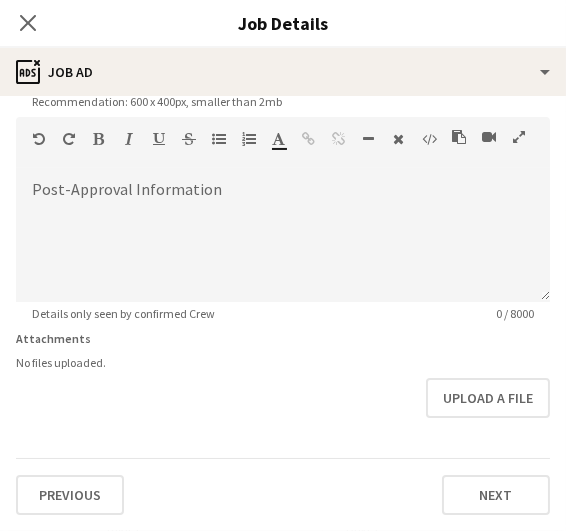 scroll, scrollTop: 456, scrollLeft: 0, axis: vertical 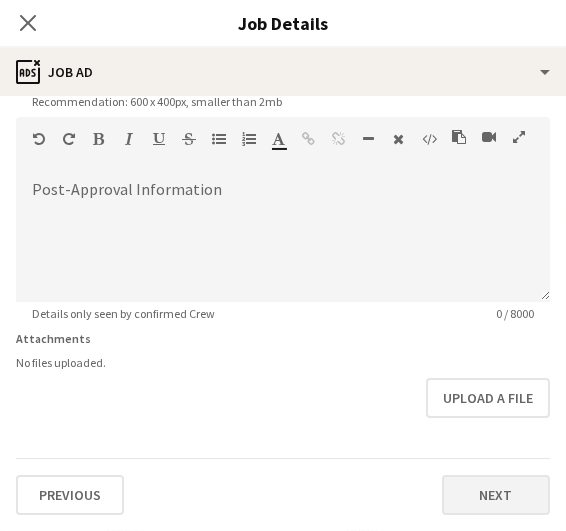 type on "**********" 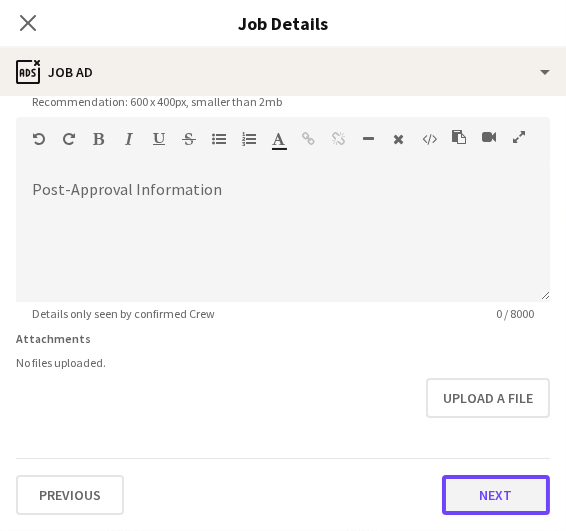 click on "Next" at bounding box center [496, 495] 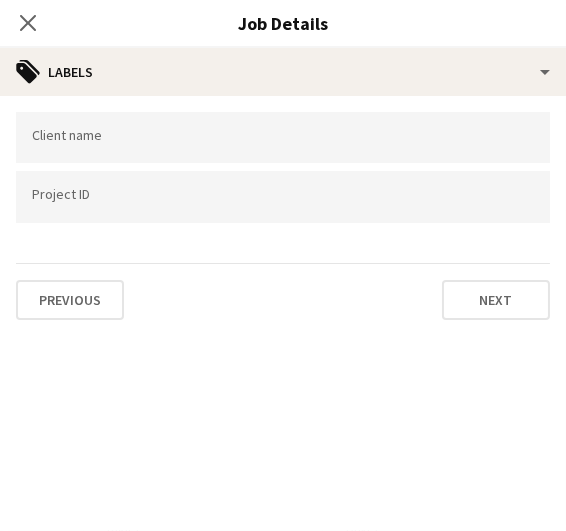 scroll, scrollTop: 0, scrollLeft: 0, axis: both 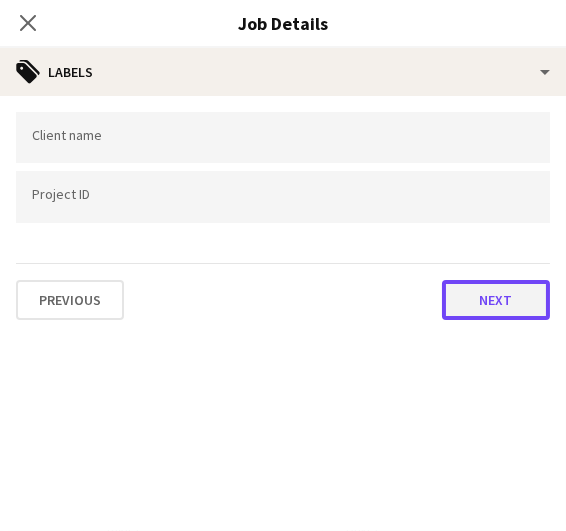 click on "Next" at bounding box center (496, 300) 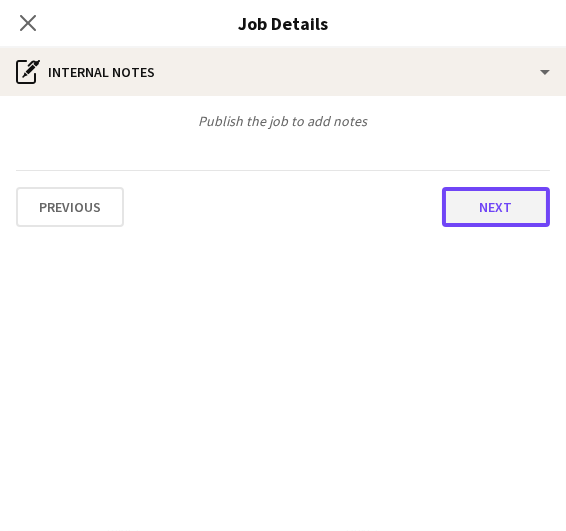 click on "Next" at bounding box center (496, 207) 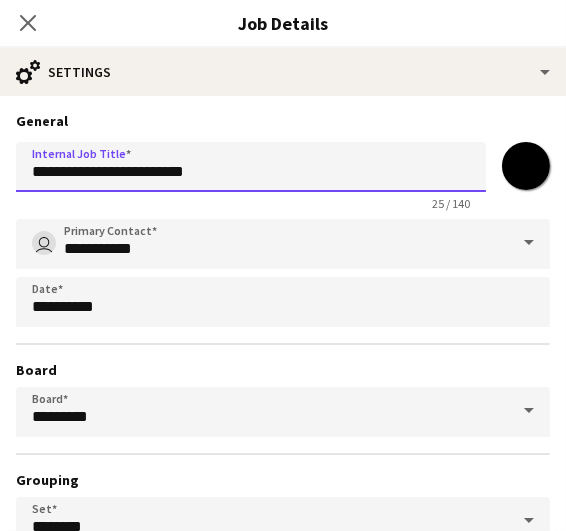 drag, startPoint x: 212, startPoint y: 177, endPoint x: 78, endPoint y: 166, distance: 134.45073 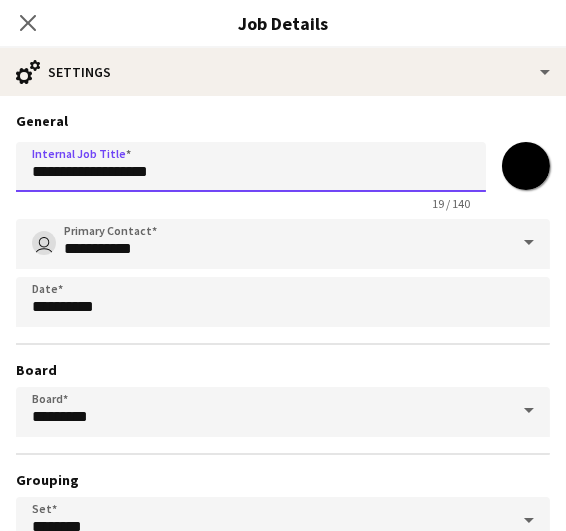 type on "**********" 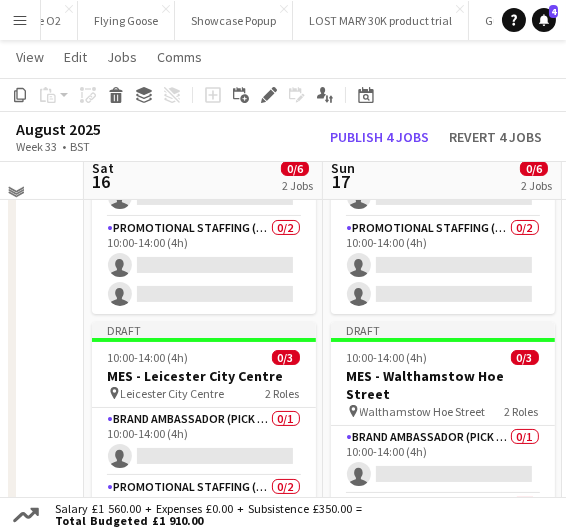 scroll, scrollTop: 272, scrollLeft: 0, axis: vertical 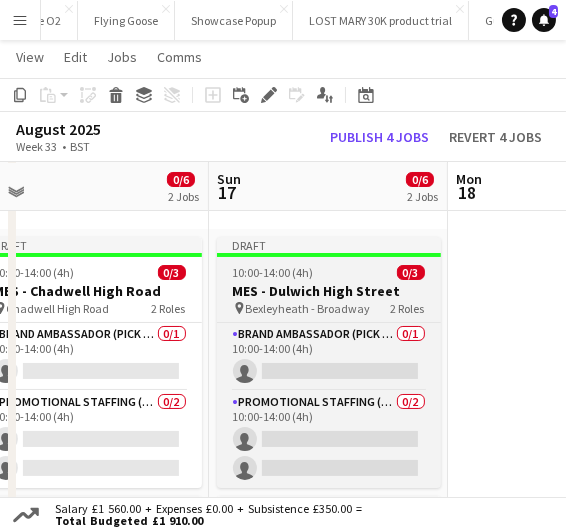 click on "MES - Dulwich High Street" at bounding box center (329, 291) 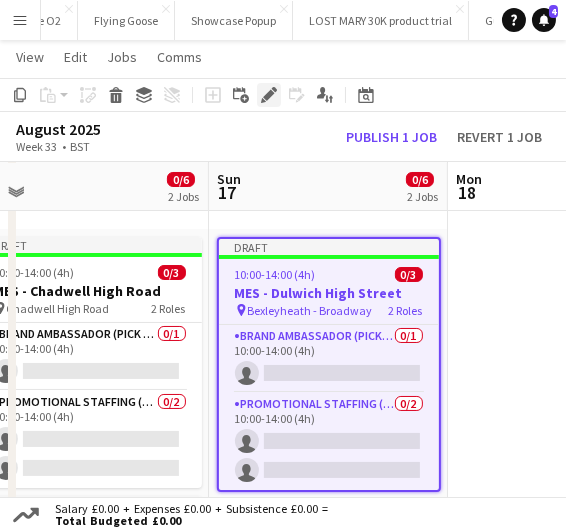 click 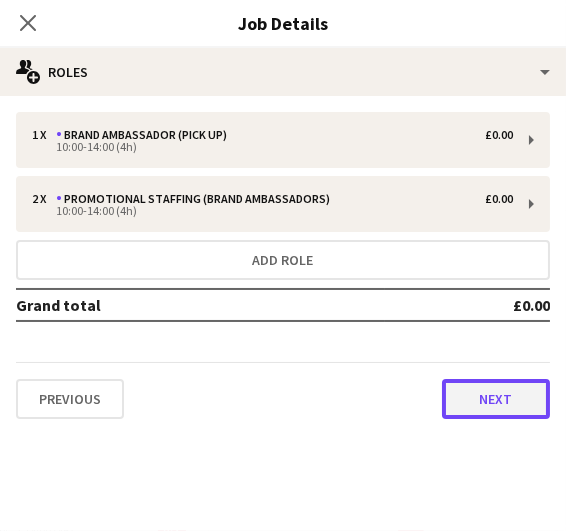 click on "Next" at bounding box center [496, 399] 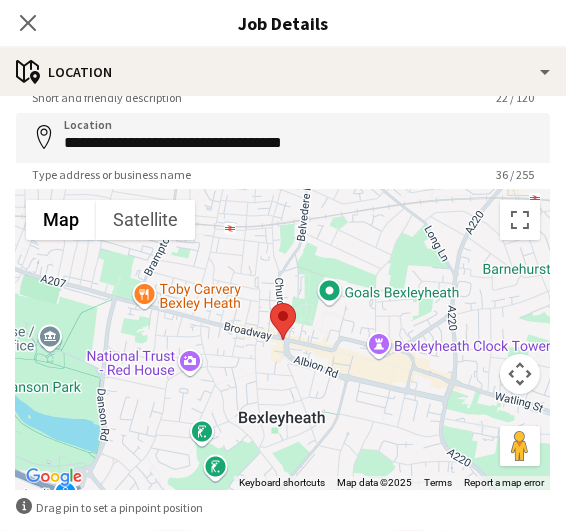 scroll, scrollTop: 173, scrollLeft: 0, axis: vertical 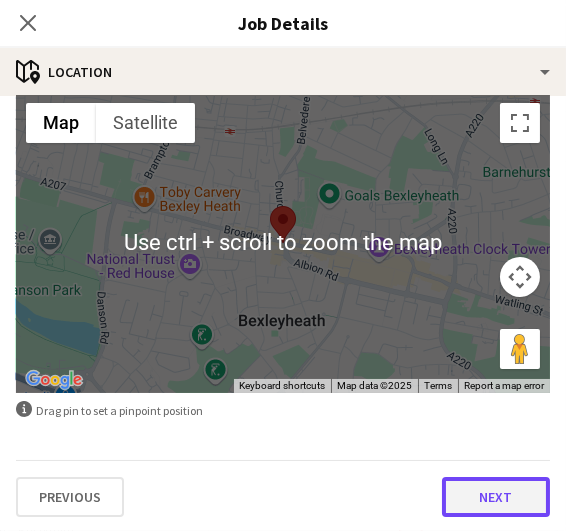 click on "Next" at bounding box center (496, 497) 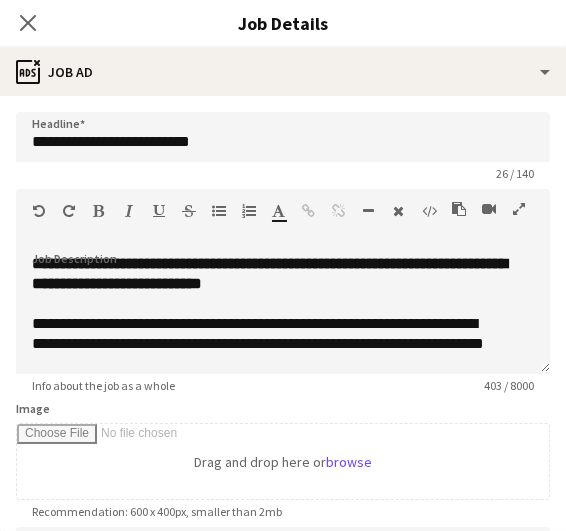 scroll, scrollTop: 0, scrollLeft: 0, axis: both 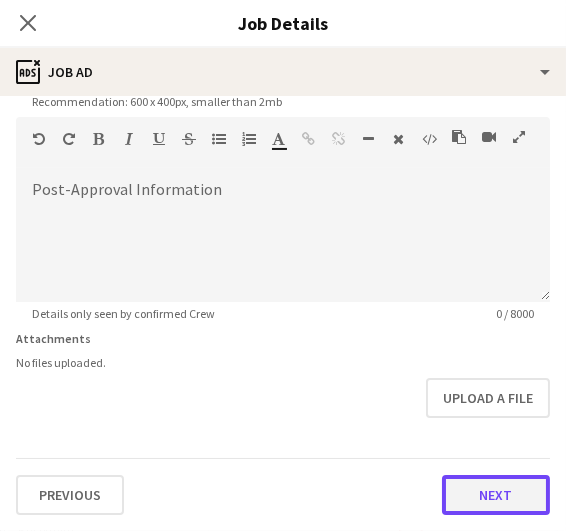 click on "Next" at bounding box center [496, 495] 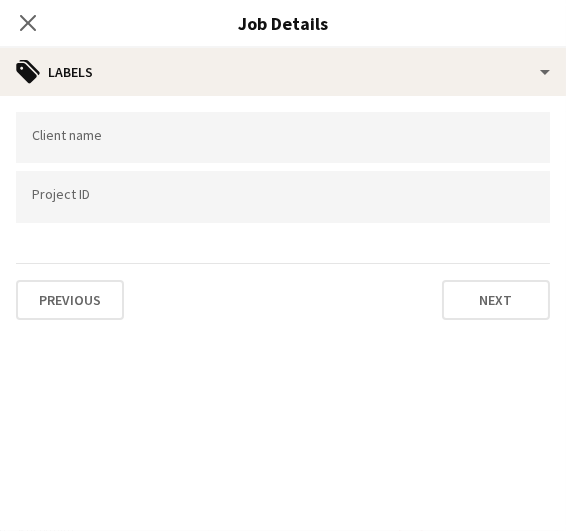 scroll, scrollTop: 0, scrollLeft: 0, axis: both 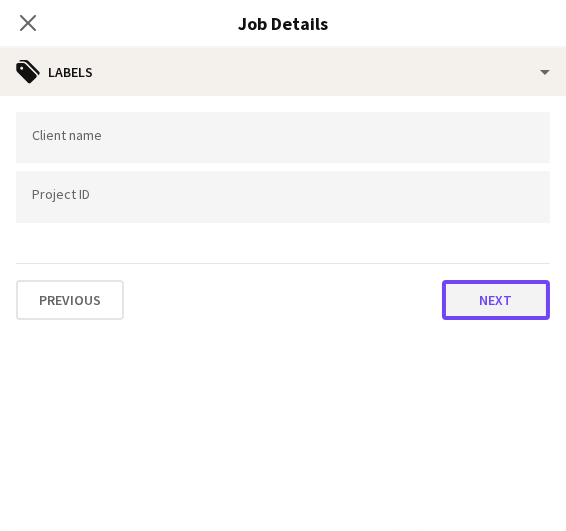 click on "Next" at bounding box center [496, 300] 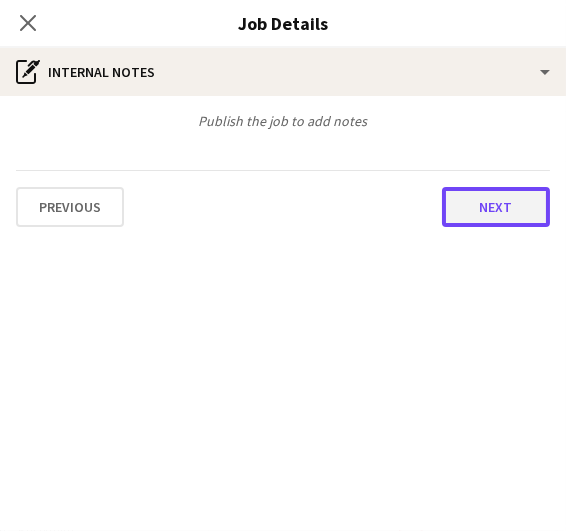click on "Next" at bounding box center (496, 207) 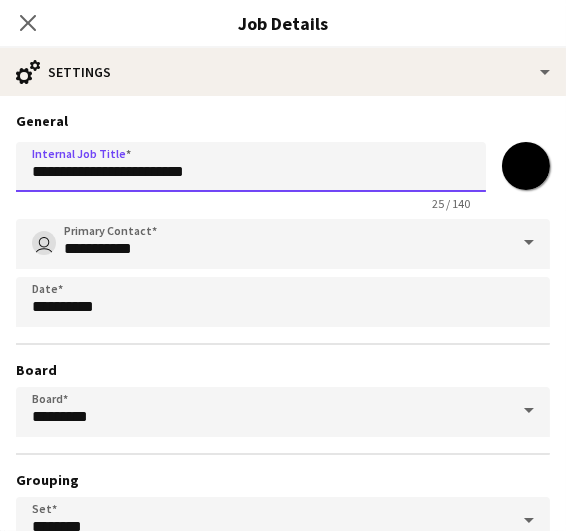 click on "**********" at bounding box center [251, 167] 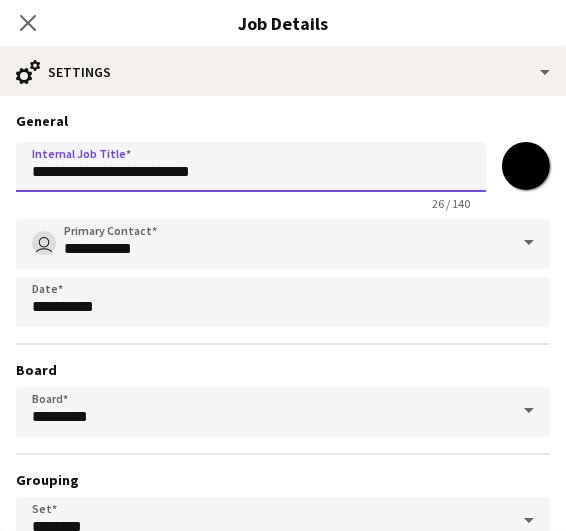 scroll, scrollTop: 184, scrollLeft: 0, axis: vertical 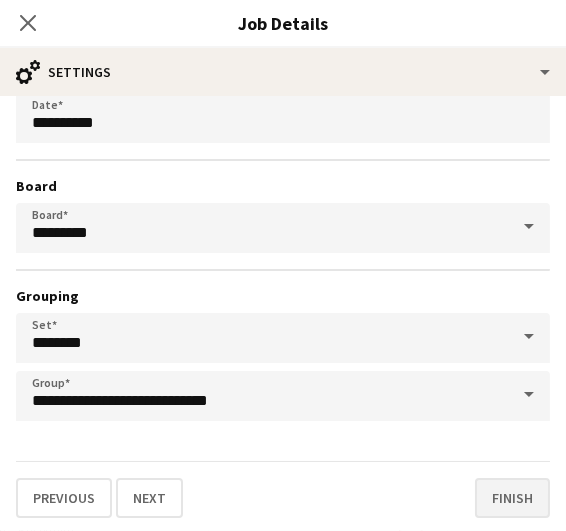 type on "**********" 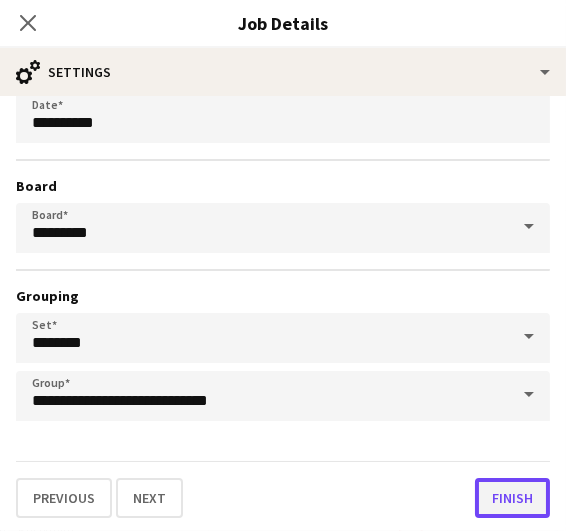 click on "Finish" at bounding box center (512, 498) 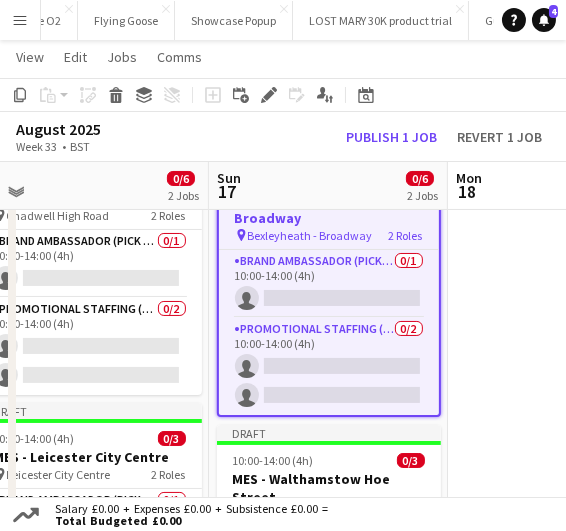 scroll, scrollTop: 204, scrollLeft: 0, axis: vertical 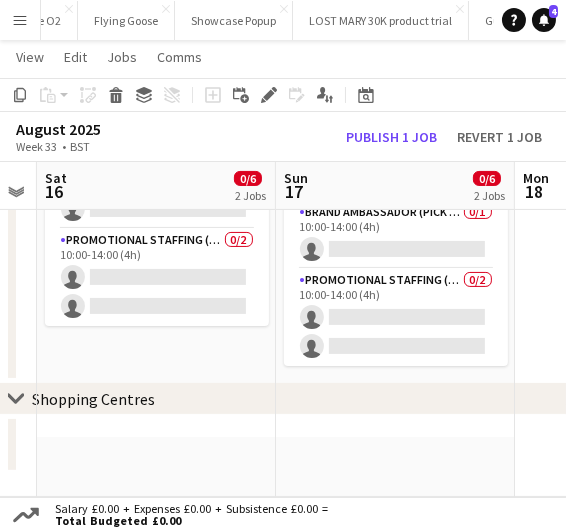 click on "Draft   10:00-14:00 (4h)    0/3   MES - [CITY] [STREET]
pin
[CITY] [STREET]   2 Roles   Brand Ambassador (Pick up)   0/1   10:00-14:00 (4h)
single-neutral-actions
Promotional Staffing (Brand Ambassadors)   0/2   10:00-14:00 (4h)
single-neutral-actions
single-neutral-actions
Draft   10:00-14:00 (4h)    0/3   MES - [CITY] [CITY]
pin
[CITY] [CITY]   2 Roles   Brand Ambassador (Pick up)   0/1   10:00-14:00 (4h)
single-neutral-actions
Promotional Staffing (Brand Ambassadors)   0/2   10:00-14:00 (4h)
single-neutral-actions
single-neutral-actions" at bounding box center (156, 106) 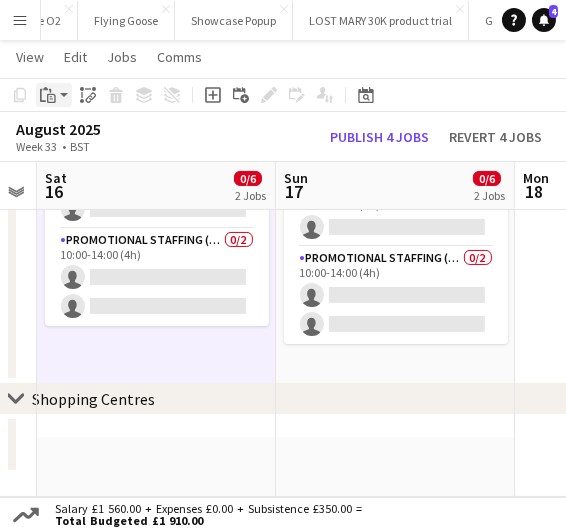 click 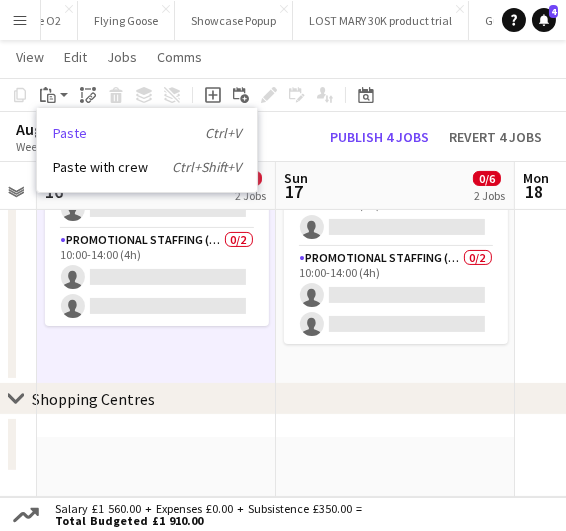 click on "Paste   Ctrl+V" at bounding box center (147, 133) 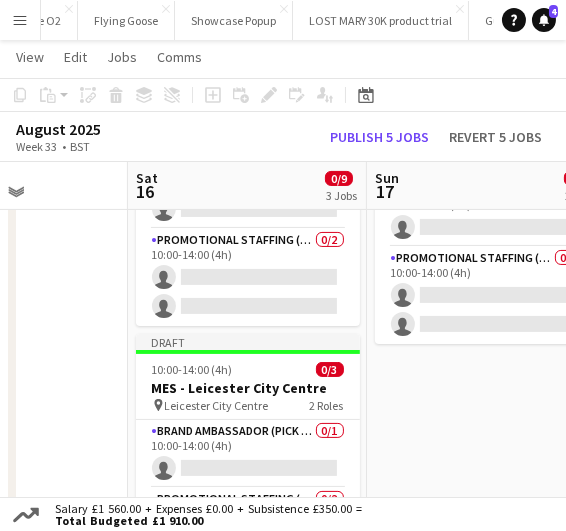 scroll, scrollTop: 0, scrollLeft: 584, axis: horizontal 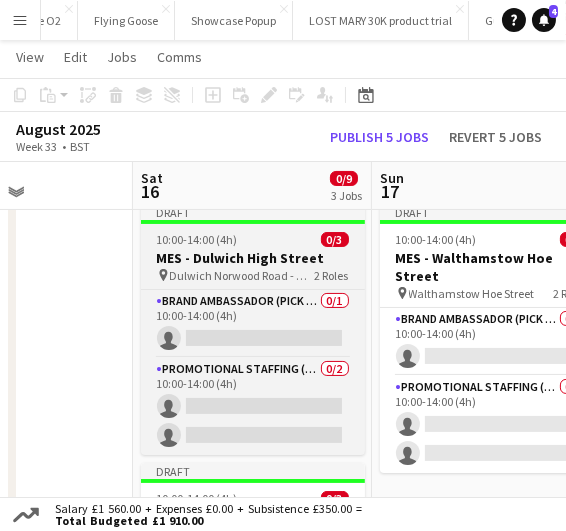 click on "MES - Dulwich High Street" at bounding box center (253, 258) 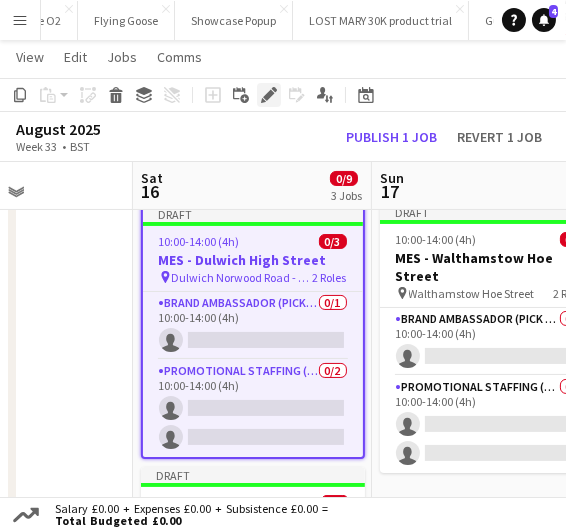 click 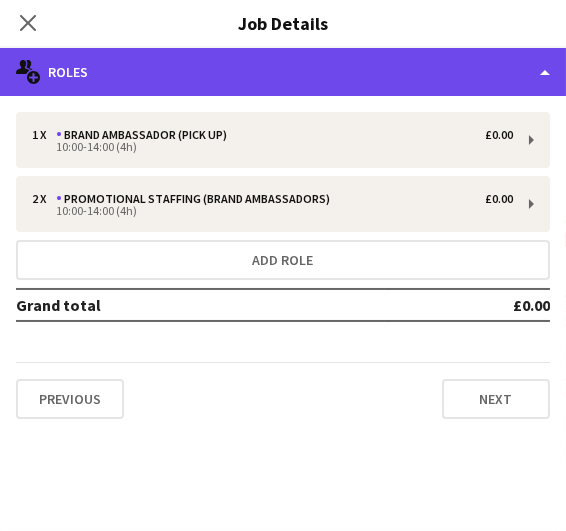click on "multiple-users-add
Roles" 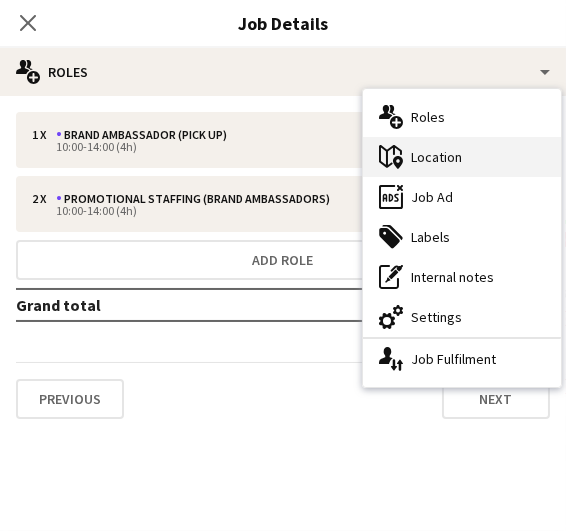 click on "maps-pin-1
Location" at bounding box center [462, 157] 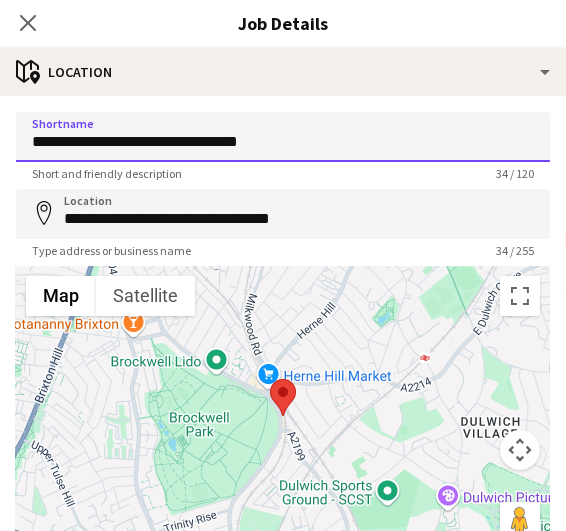 drag, startPoint x: 305, startPoint y: 146, endPoint x: -2, endPoint y: 128, distance: 307.52722 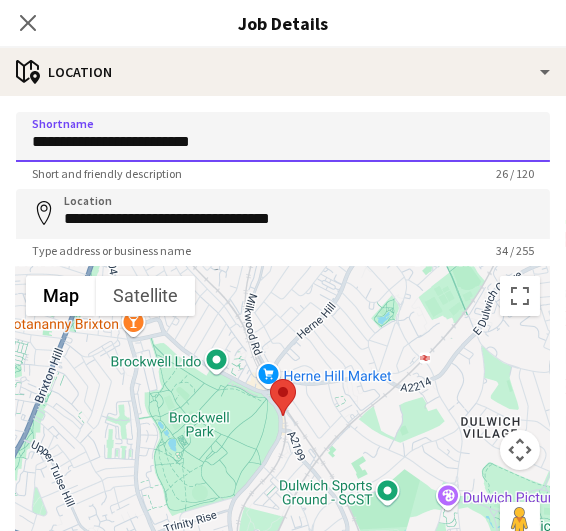type on "**********" 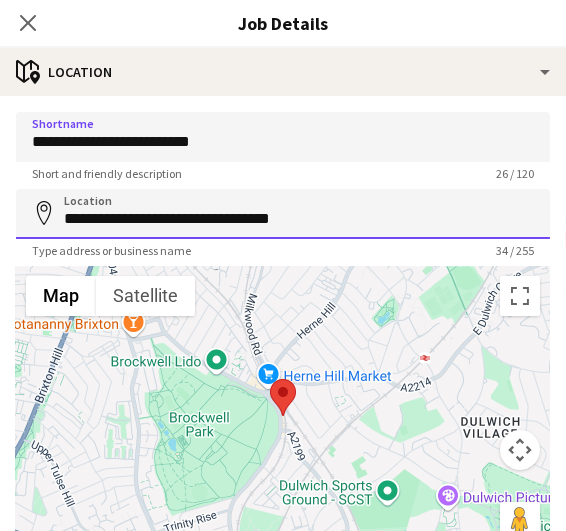 click on "**********" at bounding box center (283, 214) 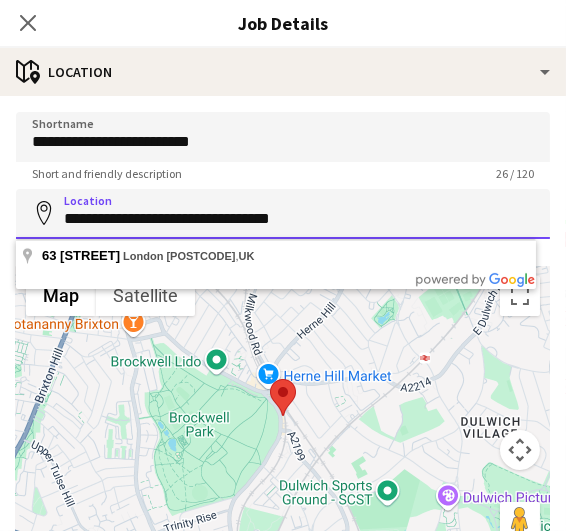click on "**********" at bounding box center (283, 214) 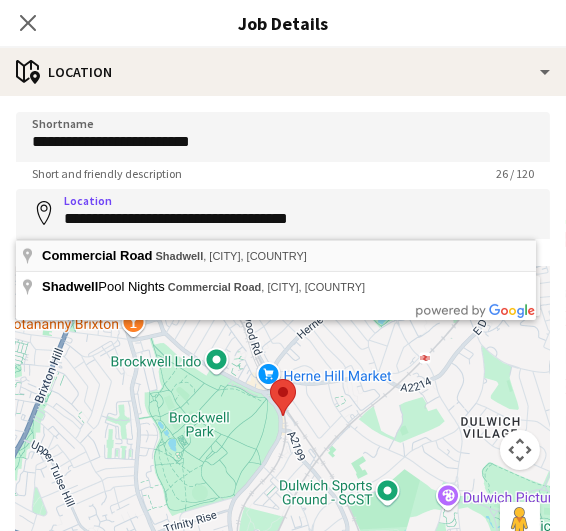 type on "**********" 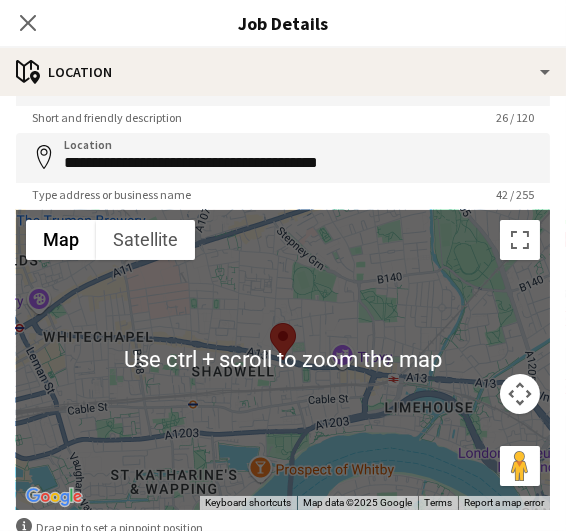 scroll, scrollTop: 0, scrollLeft: 0, axis: both 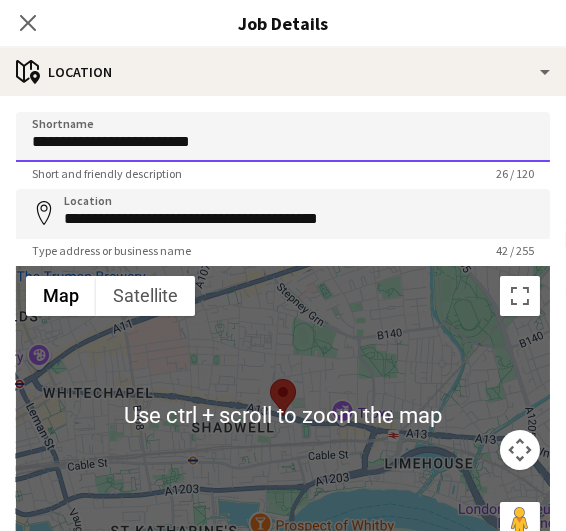 click on "**********" at bounding box center [283, 137] 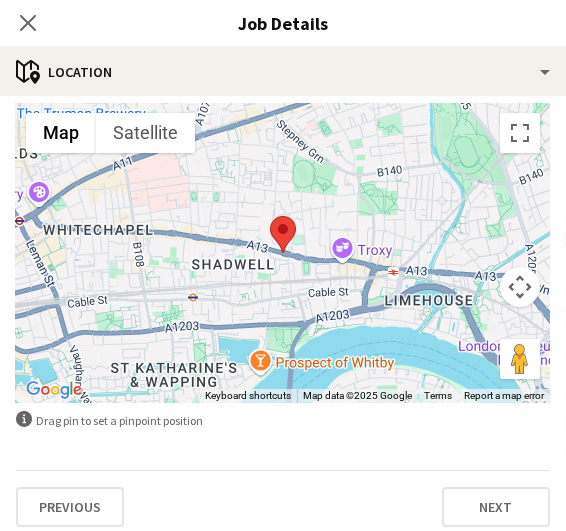 scroll, scrollTop: 173, scrollLeft: 0, axis: vertical 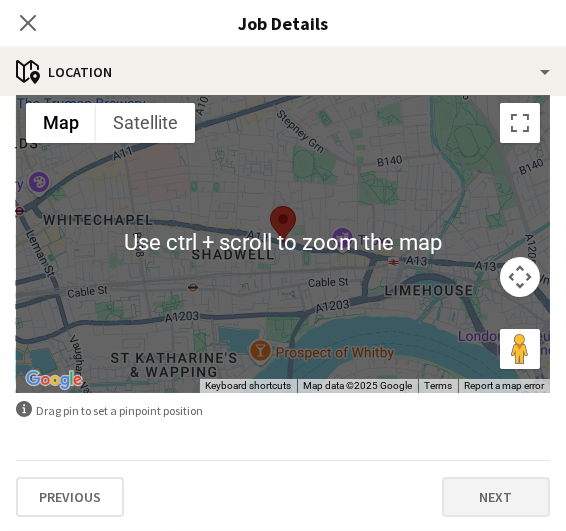 type on "**********" 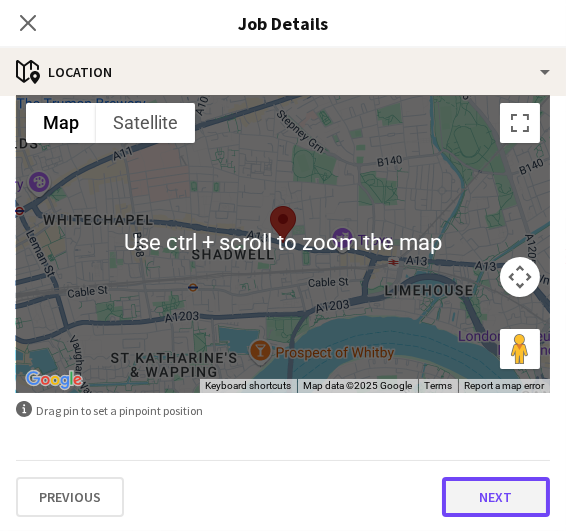 click on "Next" at bounding box center (496, 497) 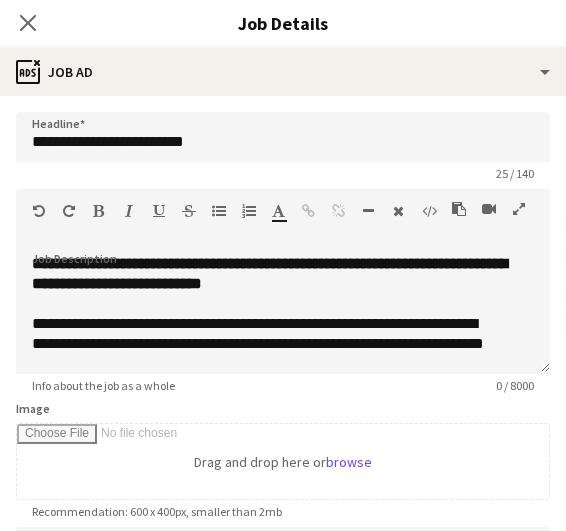 scroll, scrollTop: 0, scrollLeft: 0, axis: both 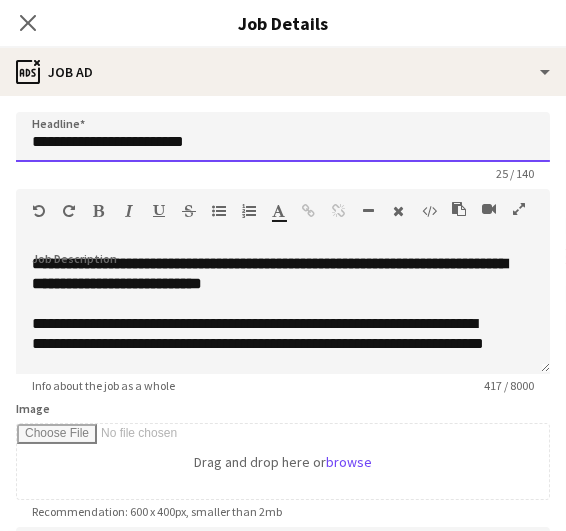 click on "**********" at bounding box center (283, 137) 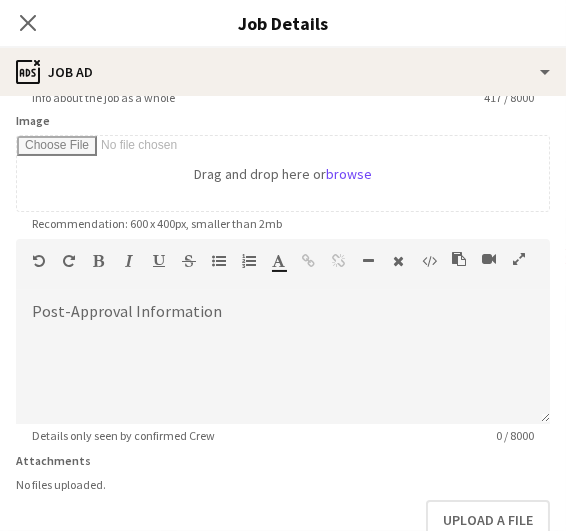 scroll, scrollTop: 456, scrollLeft: 0, axis: vertical 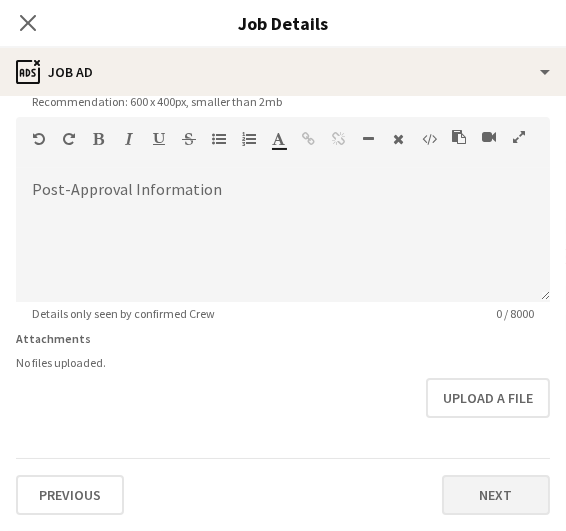 type on "**********" 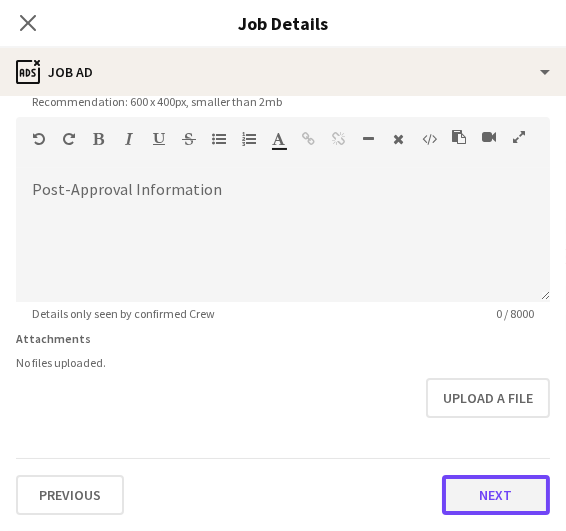 click on "Next" at bounding box center [496, 495] 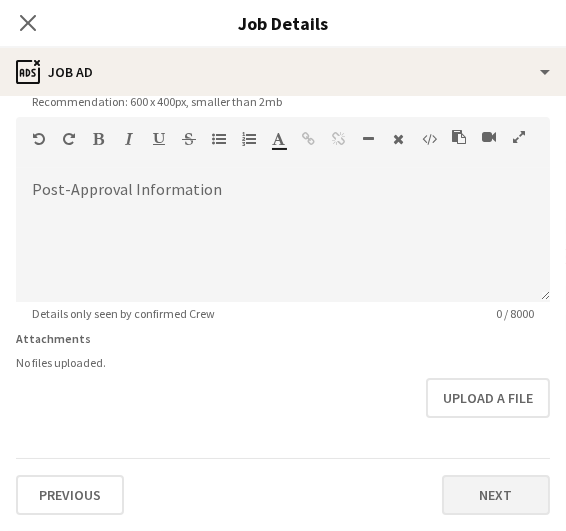 scroll, scrollTop: 0, scrollLeft: 0, axis: both 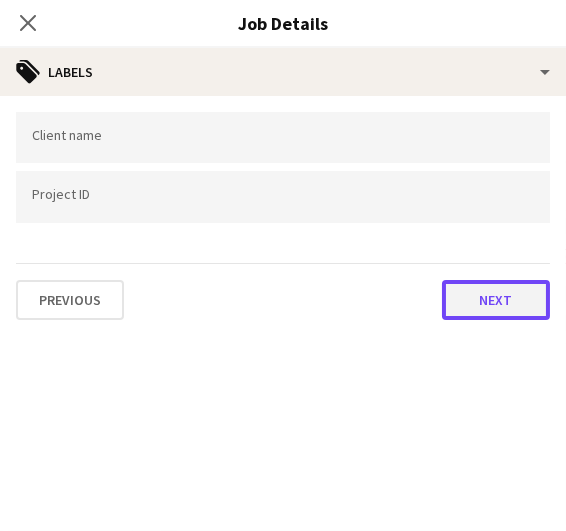 click on "Next" at bounding box center (496, 300) 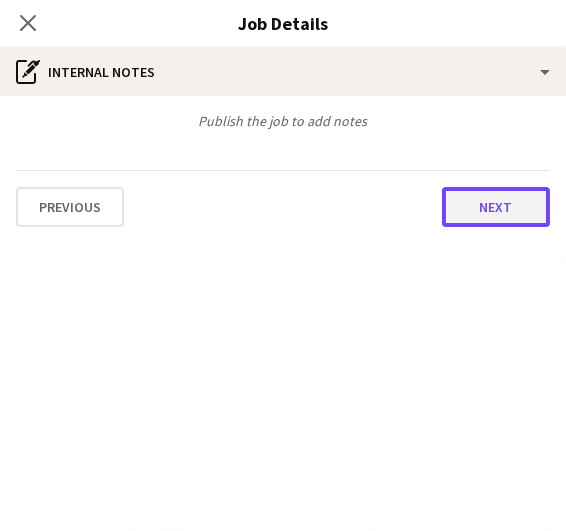 click on "Next" at bounding box center (496, 207) 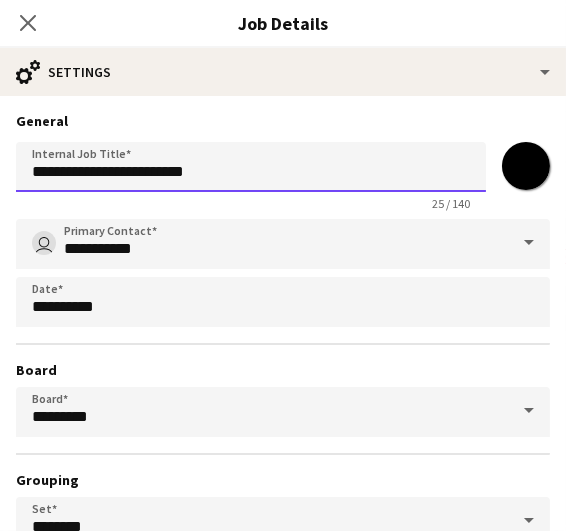 click on "**********" at bounding box center (251, 167) 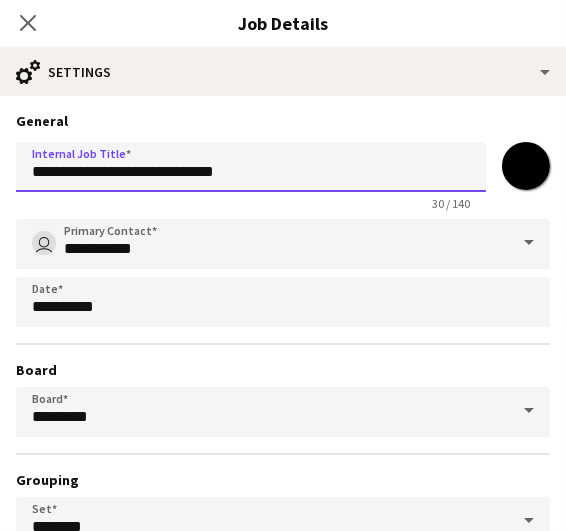 scroll, scrollTop: 184, scrollLeft: 0, axis: vertical 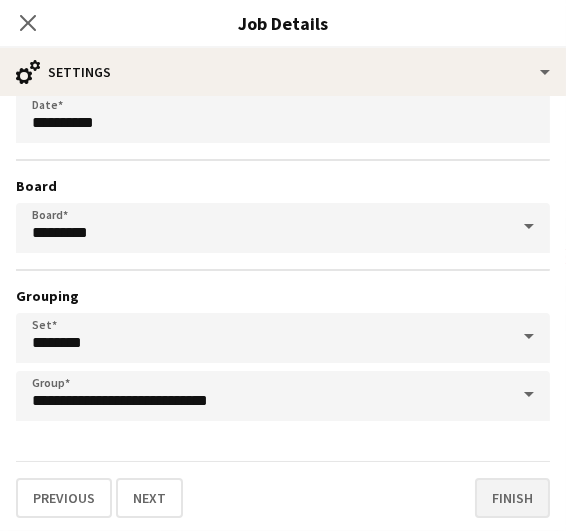 type on "**********" 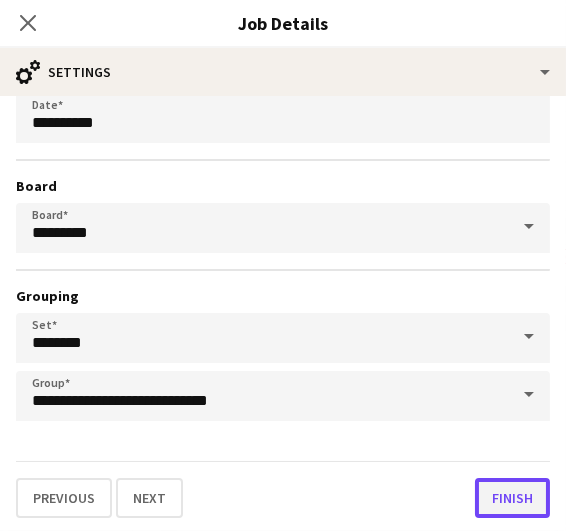 click on "Finish" at bounding box center [512, 498] 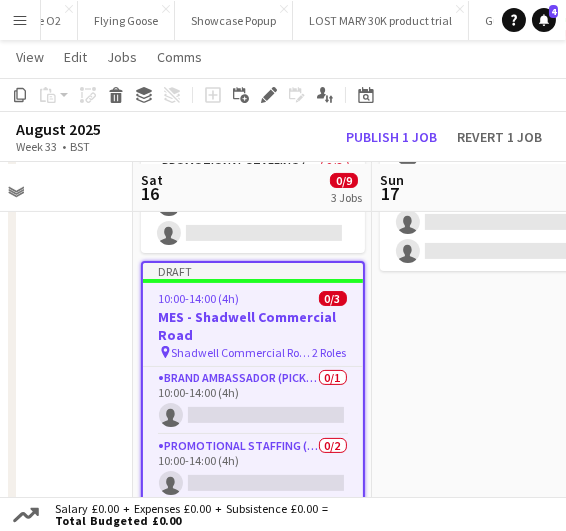 scroll, scrollTop: 611, scrollLeft: 0, axis: vertical 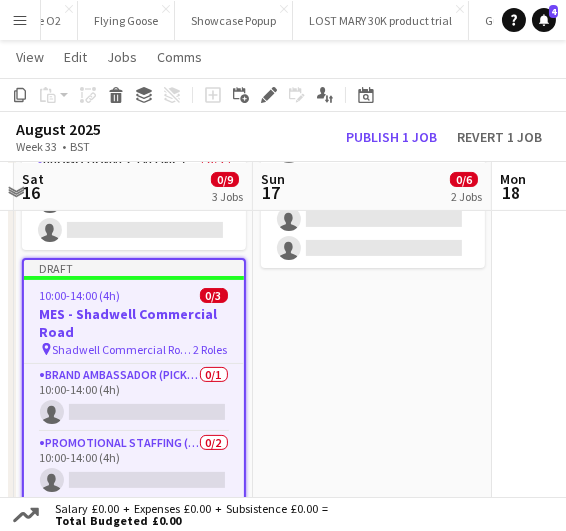 click on "Draft   10:00-14:00 (4h)    0/3   MES - [CITY] [STREET]
pin
[CITY] - [STREET]   2 Roles   Brand Ambassador (Pick up)   0/1   10:00-14:00 (4h)
single-neutral-actions
Promotional Staffing (Brand Ambassadors)   0/2   10:00-14:00 (4h)
single-neutral-actions
single-neutral-actions
Draft   10:00-14:00 (4h)    0/3   MES - [CITY] [STREET]
pin
[CITY] [STREET]   2 Roles   Brand Ambassador (Pick up)   0/1   10:00-14:00 (4h)
single-neutral-actions
Promotional Staffing (Brand Ambassadors)   0/2   10:00-14:00 (4h)
single-neutral-actions
single-neutral-actions" at bounding box center (372, 170) 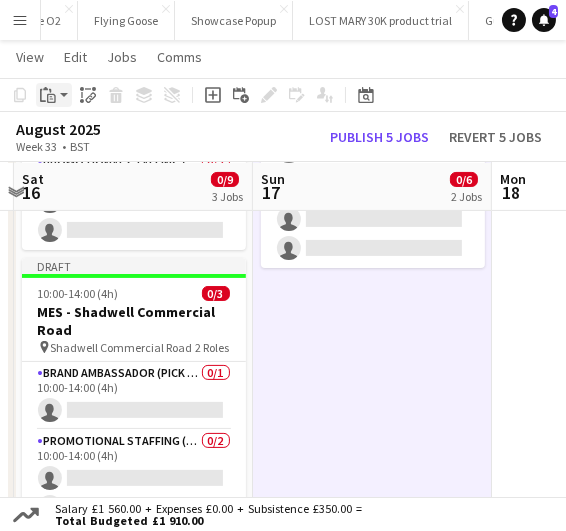 click on "Paste" at bounding box center (48, 95) 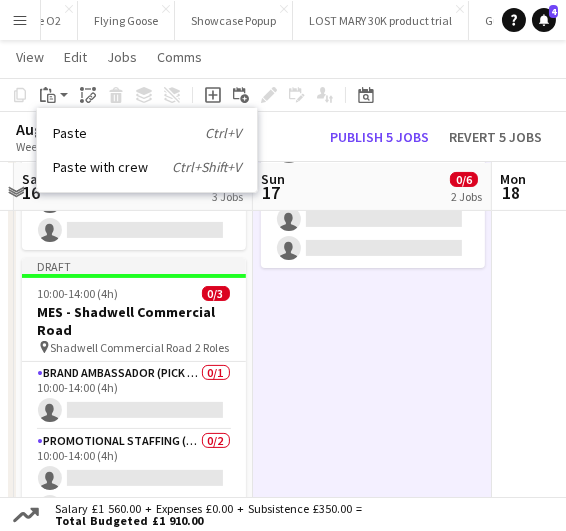 click on "Paste   Ctrl+V Paste with crew  Ctrl+Shift+V" at bounding box center [147, 150] 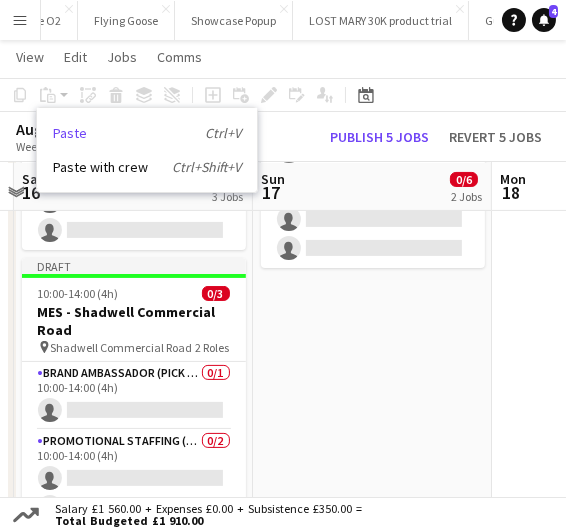 click on "Paste   Ctrl+V" at bounding box center (147, 133) 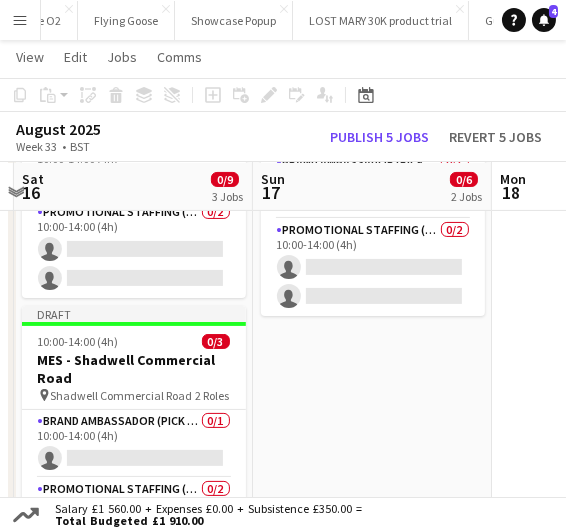 scroll, scrollTop: 563, scrollLeft: 0, axis: vertical 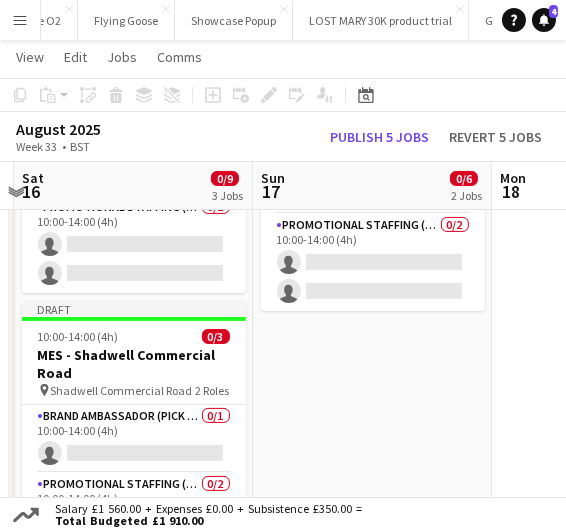 click on "Draft   10:00-14:00 (4h)    0/3   MES - [CITY] [STREET]
pin
[CITY] - [STREET]   2 Roles   Brand Ambassador (Pick up)   0/1   10:00-14:00 (4h)
single-neutral-actions
Promotional Staffing (Brand Ambassadors)   0/2   10:00-14:00 (4h)
single-neutral-actions
single-neutral-actions
Draft   10:00-14:00 (4h)    0/3   MES - [CITY] [STREET]
pin
[CITY] [STREET]   2 Roles   Brand Ambassador (Pick up)   0/1   10:00-14:00 (4h)
single-neutral-actions
Promotional Staffing (Brand Ambassadors)   0/2   10:00-14:00 (4h)
single-neutral-actions
single-neutral-actions" at bounding box center [372, 213] 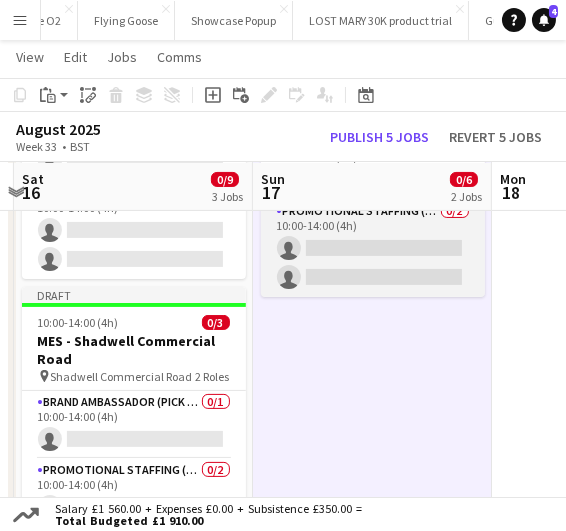 scroll, scrollTop: 619, scrollLeft: 0, axis: vertical 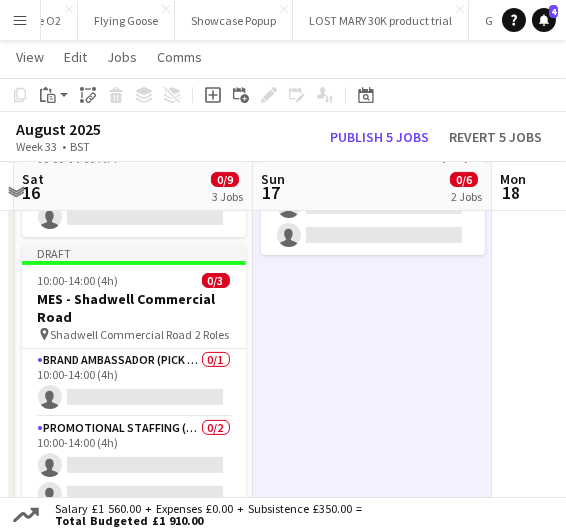 click on "Draft   10:00-14:00 (4h)    0/3   MES - [CITY] [STREET]
pin
[CITY] - [STREET]   2 Roles   Brand Ambassador (Pick up)   0/1   10:00-14:00 (4h)
single-neutral-actions
Promotional Staffing (Brand Ambassadors)   0/2   10:00-14:00 (4h)
single-neutral-actions
single-neutral-actions
Draft   10:00-14:00 (4h)    0/3   MES - [CITY] [STREET]
pin
[CITY] [STREET]   2 Roles   Brand Ambassador (Pick up)   0/1   10:00-14:00 (4h)
single-neutral-actions
Promotional Staffing (Brand Ambassadors)   0/2   10:00-14:00 (4h)
single-neutral-actions
single-neutral-actions" at bounding box center (372, 157) 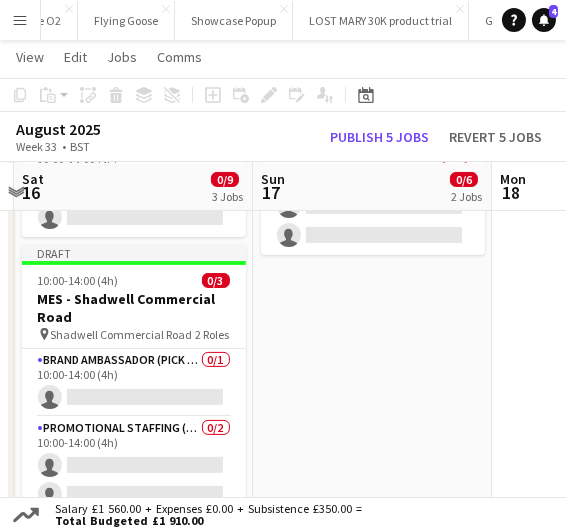 click on "Draft   10:00-14:00 (4h)    0/3   MES - [CITY] [STREET]
pin
[CITY] - [STREET]   2 Roles   Brand Ambassador (Pick up)   0/1   10:00-14:00 (4h)
single-neutral-actions
Promotional Staffing (Brand Ambassadors)   0/2   10:00-14:00 (4h)
single-neutral-actions
single-neutral-actions
Draft   10:00-14:00 (4h)    0/3   MES - [CITY] [STREET]
pin
[CITY] [STREET]   2 Roles   Brand Ambassador (Pick up)   0/1   10:00-14:00 (4h)
single-neutral-actions
Promotional Staffing (Brand Ambassadors)   0/2   10:00-14:00 (4h)
single-neutral-actions
single-neutral-actions" at bounding box center [372, 157] 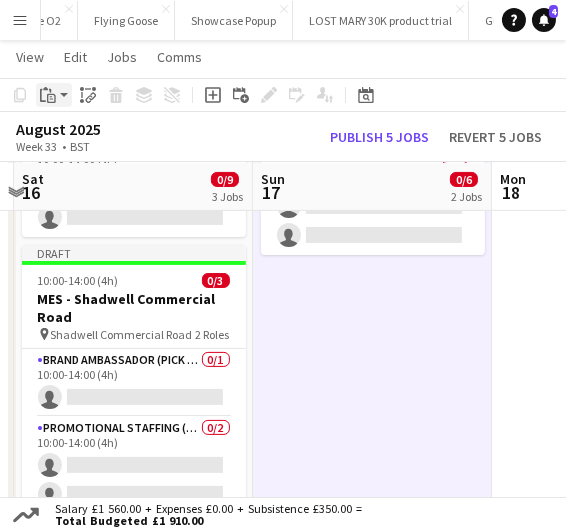 click on "Paste" 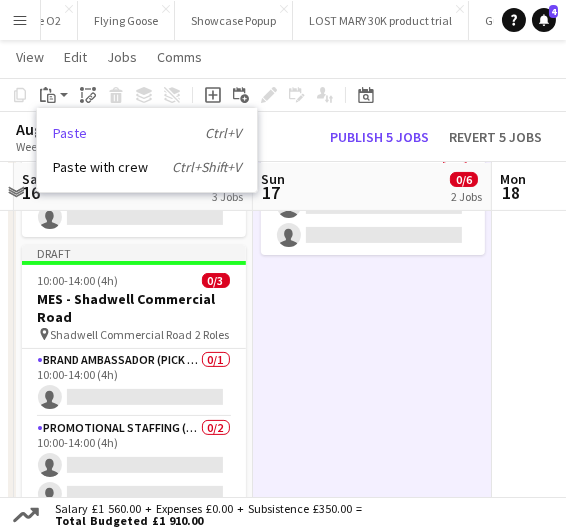 click on "Paste   Ctrl+V" at bounding box center [147, 133] 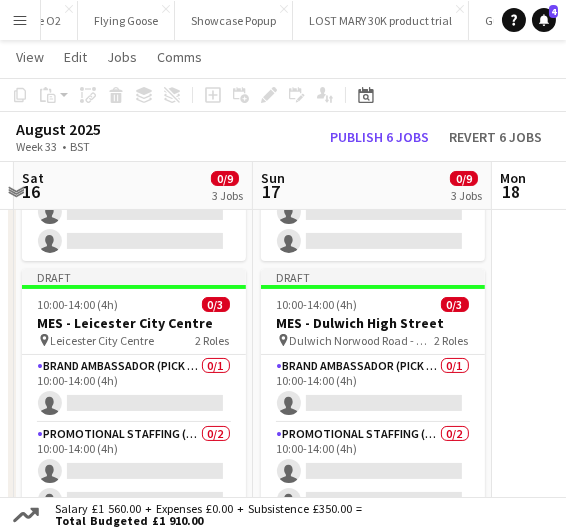 scroll, scrollTop: 336, scrollLeft: 0, axis: vertical 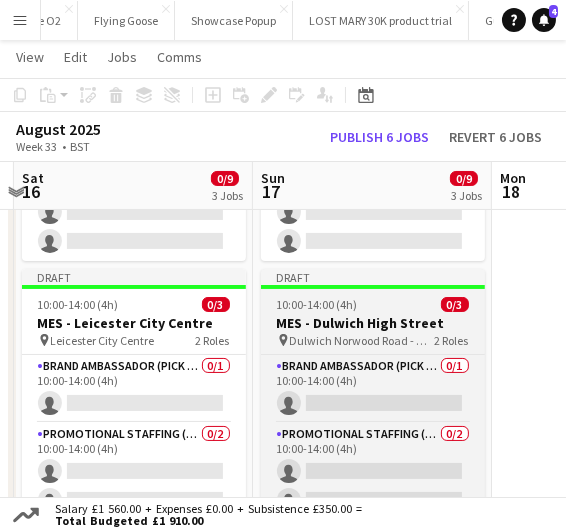 click on "Dulwich Norwood Road - High Street" at bounding box center [362, 340] 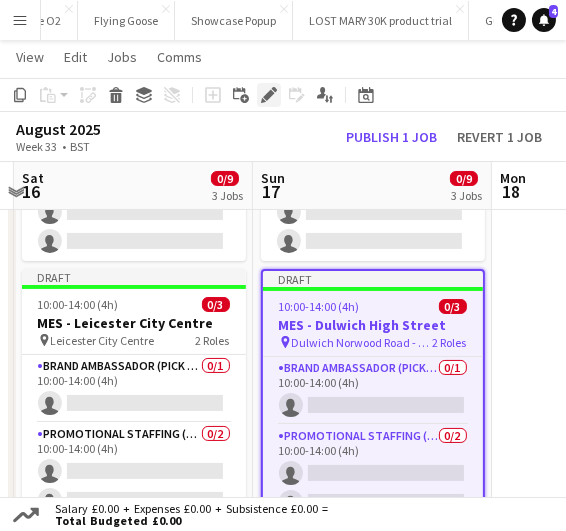 click on "Edit" 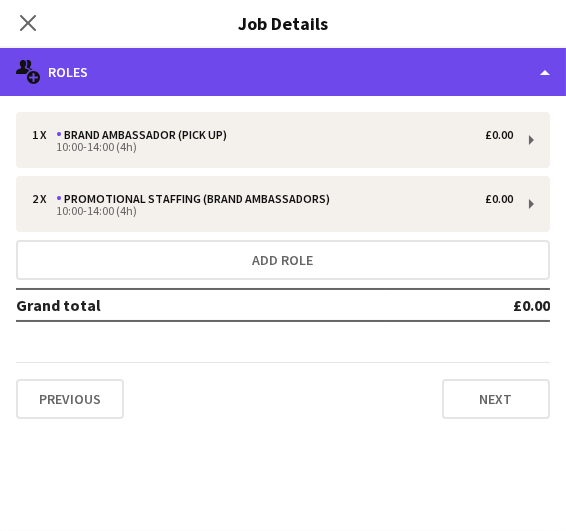 click on "multiple-users-add
Roles" 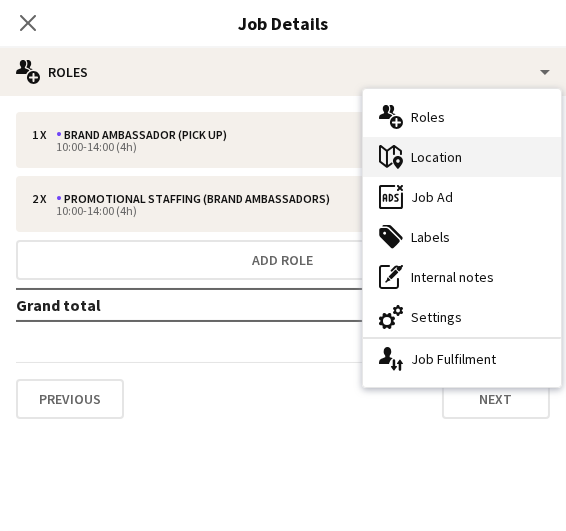 click on "maps-pin-1
Location" at bounding box center [462, 157] 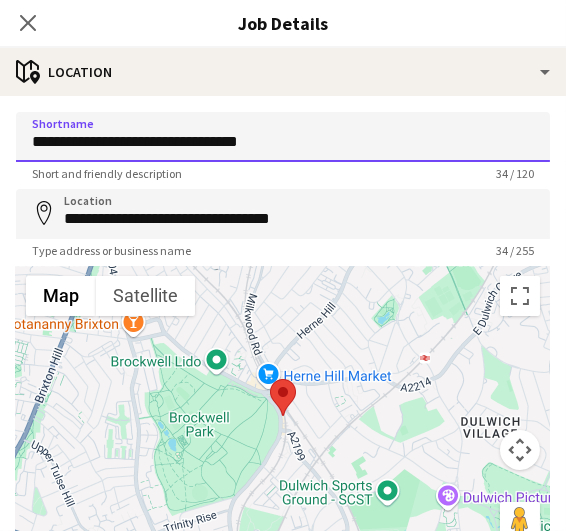 drag, startPoint x: 306, startPoint y: 153, endPoint x: -2, endPoint y: 118, distance: 309.98227 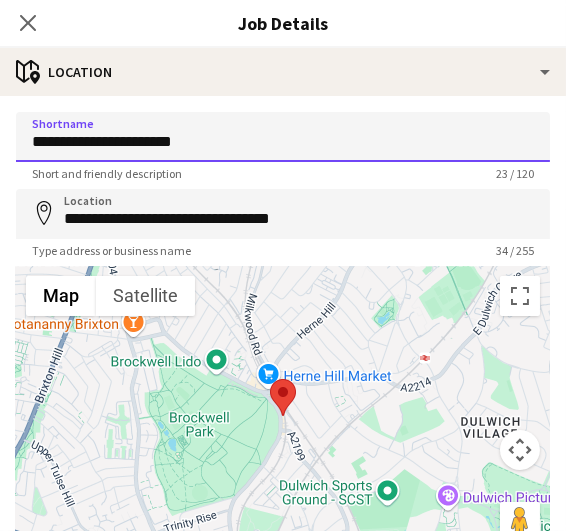 type on "**********" 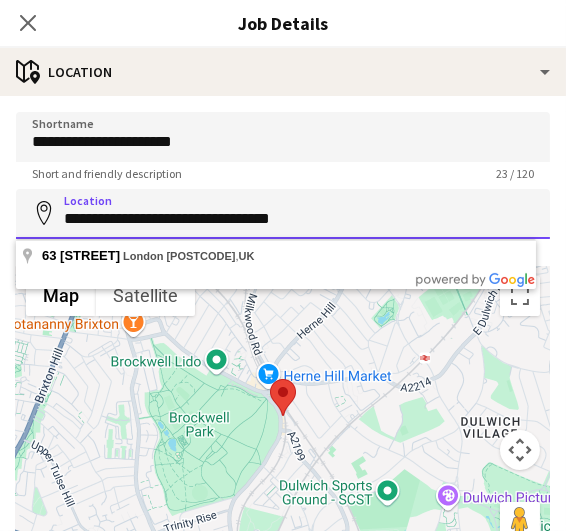 drag, startPoint x: 331, startPoint y: 225, endPoint x: 28, endPoint y: 208, distance: 303.47653 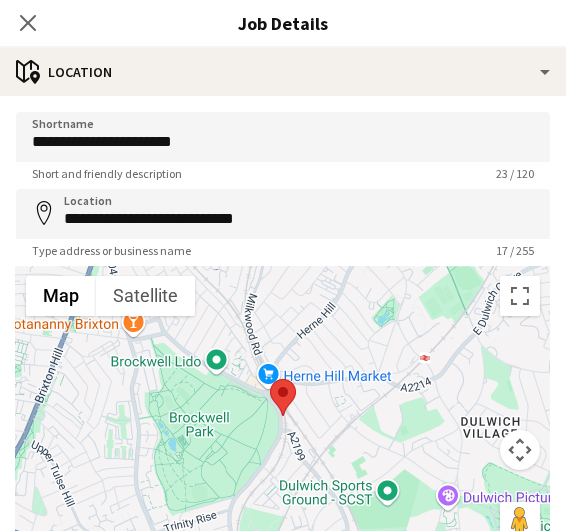 type on "**********" 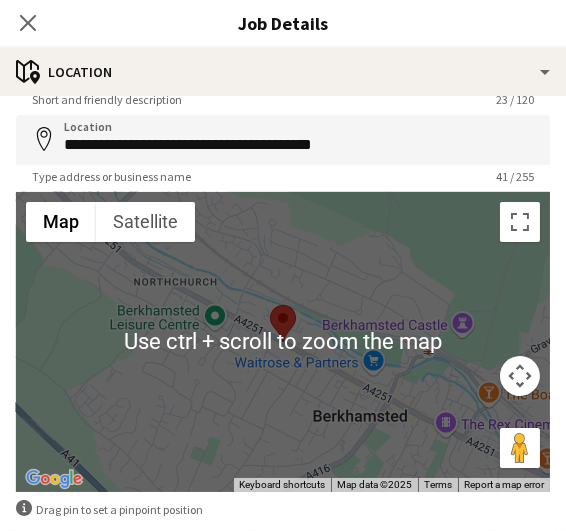 scroll, scrollTop: 173, scrollLeft: 0, axis: vertical 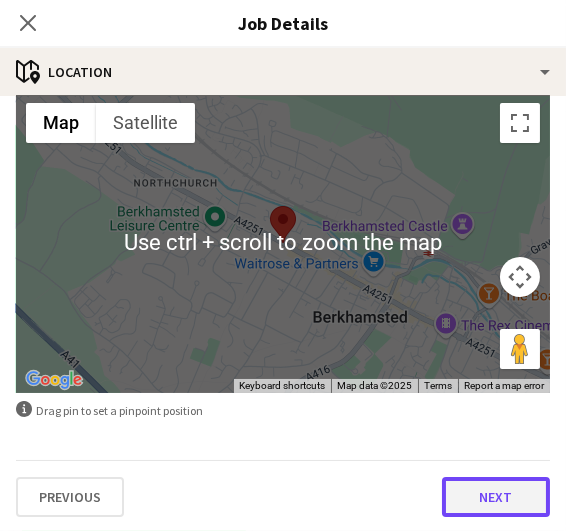 click on "Next" at bounding box center [496, 497] 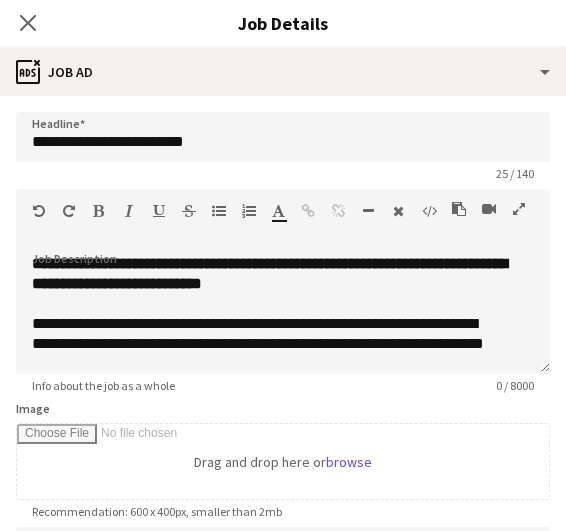 scroll, scrollTop: 0, scrollLeft: 0, axis: both 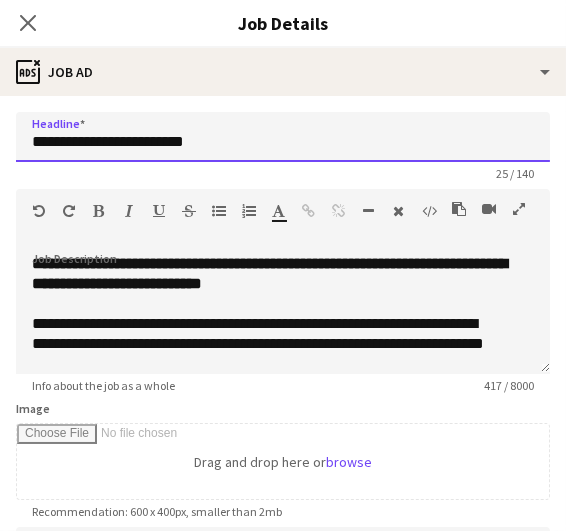 drag, startPoint x: 229, startPoint y: 153, endPoint x: 78, endPoint y: 133, distance: 152.31874 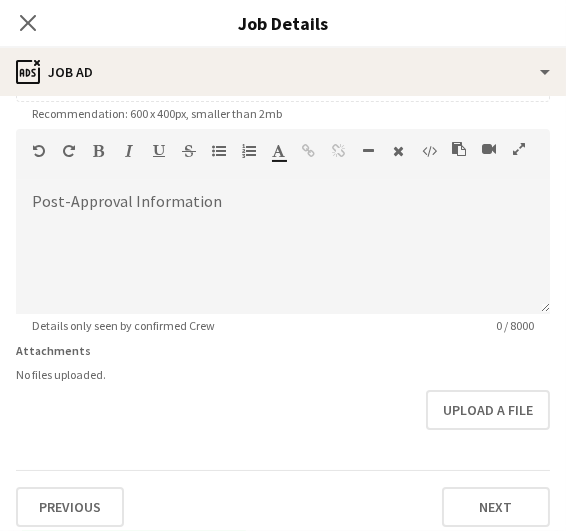 scroll, scrollTop: 456, scrollLeft: 0, axis: vertical 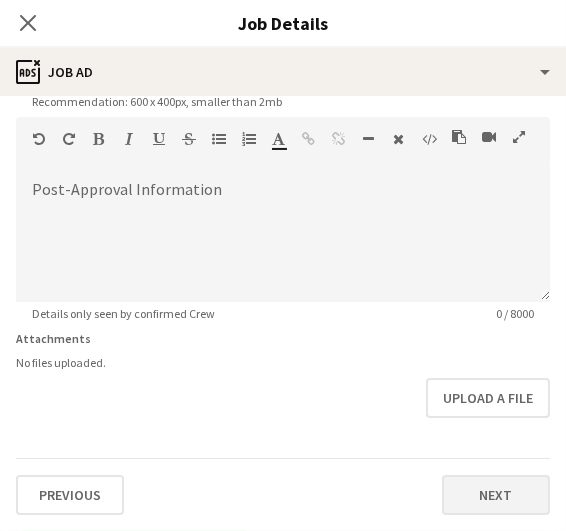 type on "**********" 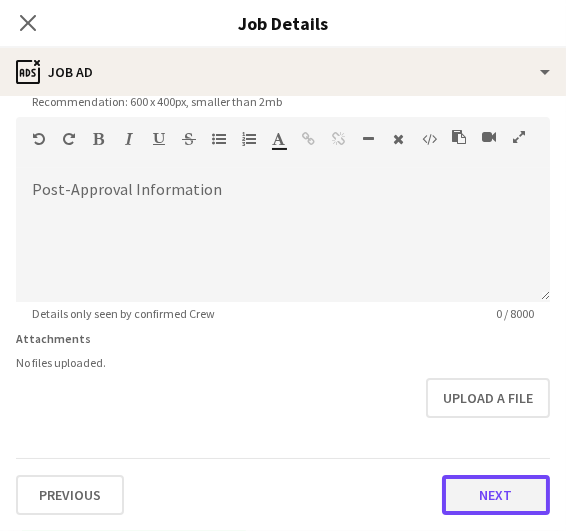 click on "Next" at bounding box center (496, 495) 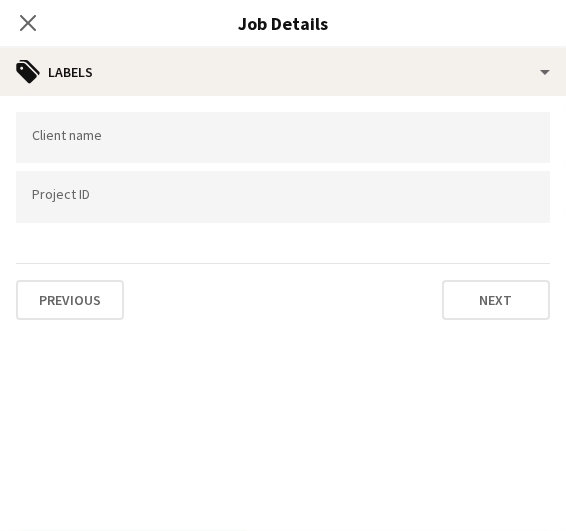 scroll, scrollTop: 0, scrollLeft: 0, axis: both 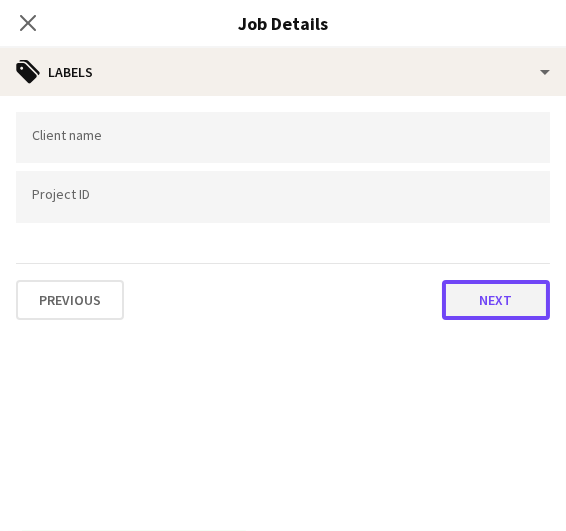 click on "Next" at bounding box center [496, 300] 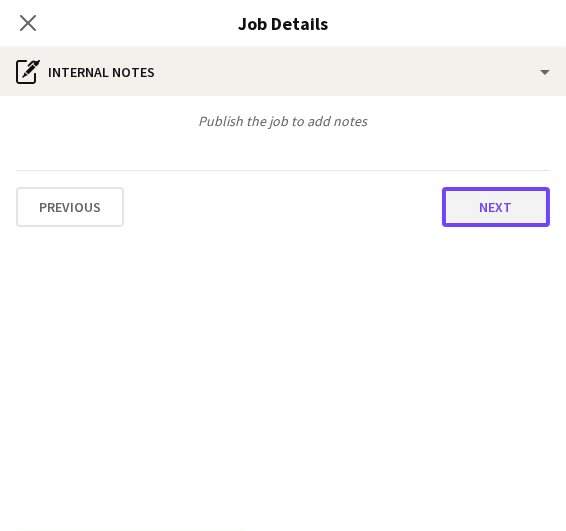 click on "Next" at bounding box center (496, 207) 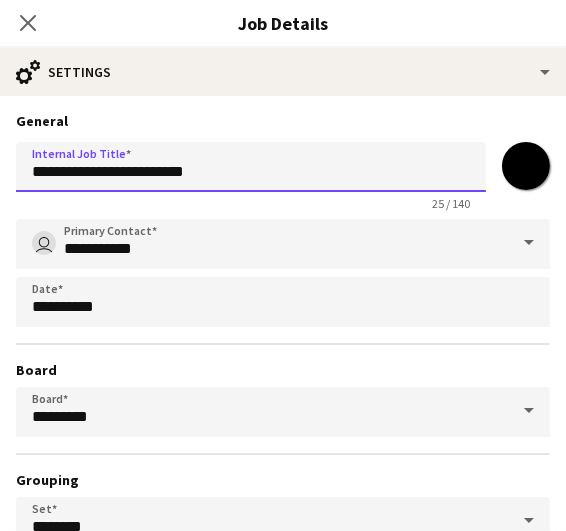 click on "**********" at bounding box center (251, 167) 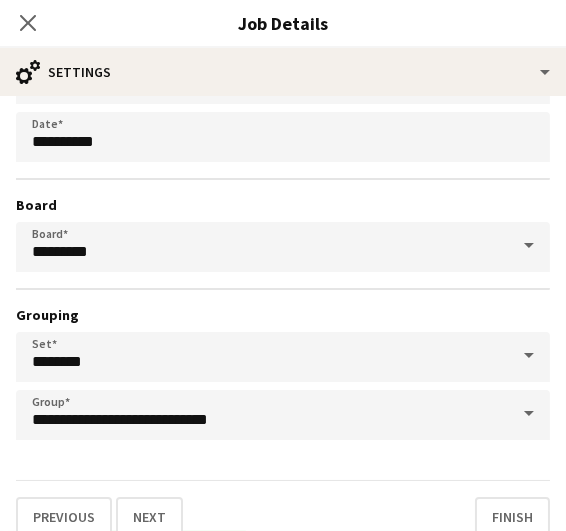 scroll, scrollTop: 184, scrollLeft: 0, axis: vertical 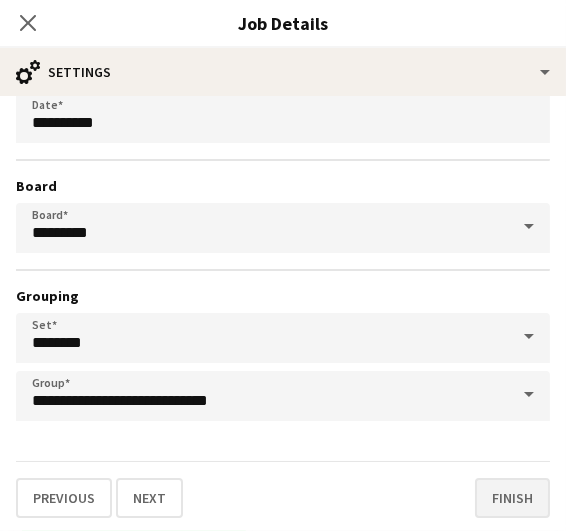 type on "**********" 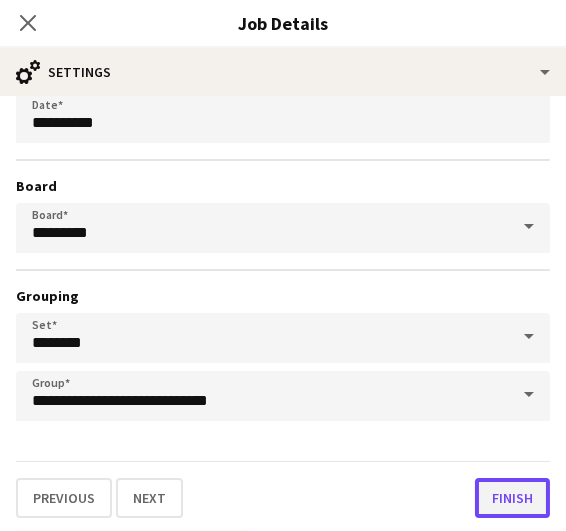 click on "Finish" at bounding box center (512, 498) 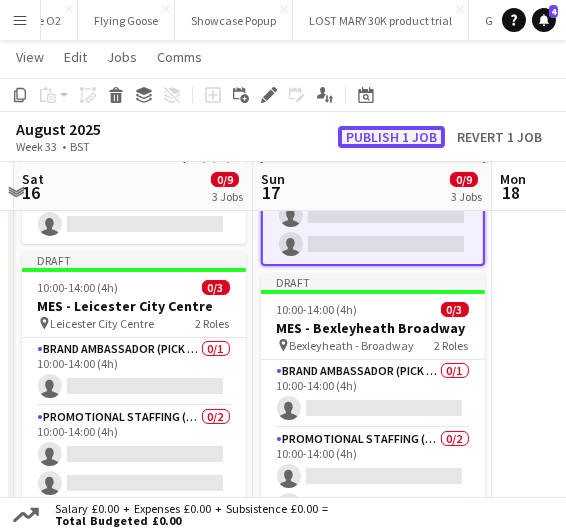 click on "Publish 1 job" 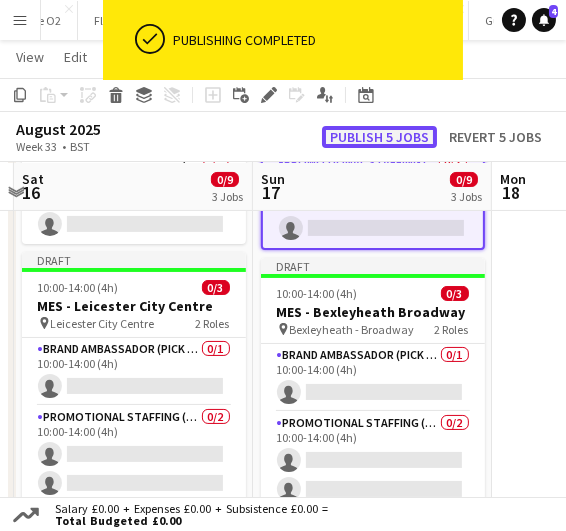 click on "Publish 5 jobs" 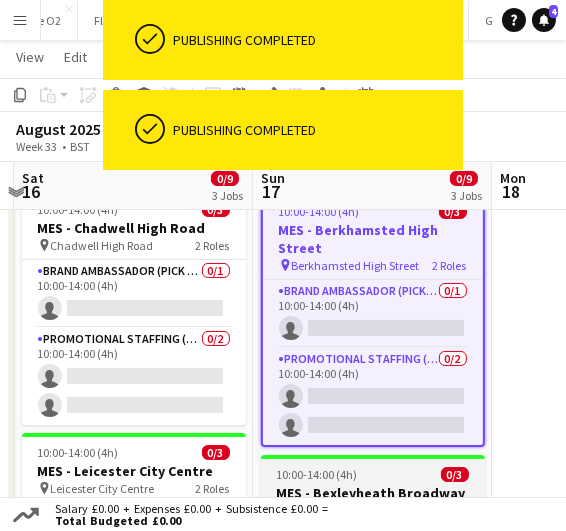 scroll, scrollTop: 155, scrollLeft: 0, axis: vertical 